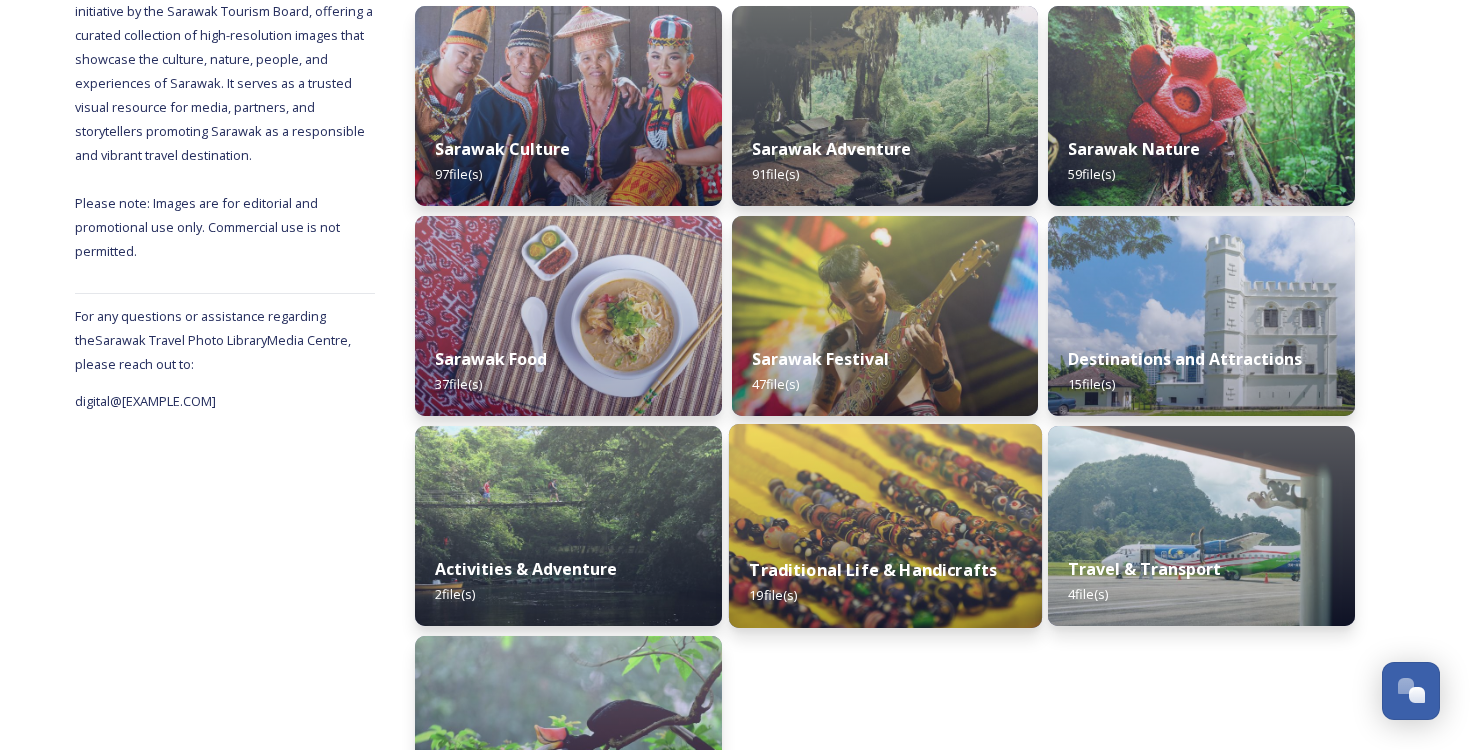 scroll, scrollTop: 0, scrollLeft: 0, axis: both 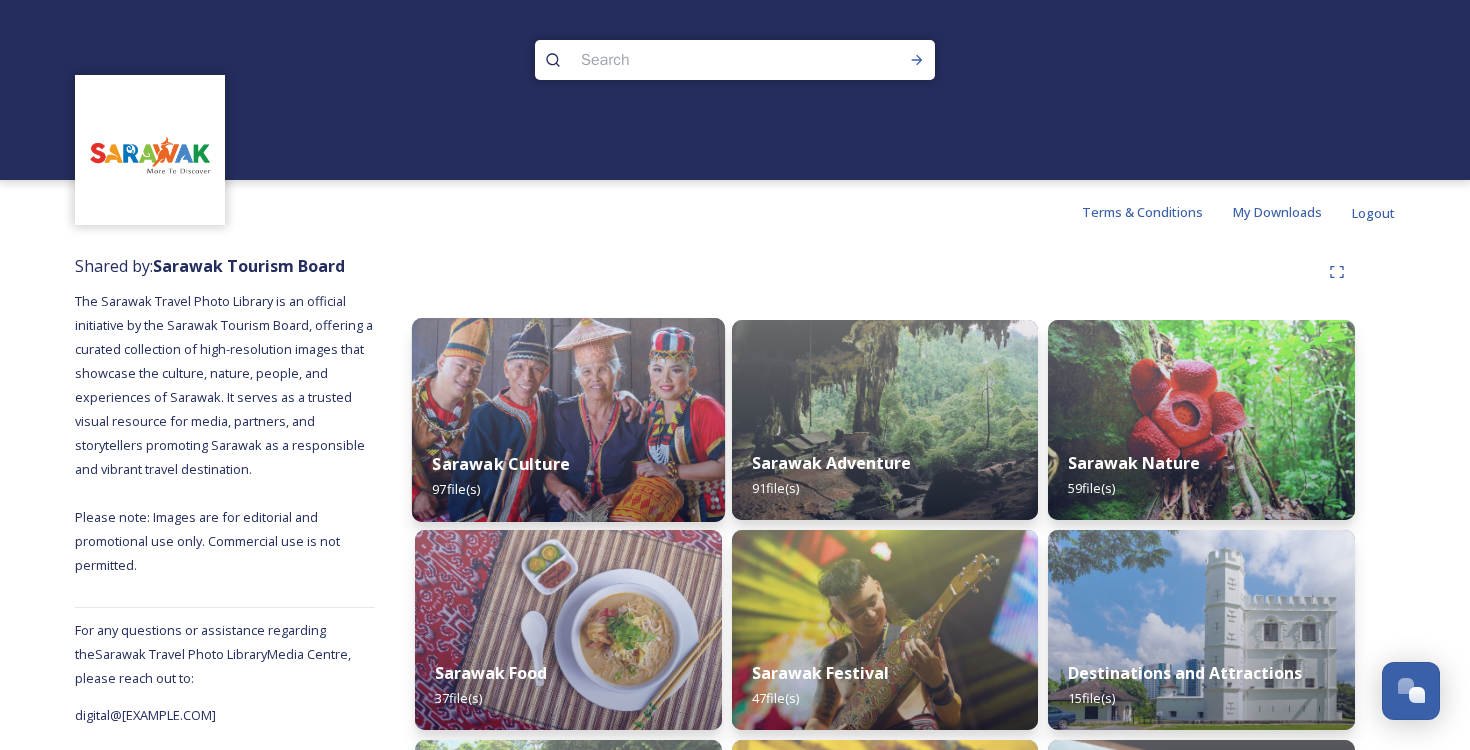 click at bounding box center [568, 420] 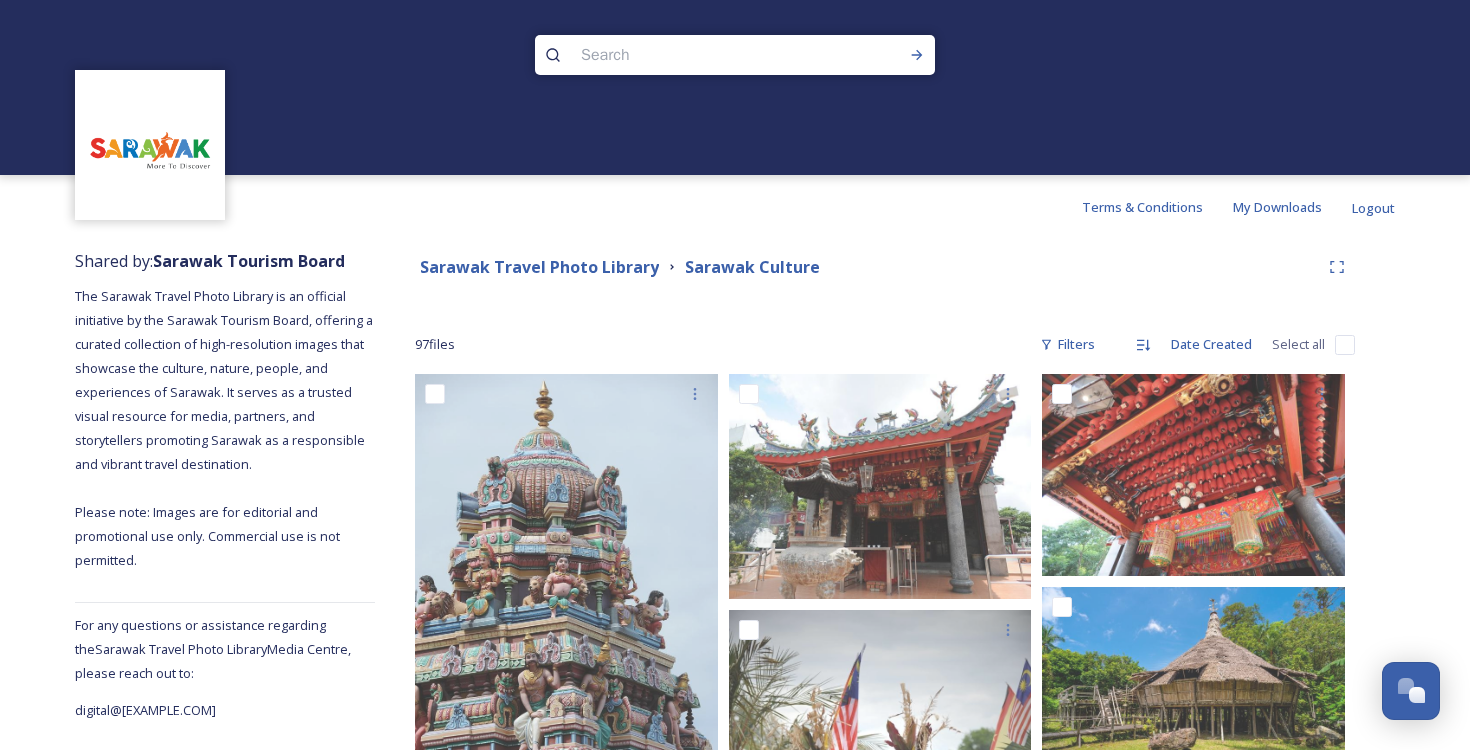 scroll, scrollTop: 0, scrollLeft: 0, axis: both 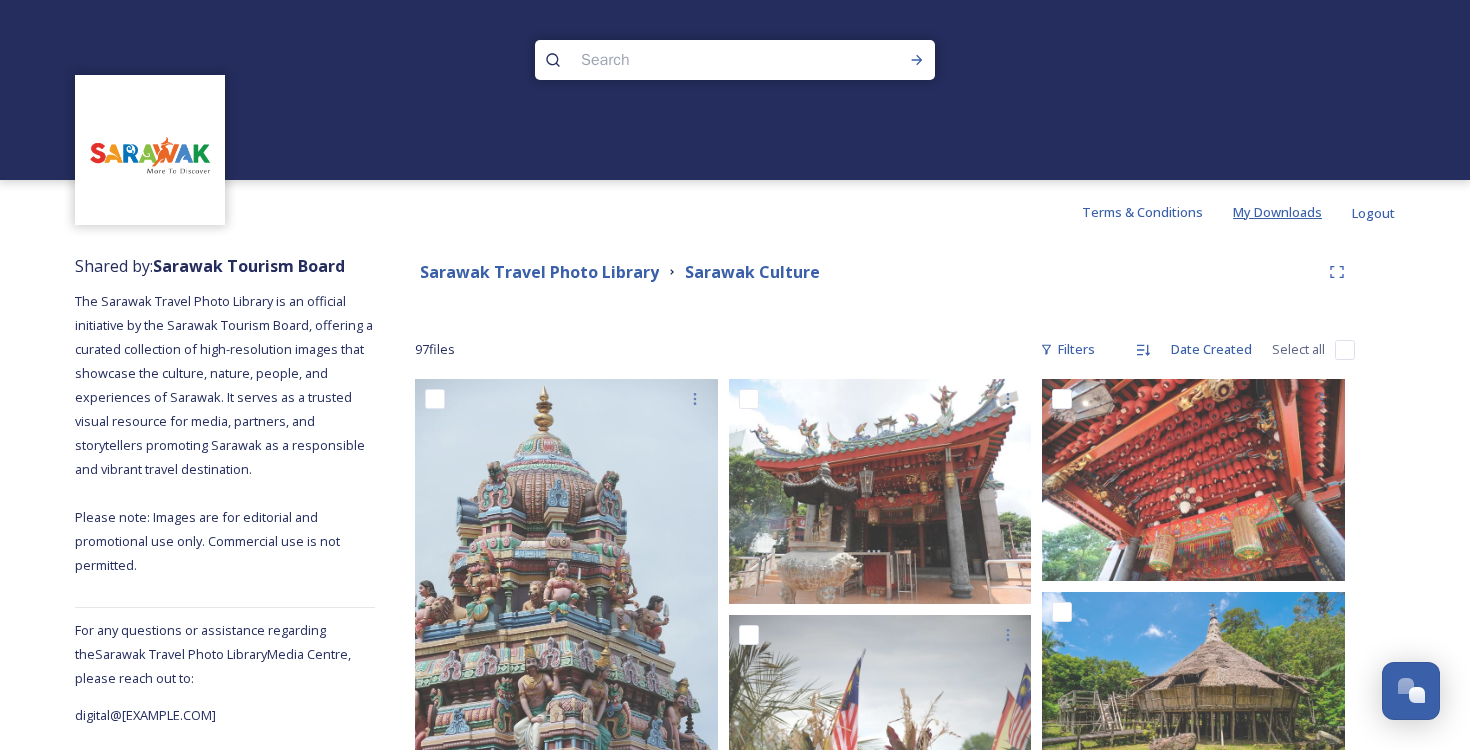 click on "My Downloads" at bounding box center [1277, 212] 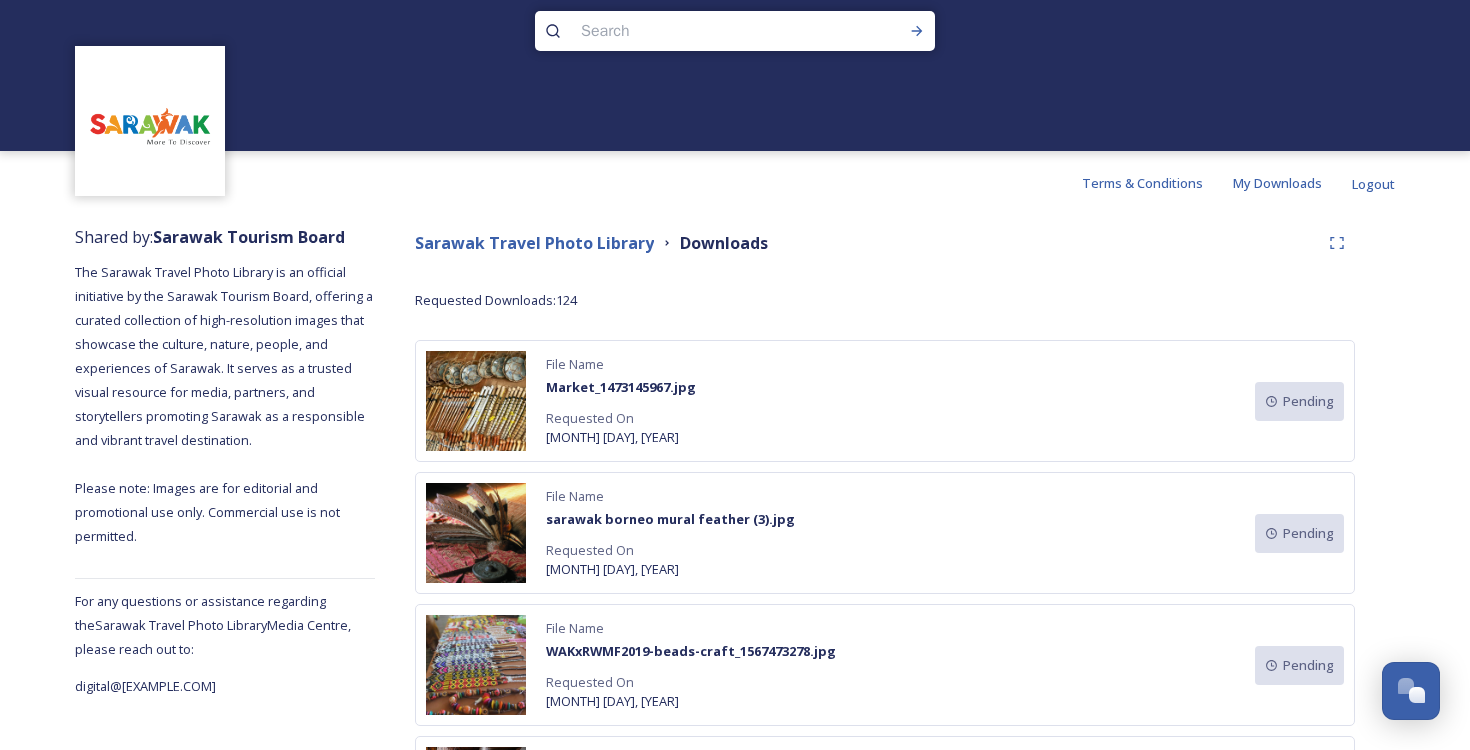 scroll, scrollTop: 20, scrollLeft: 0, axis: vertical 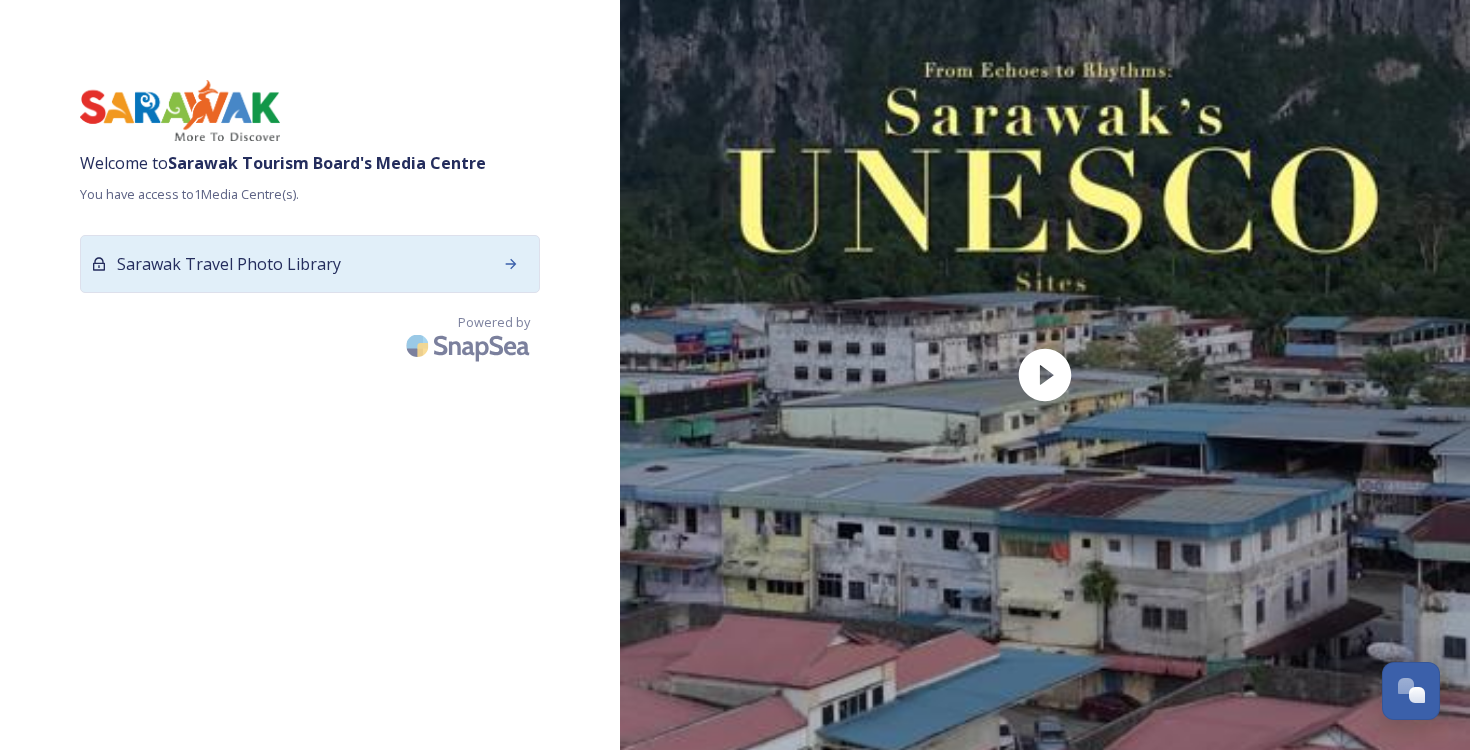 click on "Sarawak Travel Photo Library" at bounding box center [310, 264] 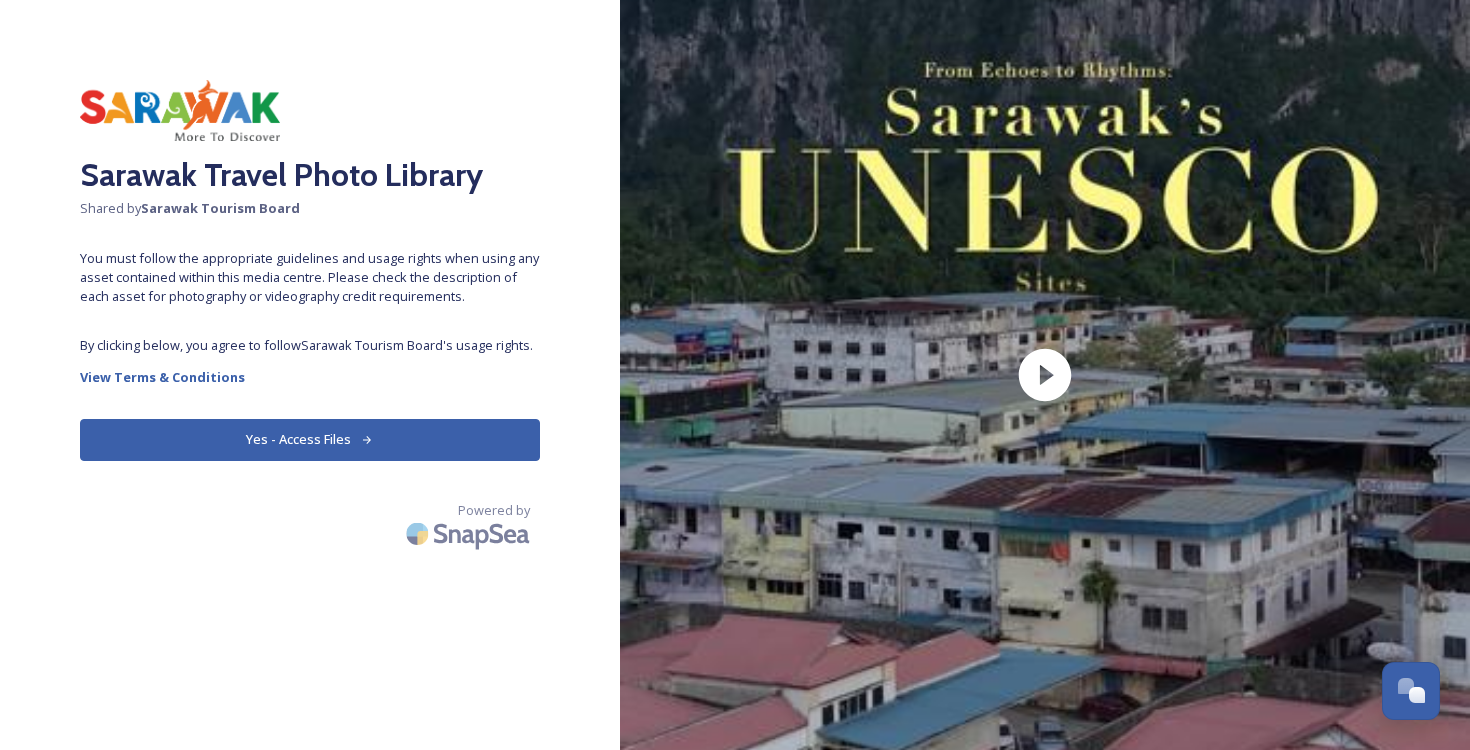 click on "Yes - Access Files" at bounding box center (310, 439) 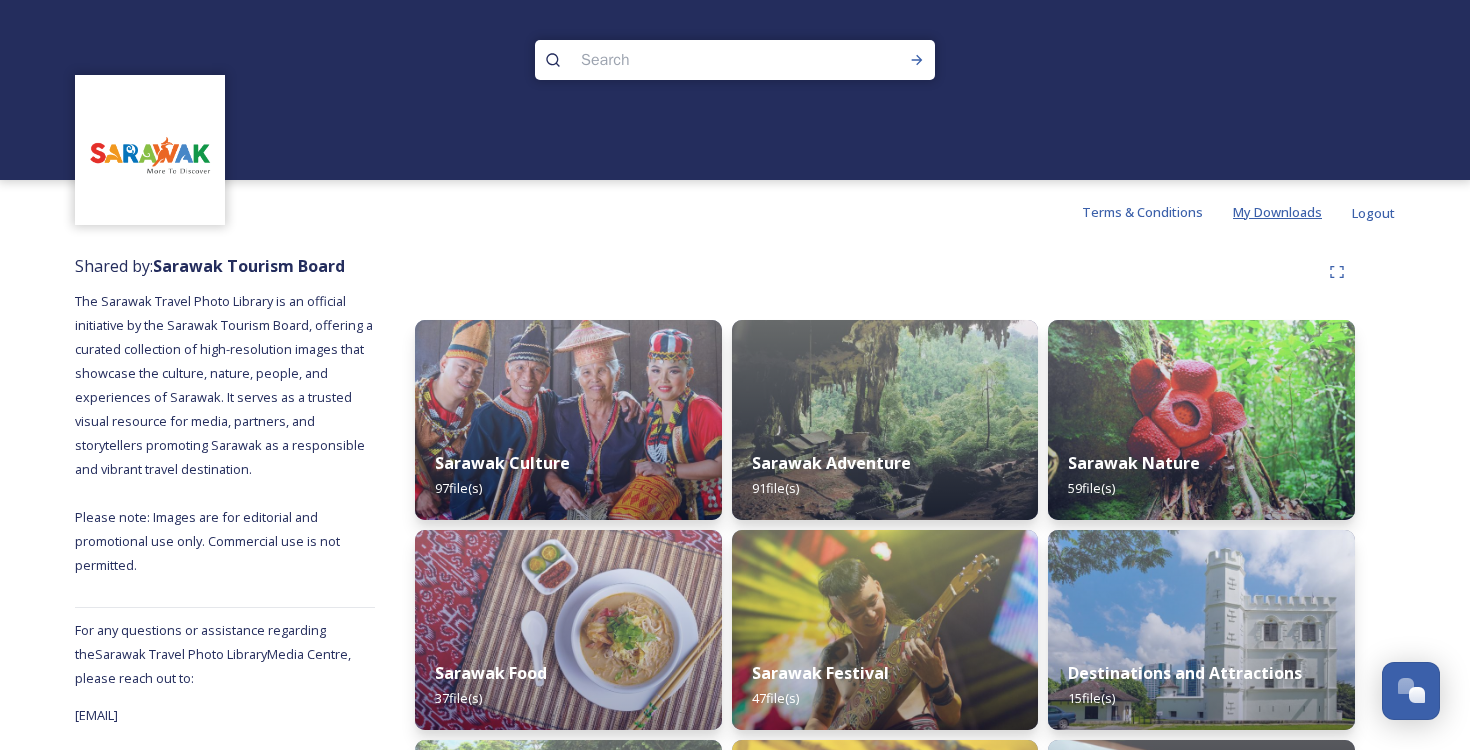 click on "My Downloads" at bounding box center (1277, 212) 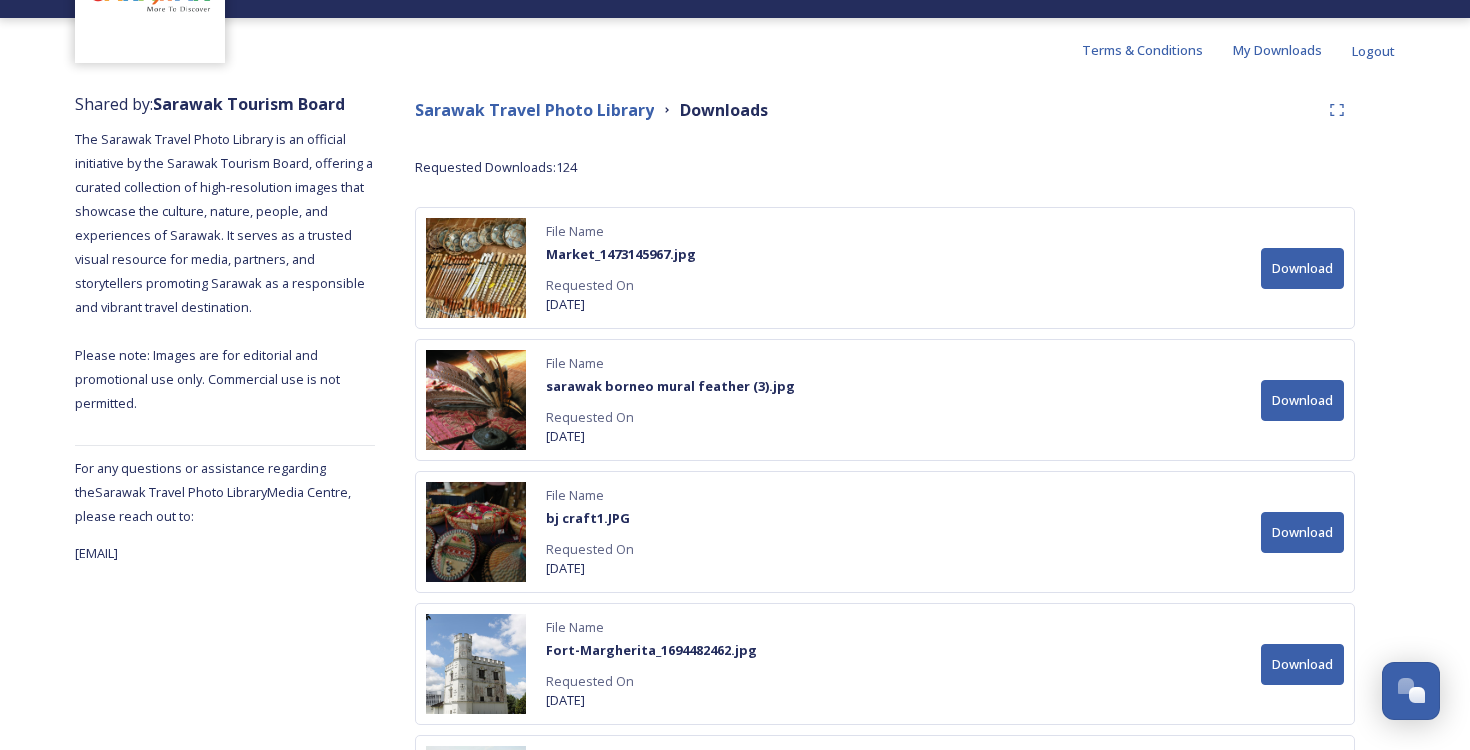scroll, scrollTop: 0, scrollLeft: 0, axis: both 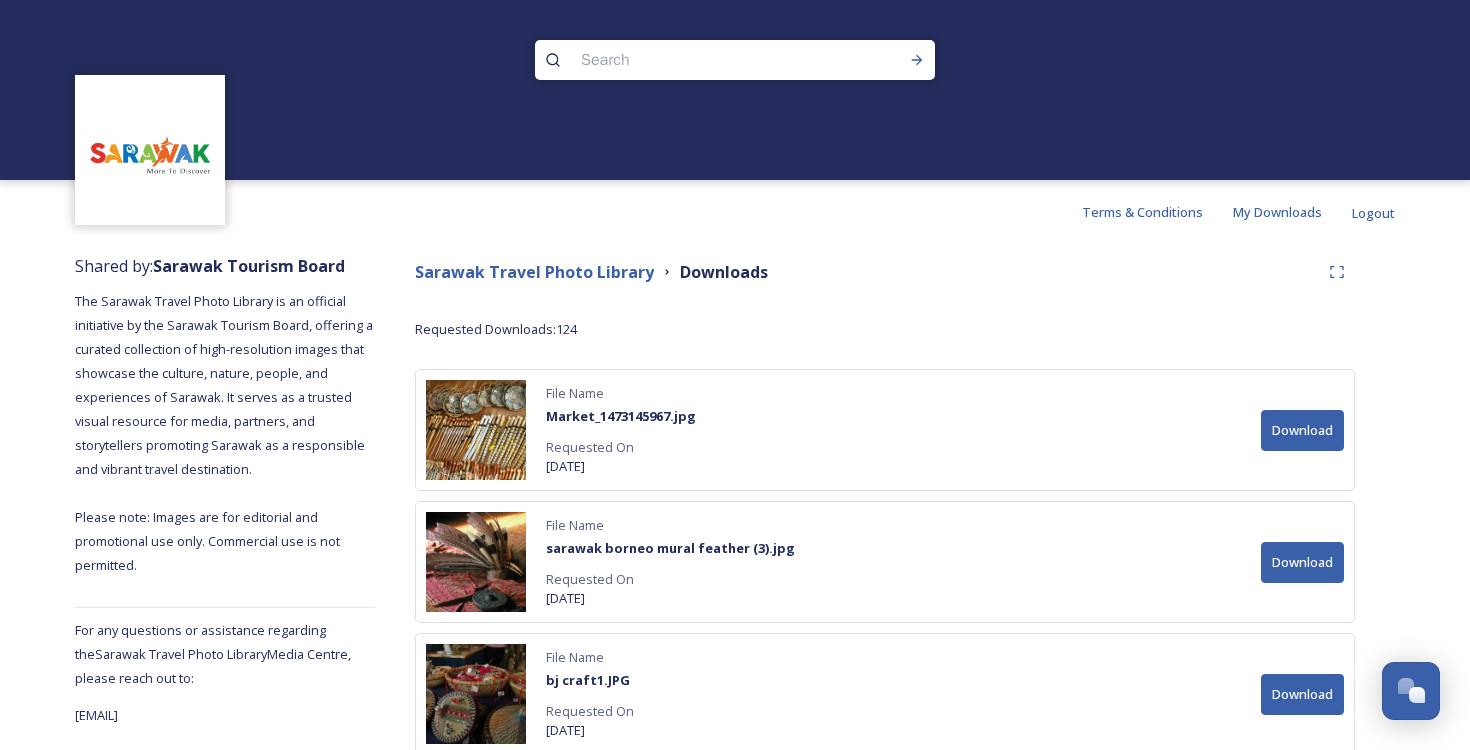 click on "Download" at bounding box center [1302, 430] 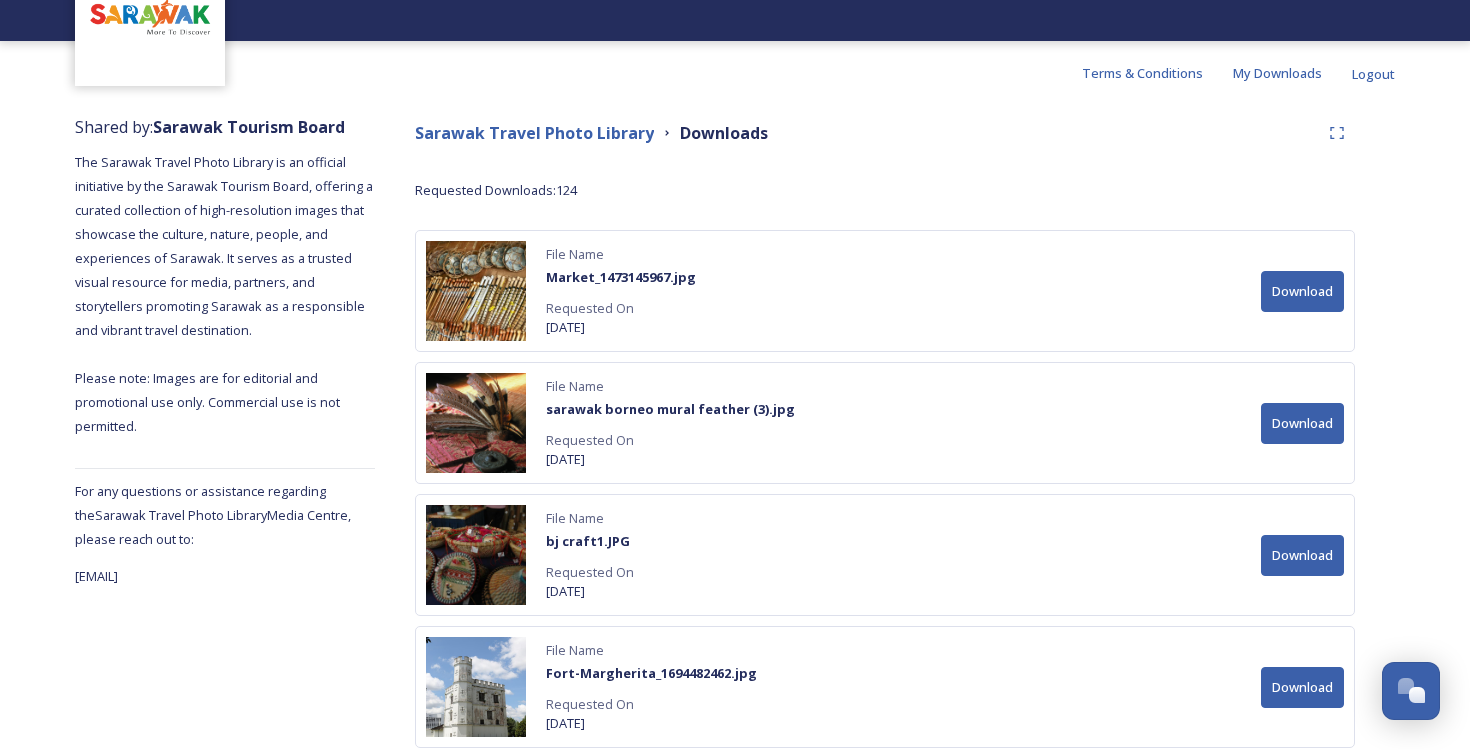 scroll, scrollTop: 407, scrollLeft: 0, axis: vertical 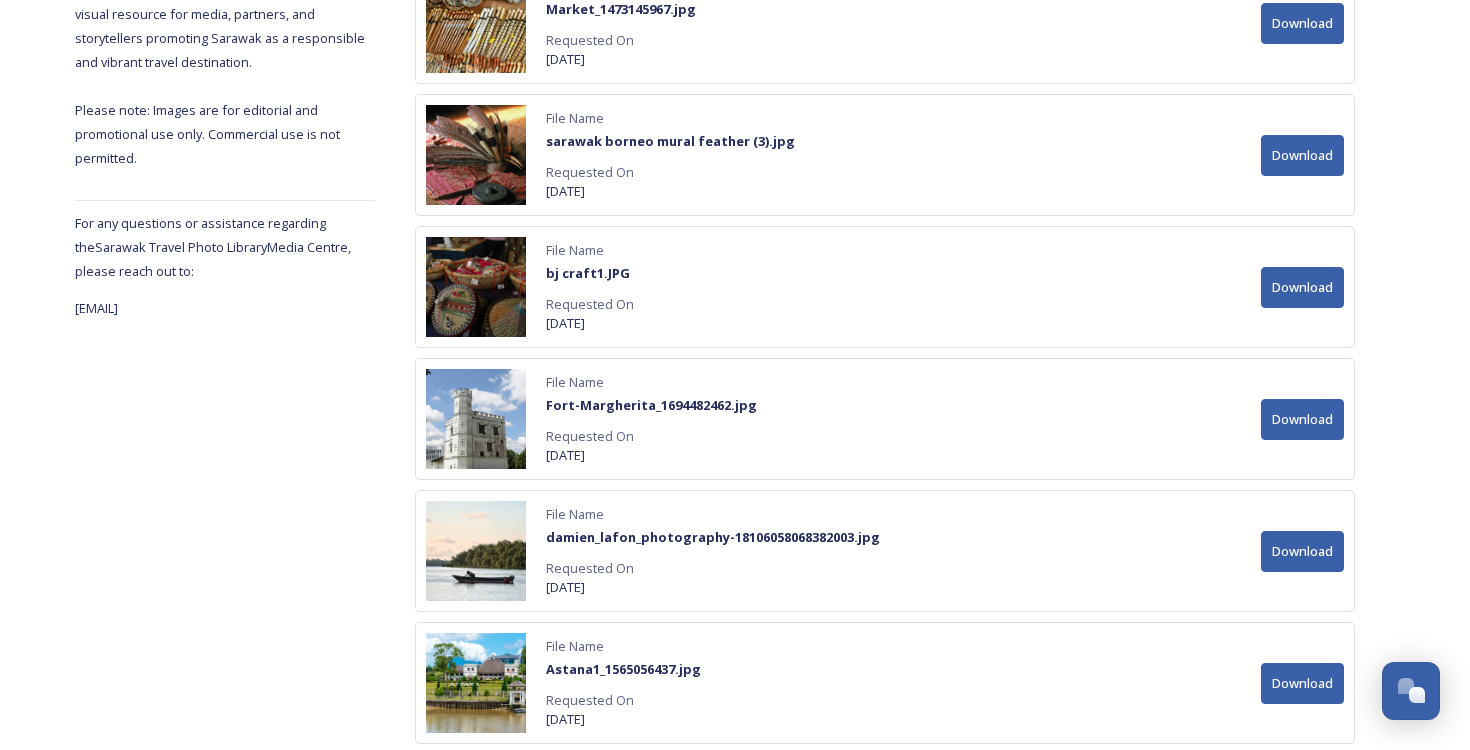 click on "Download" at bounding box center [1302, 551] 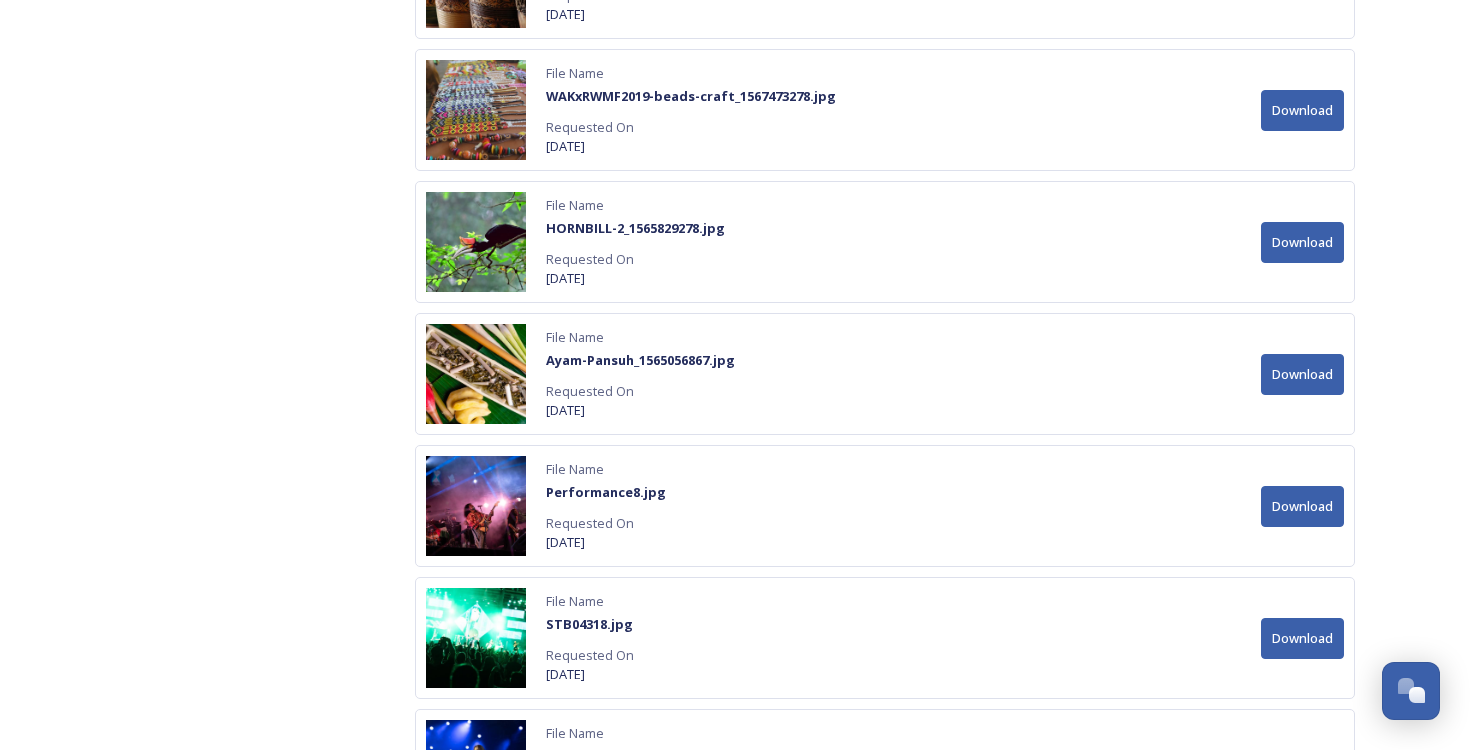 scroll, scrollTop: 1286, scrollLeft: 0, axis: vertical 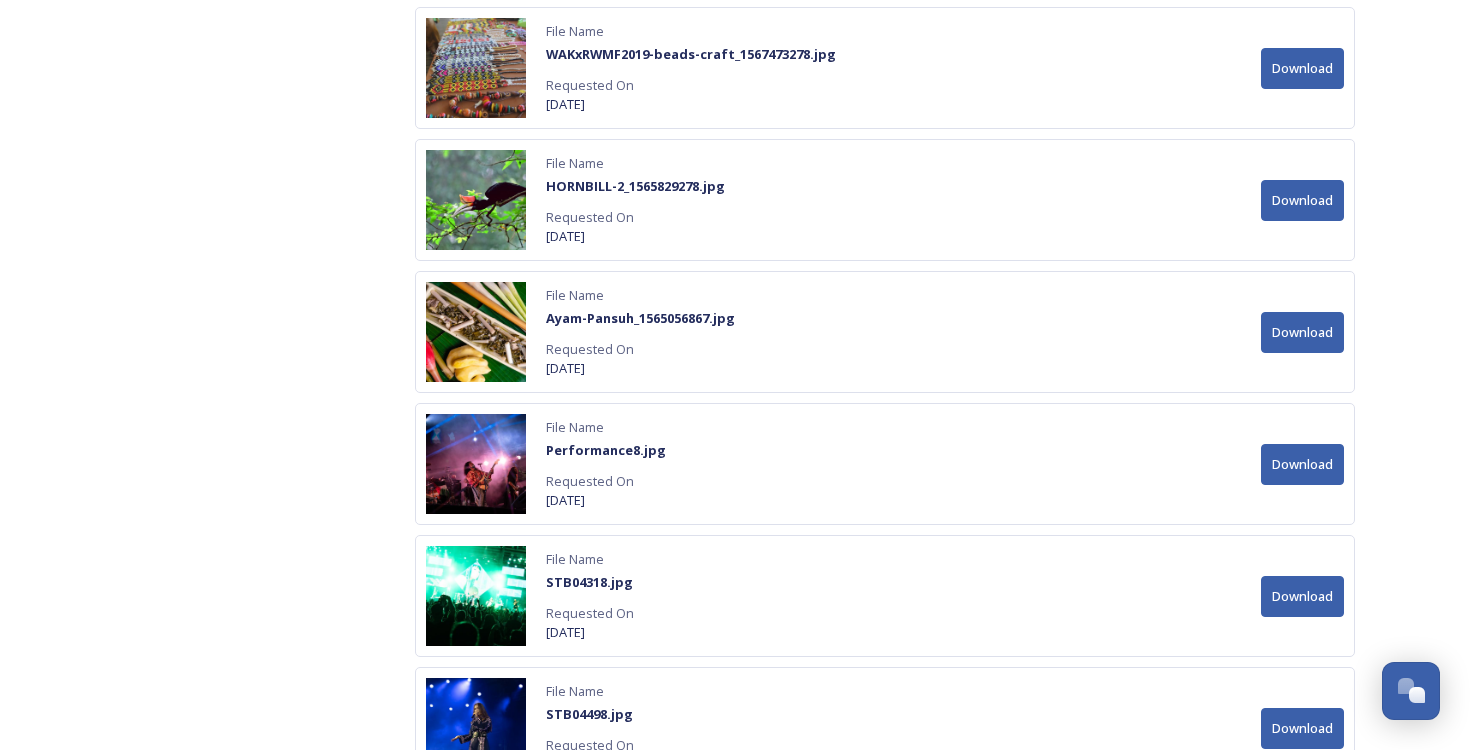 click on "Download" at bounding box center [1302, 464] 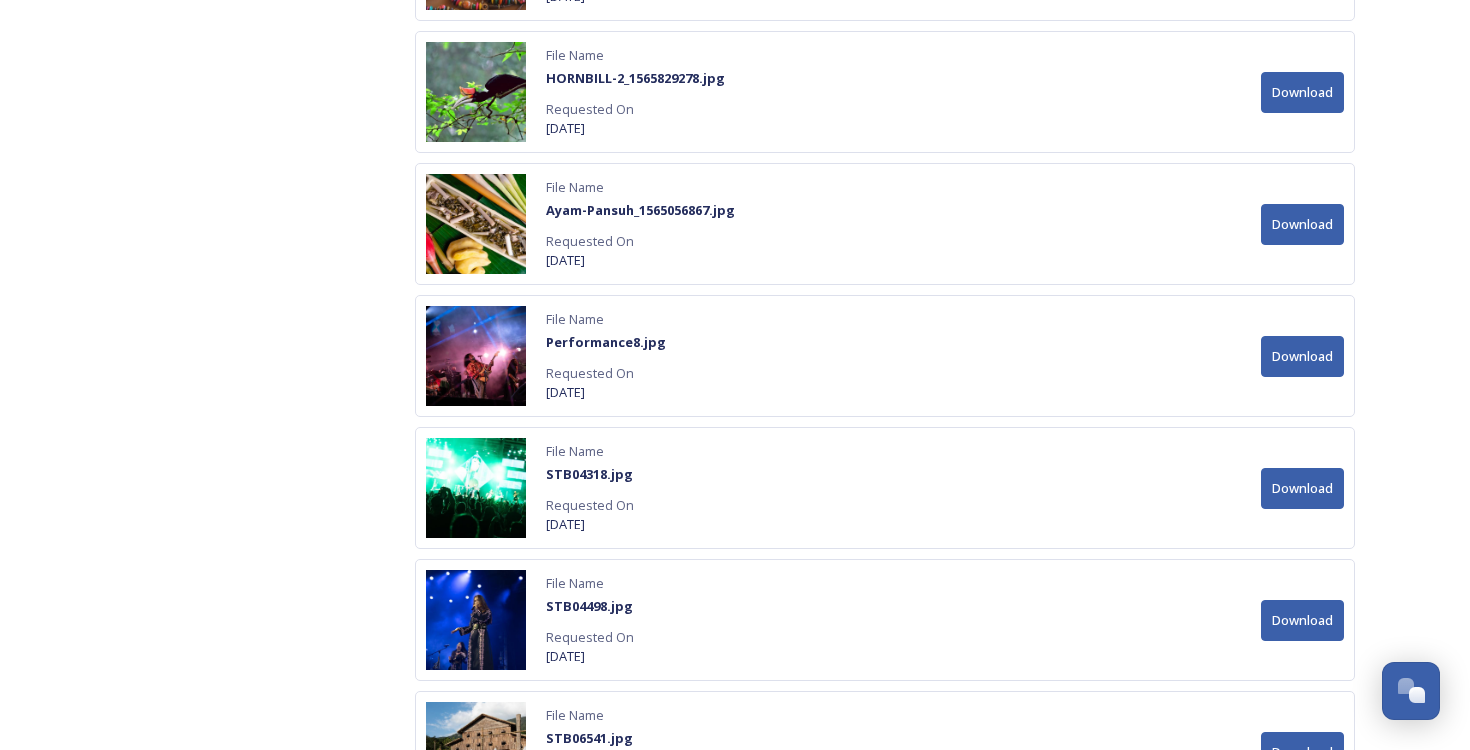 scroll, scrollTop: 1404, scrollLeft: 0, axis: vertical 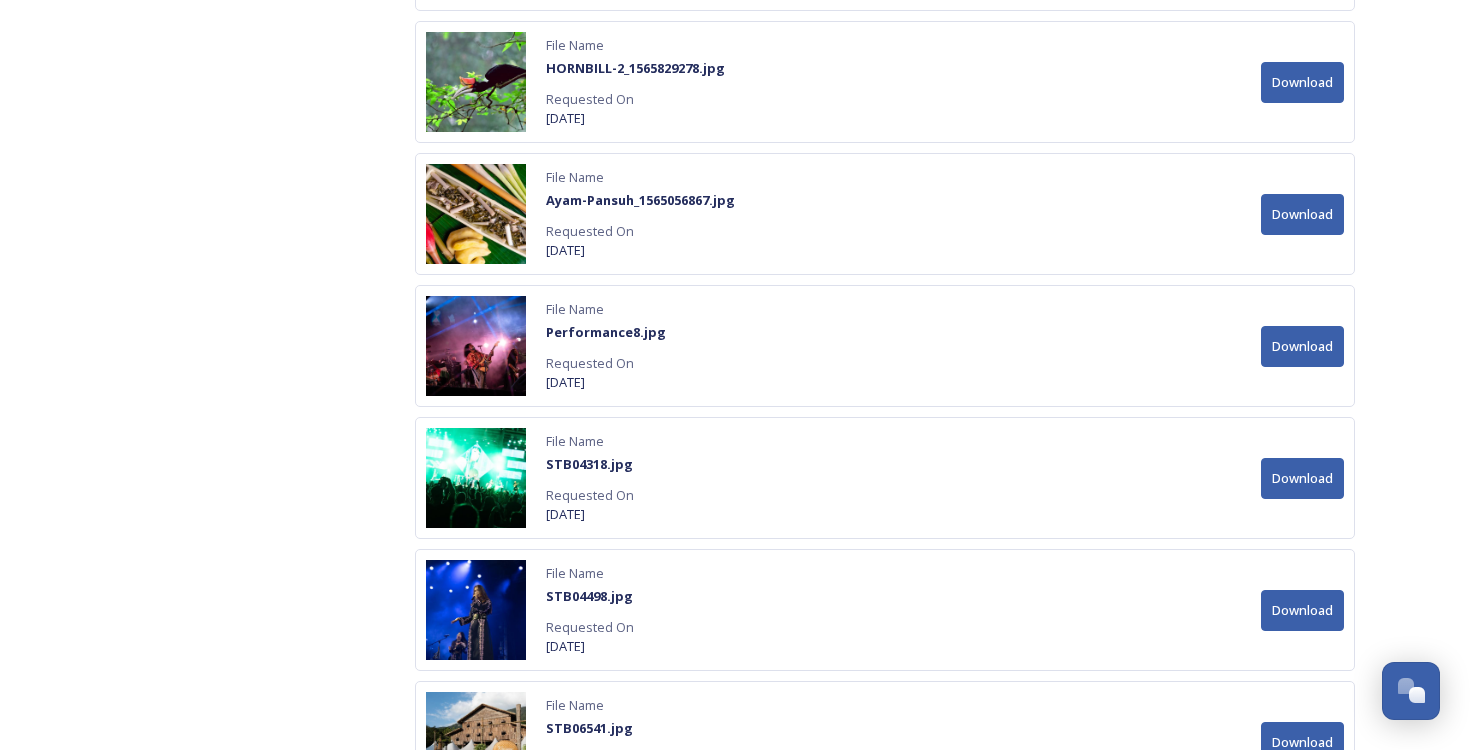 click on "Download" at bounding box center (1302, 478) 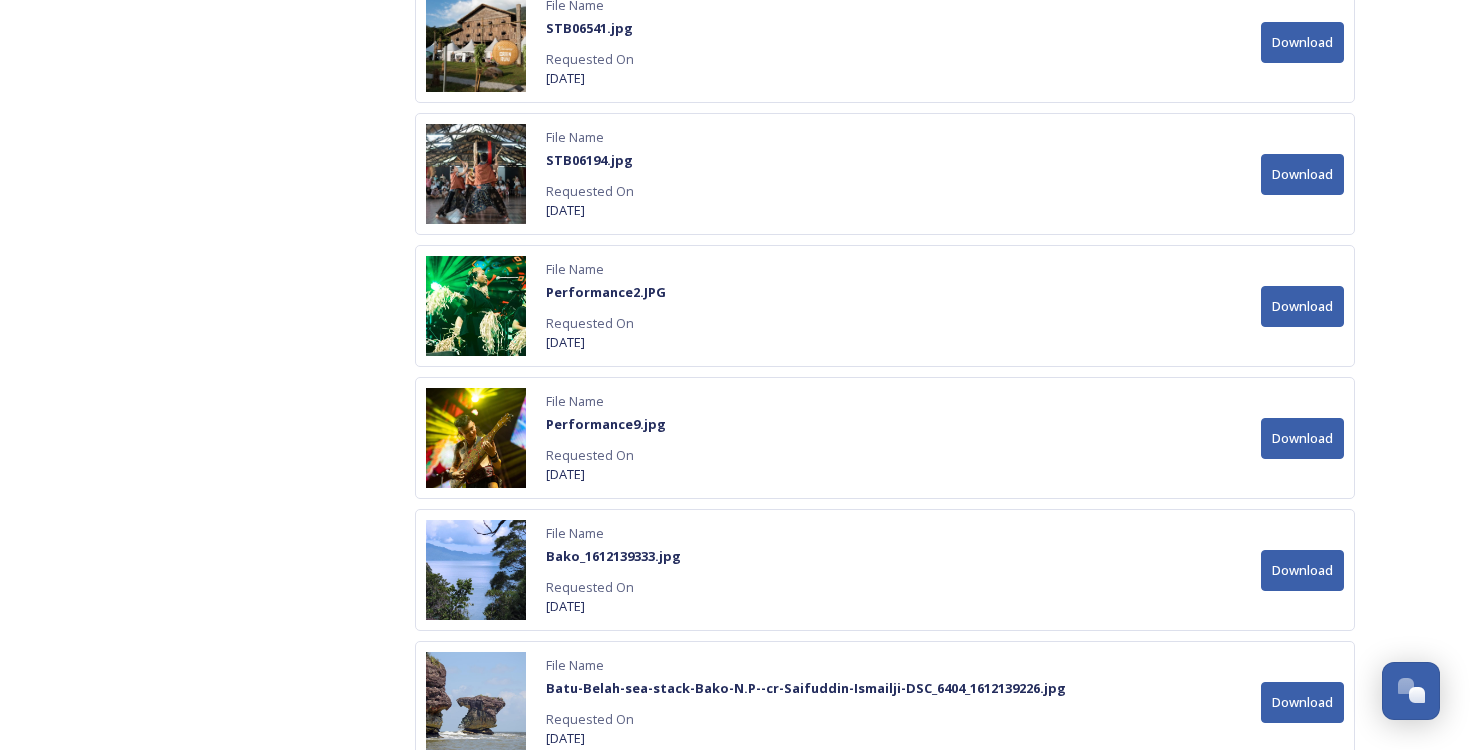 scroll, scrollTop: 2269, scrollLeft: 0, axis: vertical 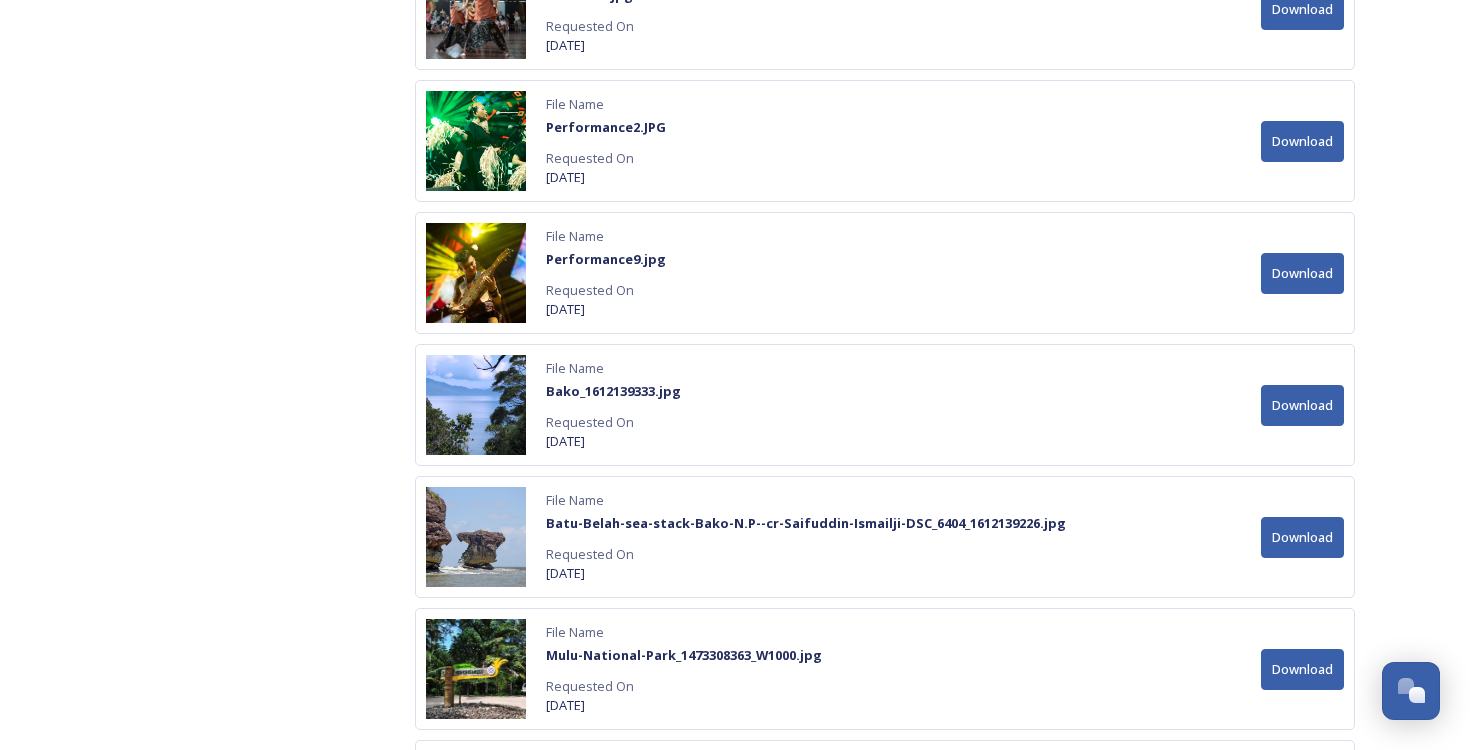 click on "Download" at bounding box center (1302, 405) 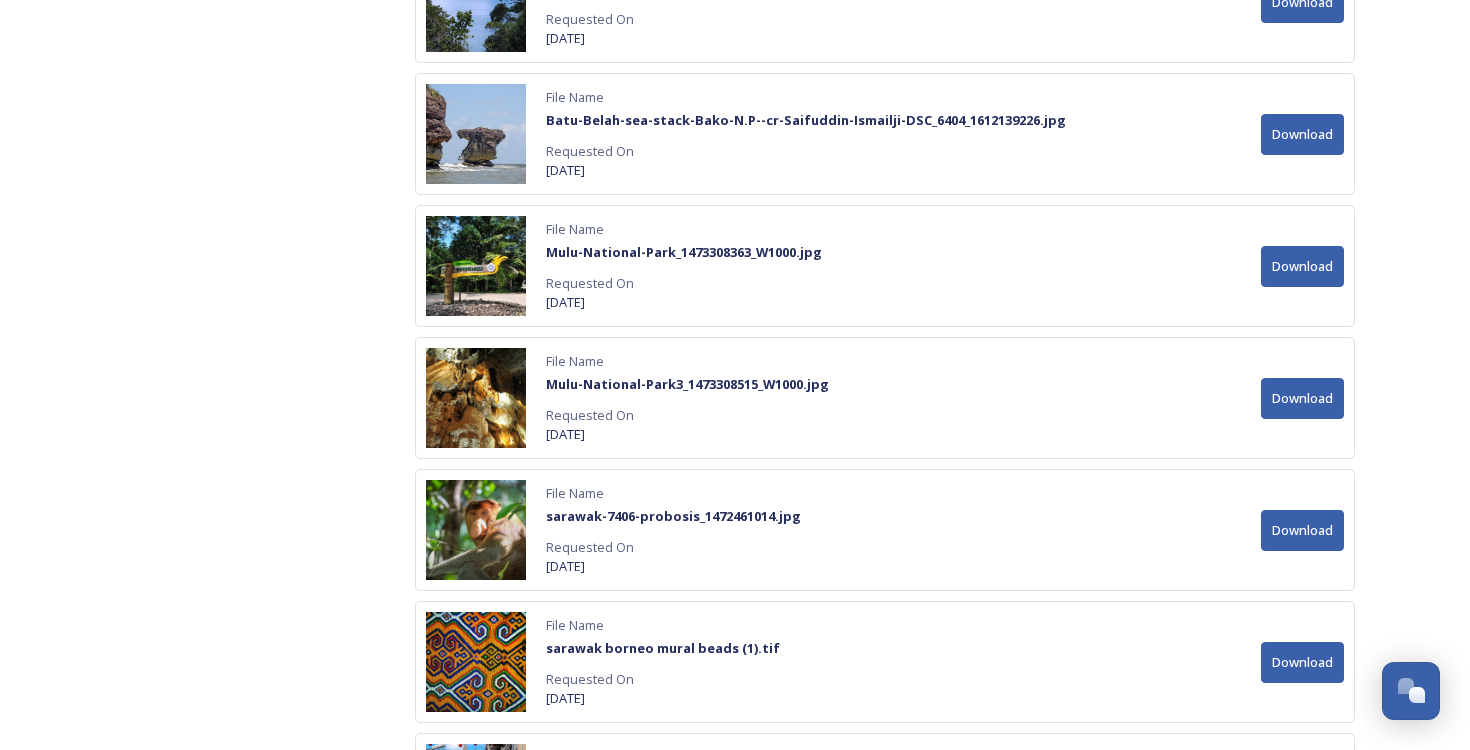 scroll, scrollTop: 2698, scrollLeft: 0, axis: vertical 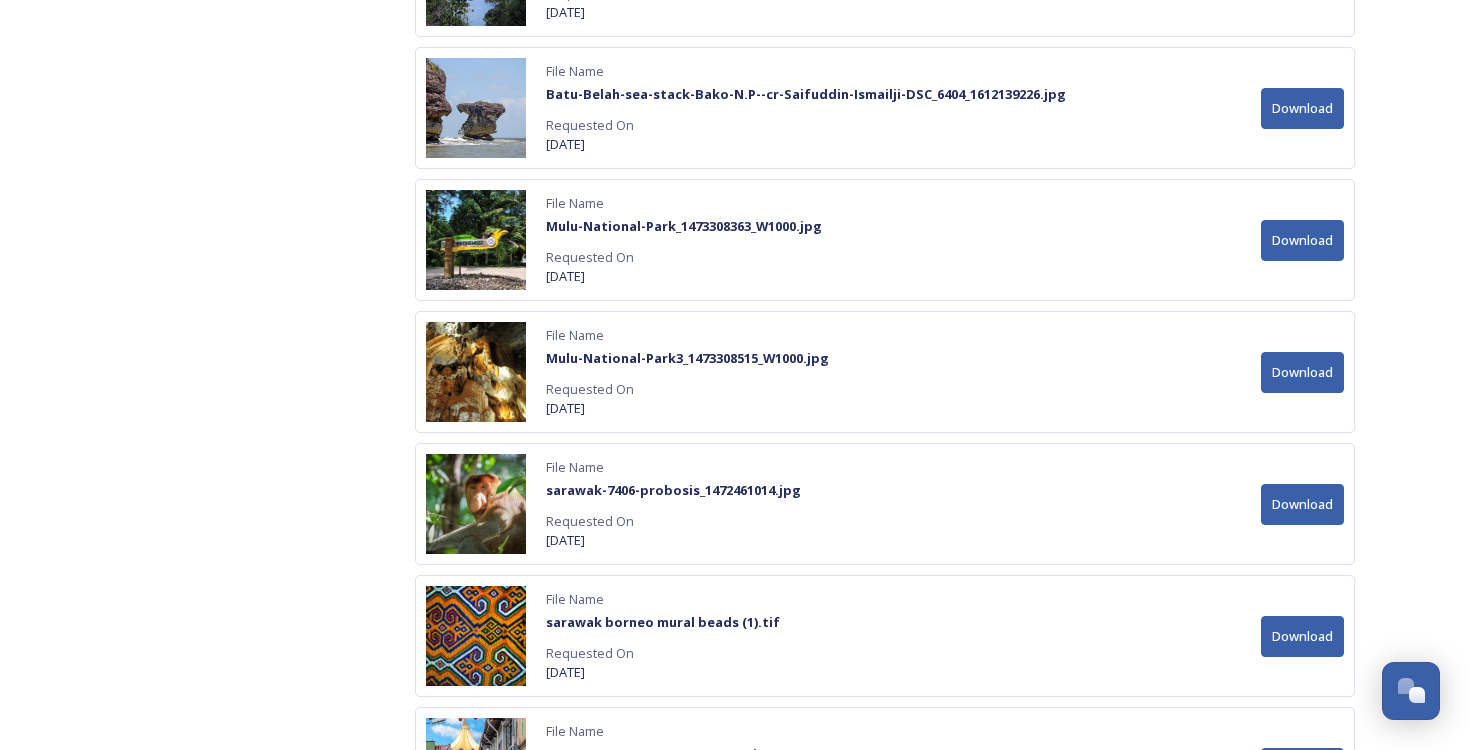 click on "File Name Mulu-National-Park3_1473308515_W1000.jpg Requested On [DATE] Download" at bounding box center (885, 372) 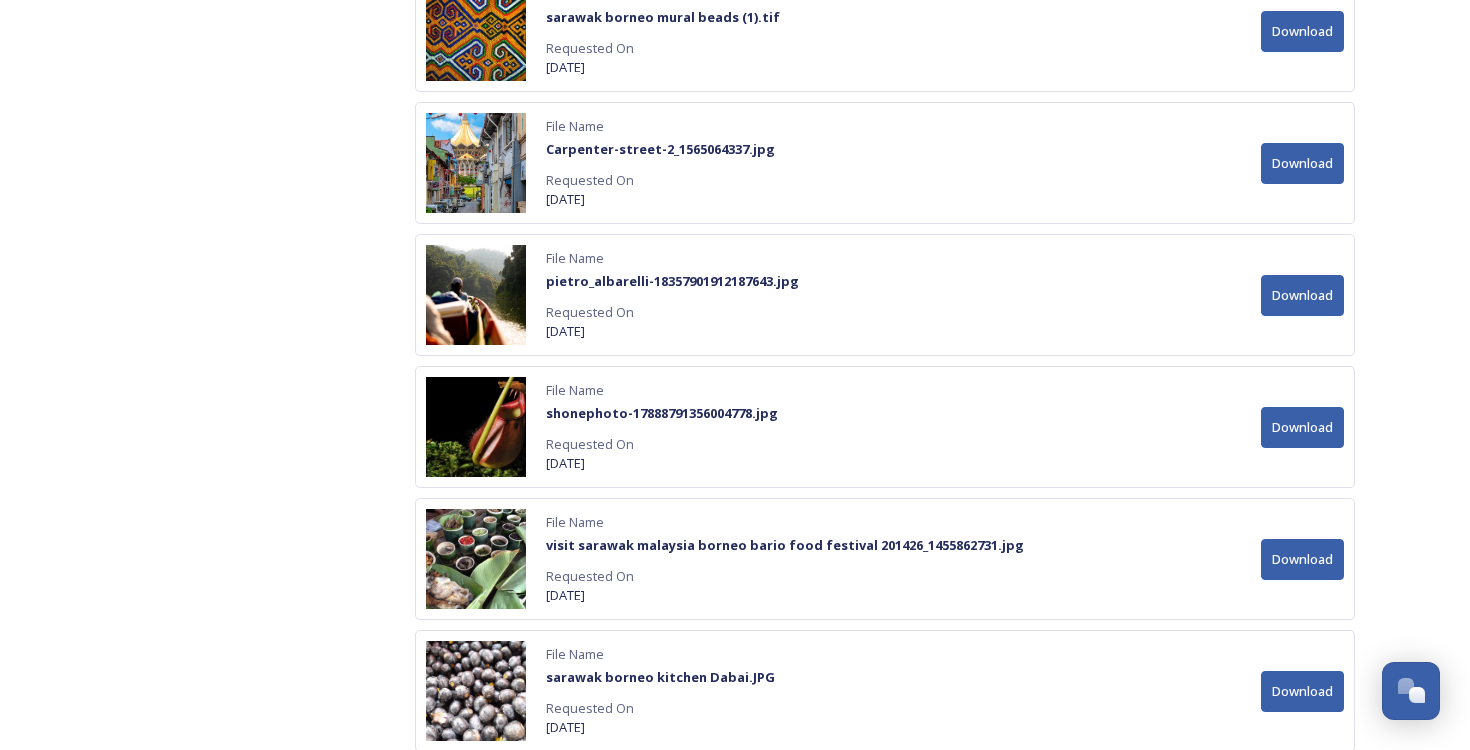 scroll, scrollTop: 3335, scrollLeft: 0, axis: vertical 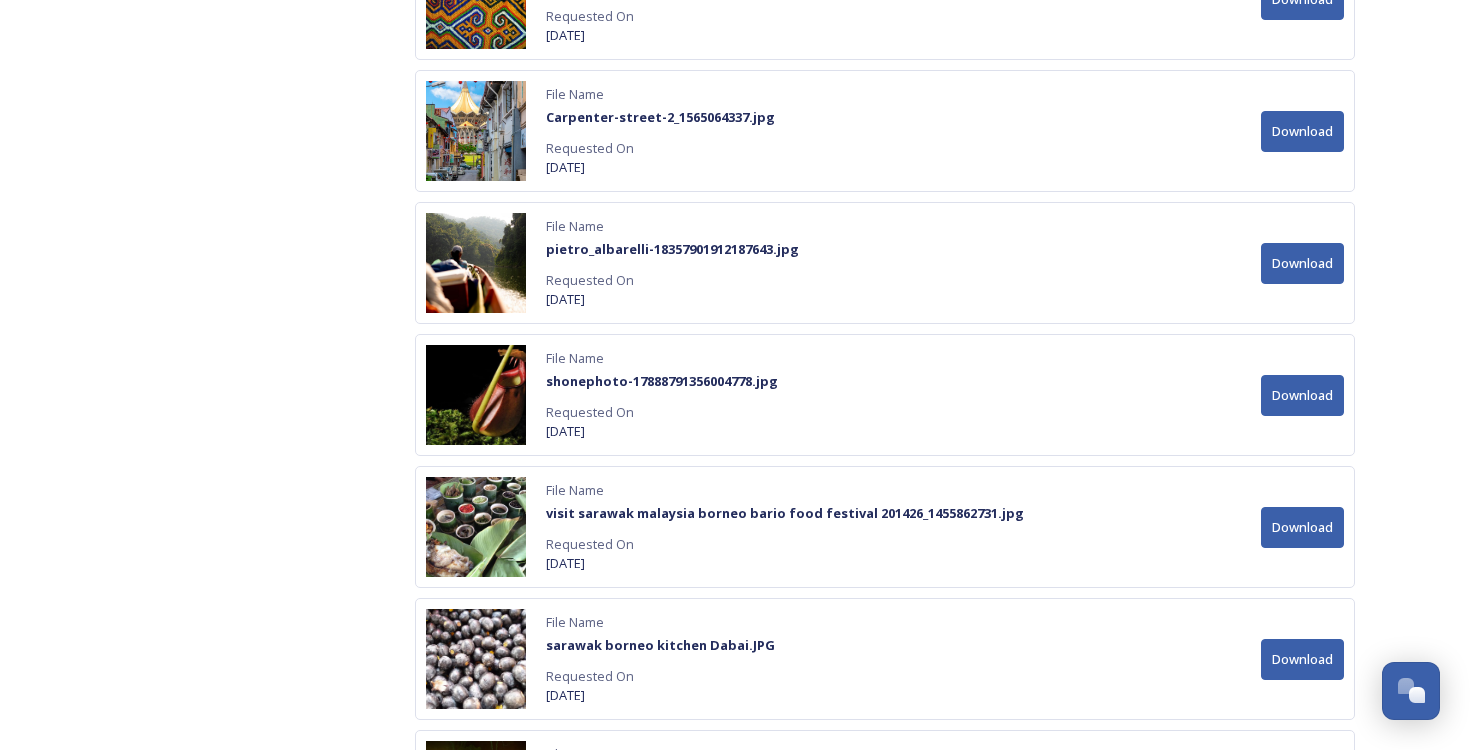 click on "Download" at bounding box center (1302, 527) 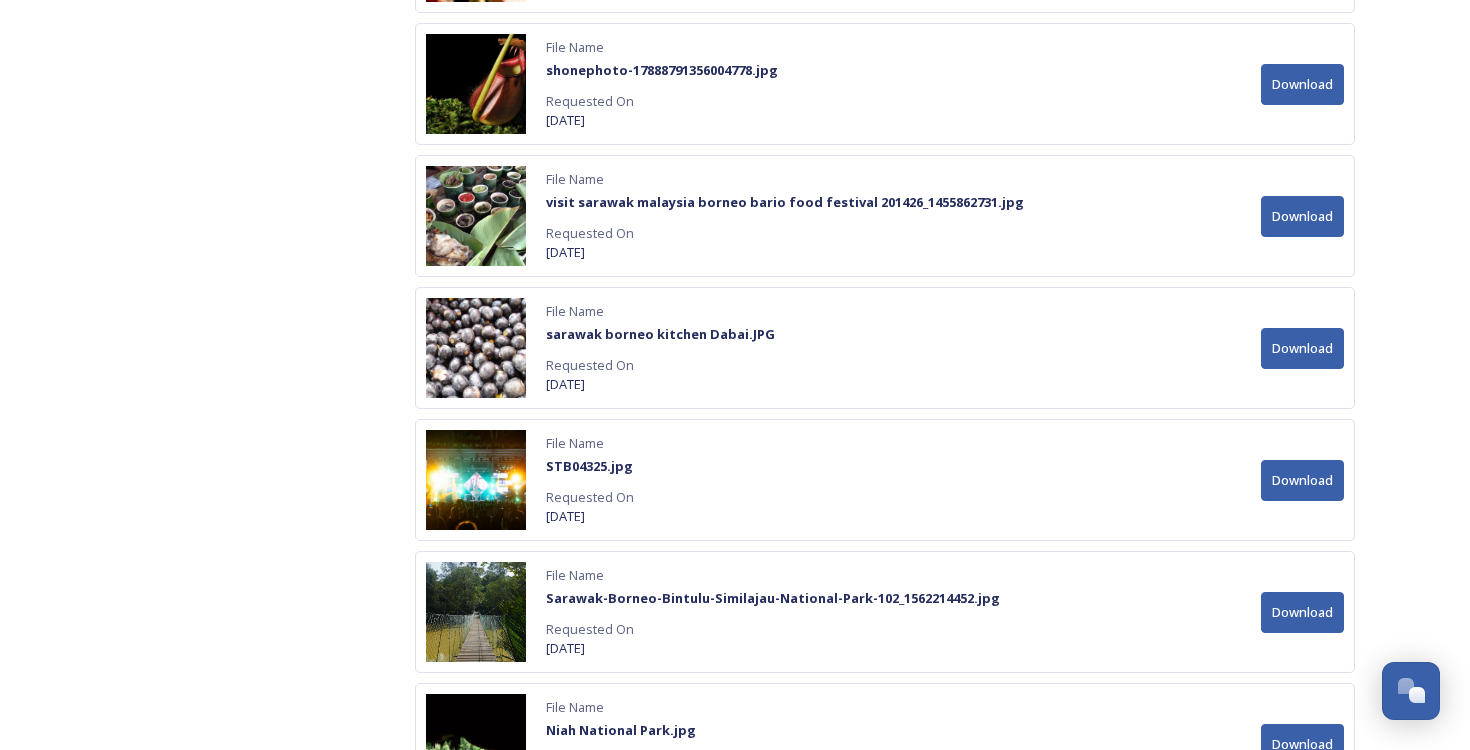 scroll, scrollTop: 3648, scrollLeft: 0, axis: vertical 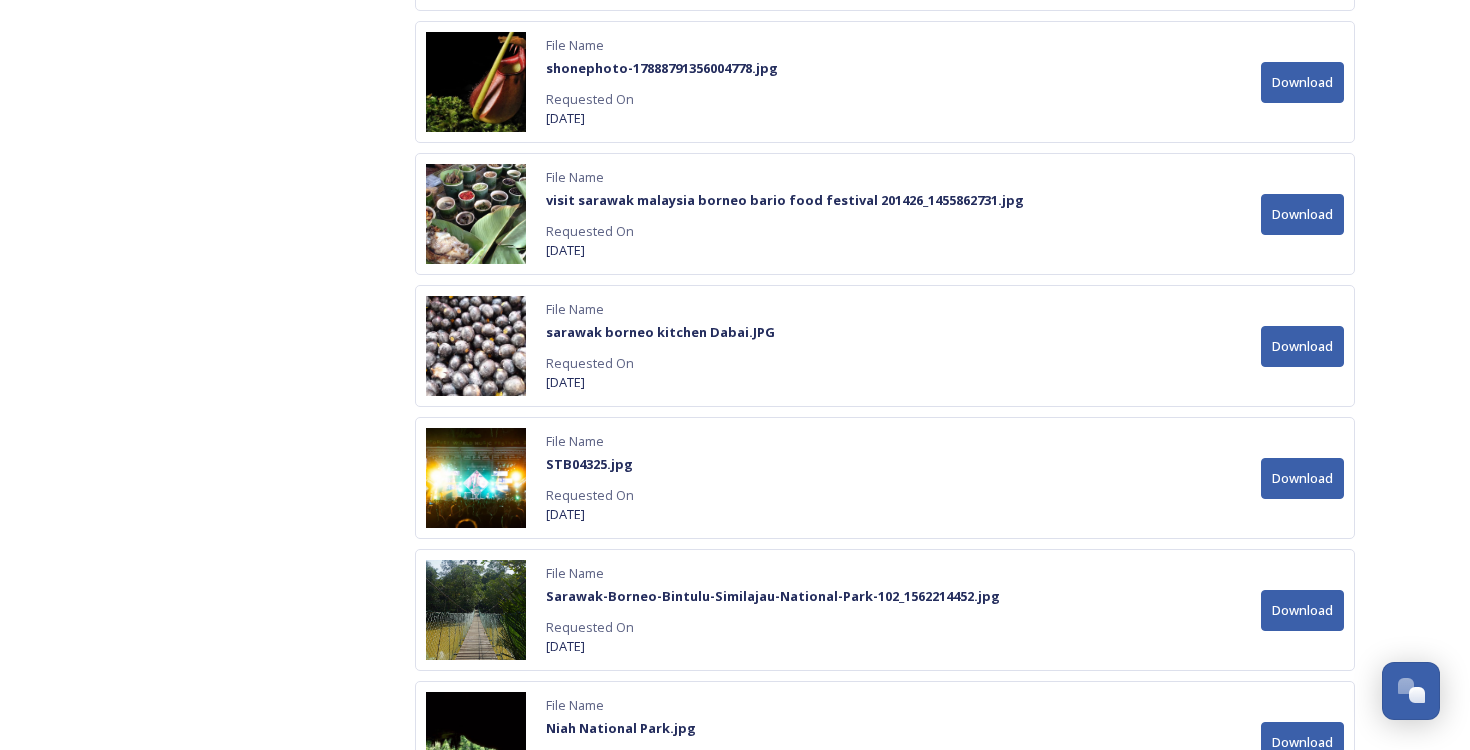 click on "Download" at bounding box center (1302, 478) 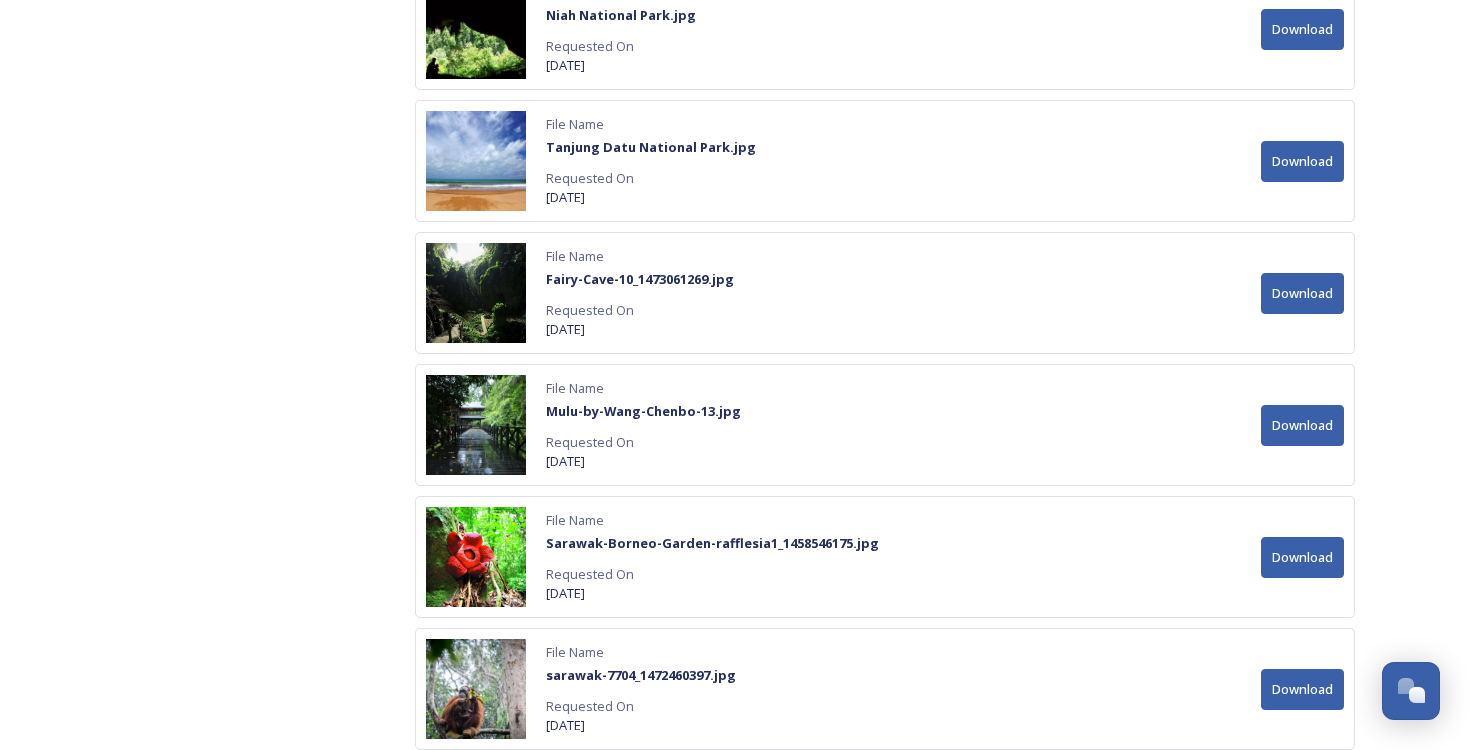 scroll, scrollTop: 4516, scrollLeft: 0, axis: vertical 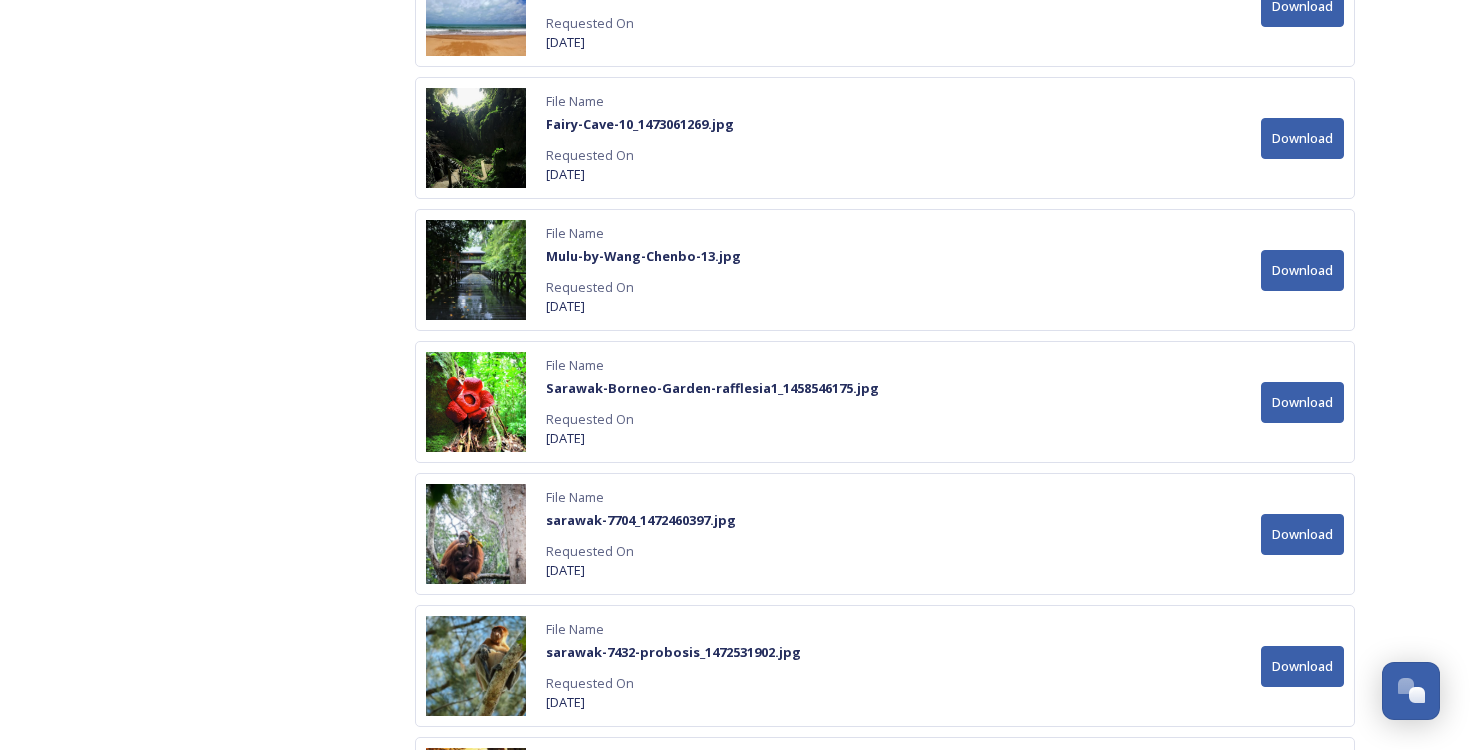 click on "Download" at bounding box center (1302, 138) 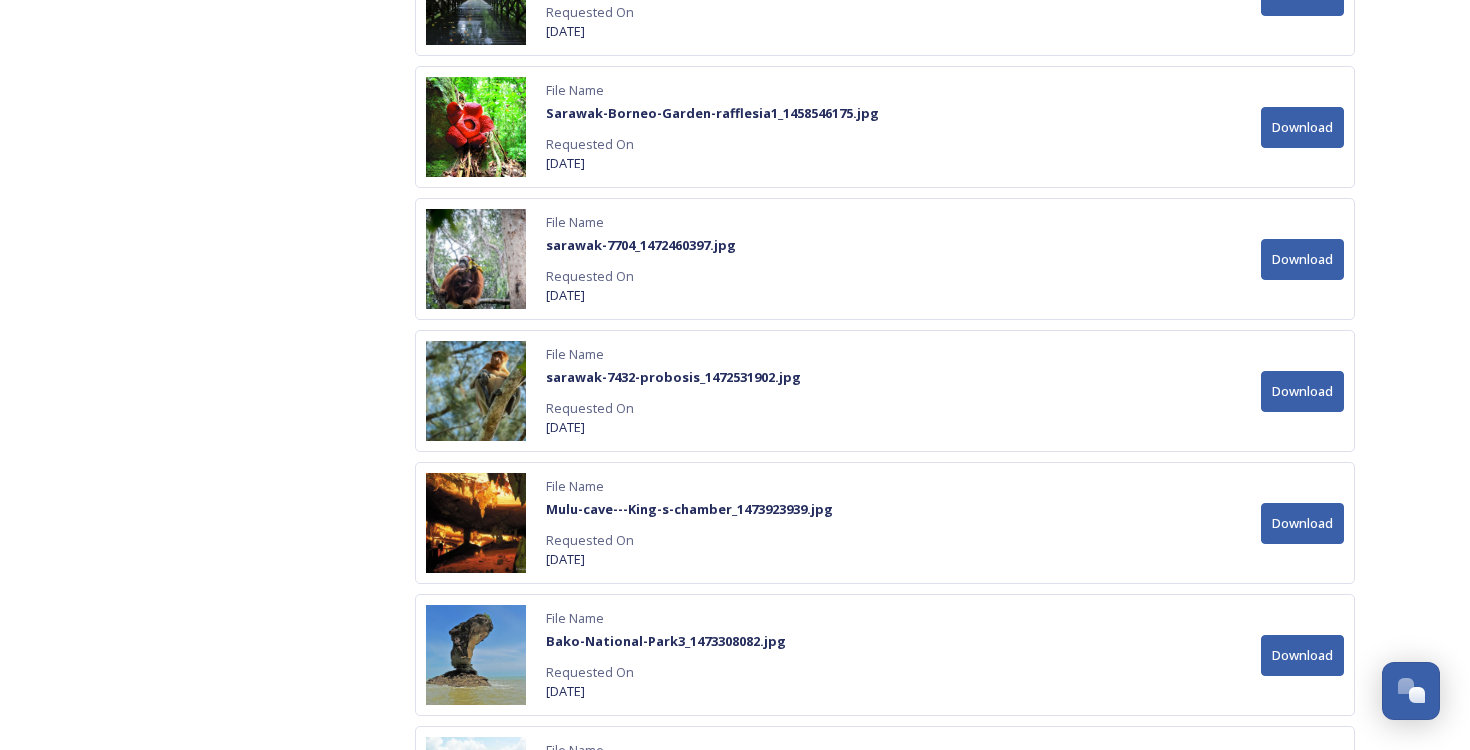 scroll, scrollTop: 4846, scrollLeft: 0, axis: vertical 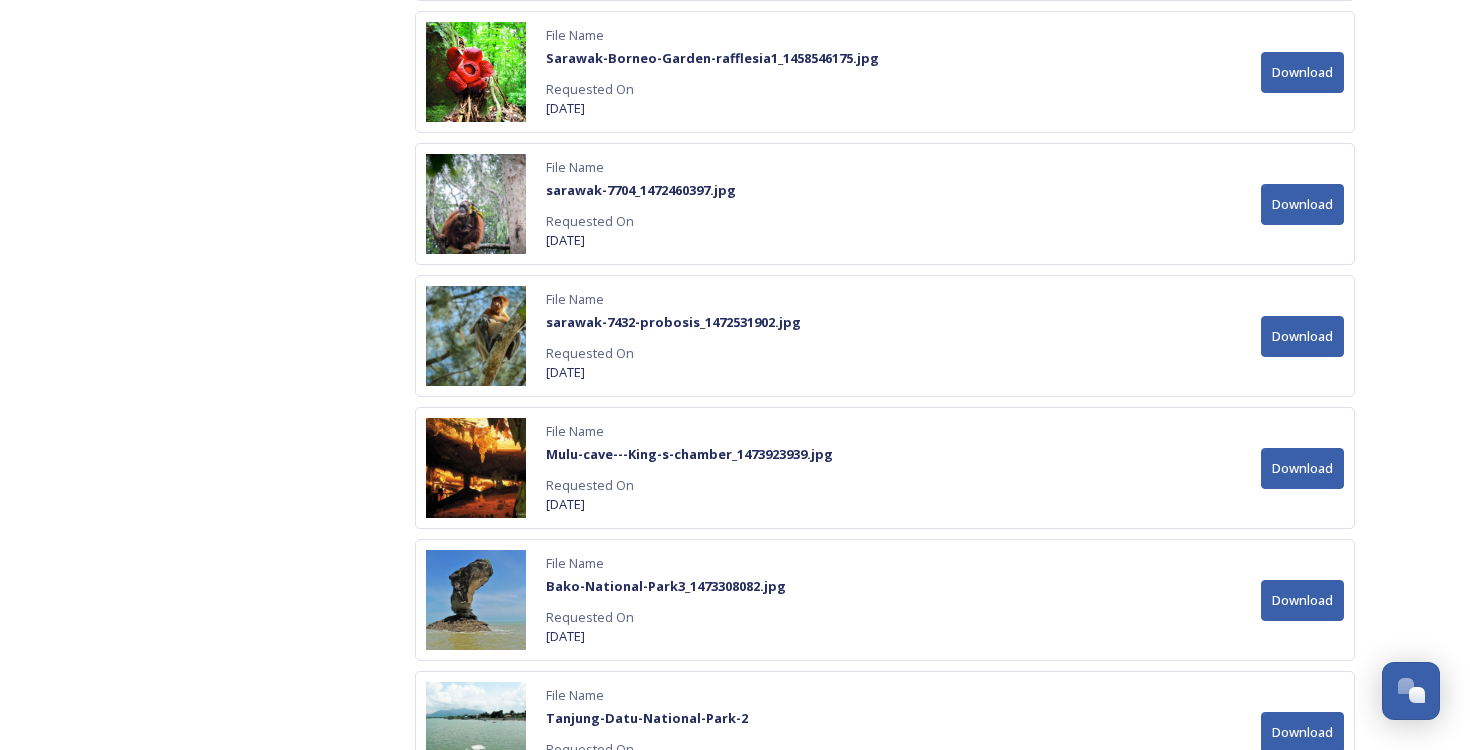 click on "Download" at bounding box center [1302, 468] 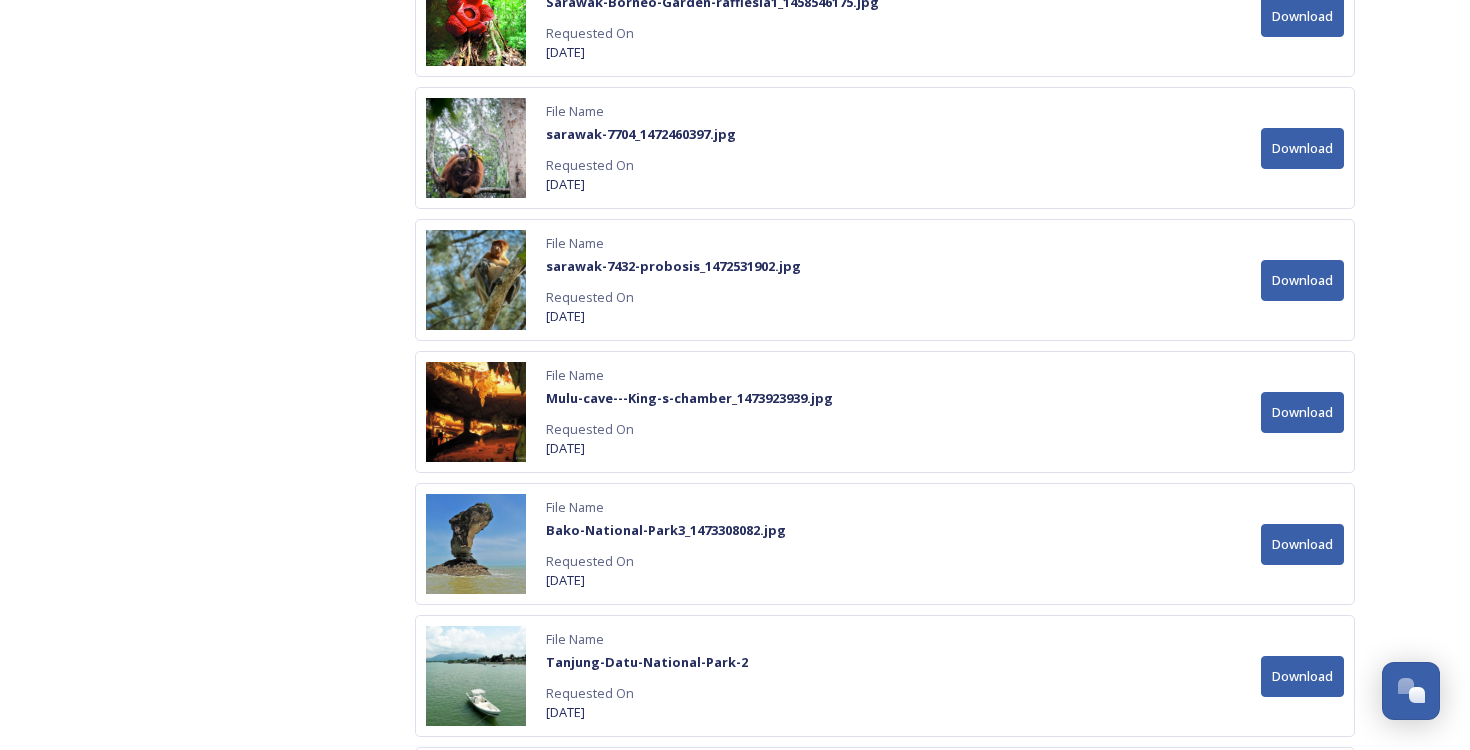 scroll, scrollTop: 4915, scrollLeft: 0, axis: vertical 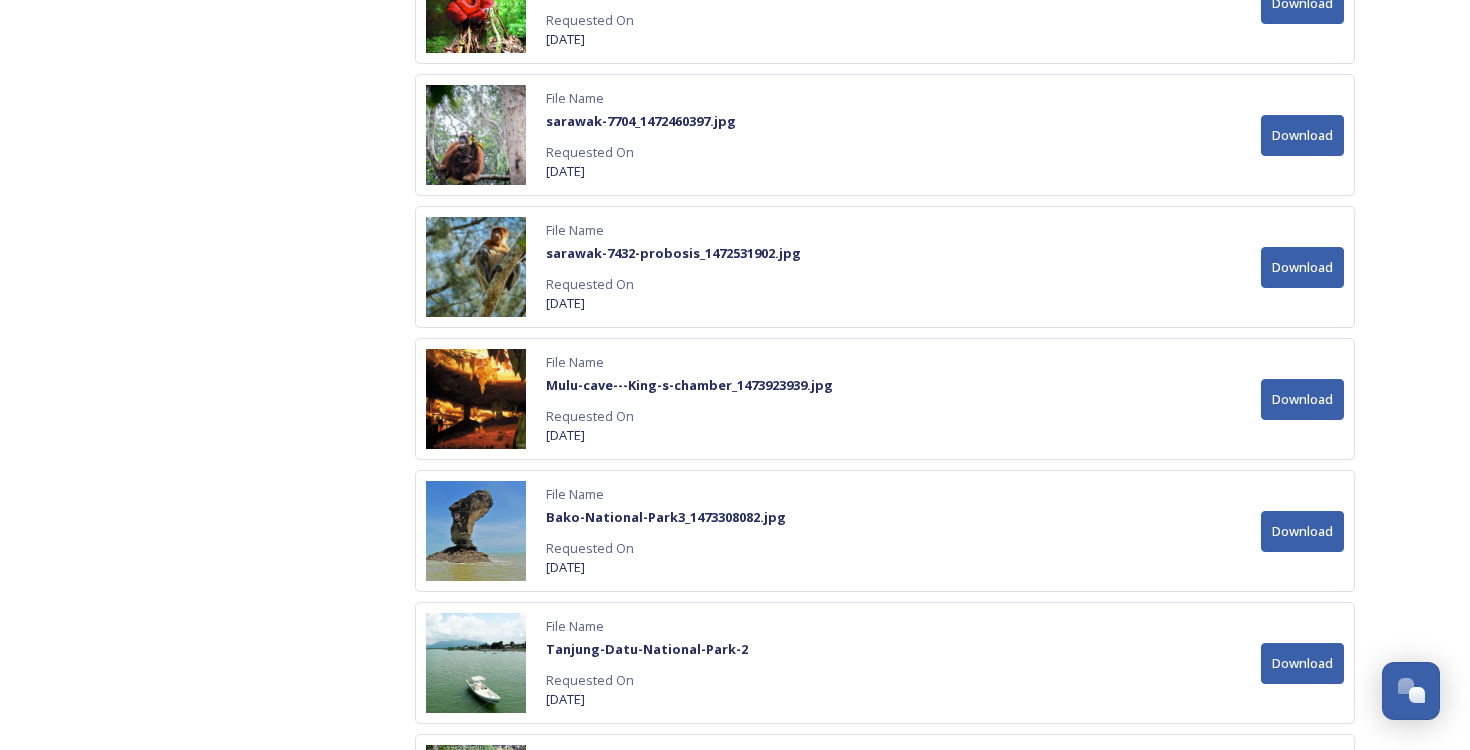 click on "Download" at bounding box center [1302, 531] 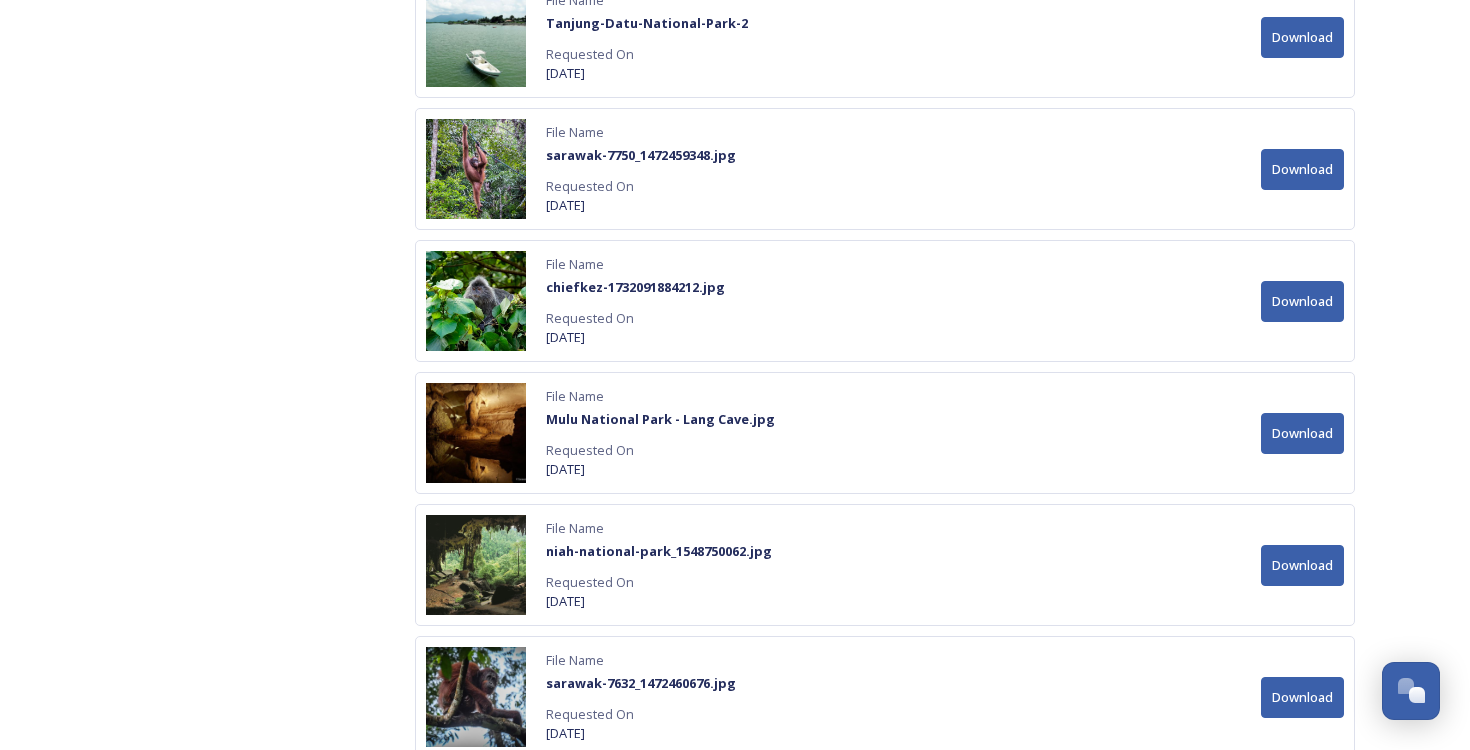 scroll, scrollTop: 5764, scrollLeft: 0, axis: vertical 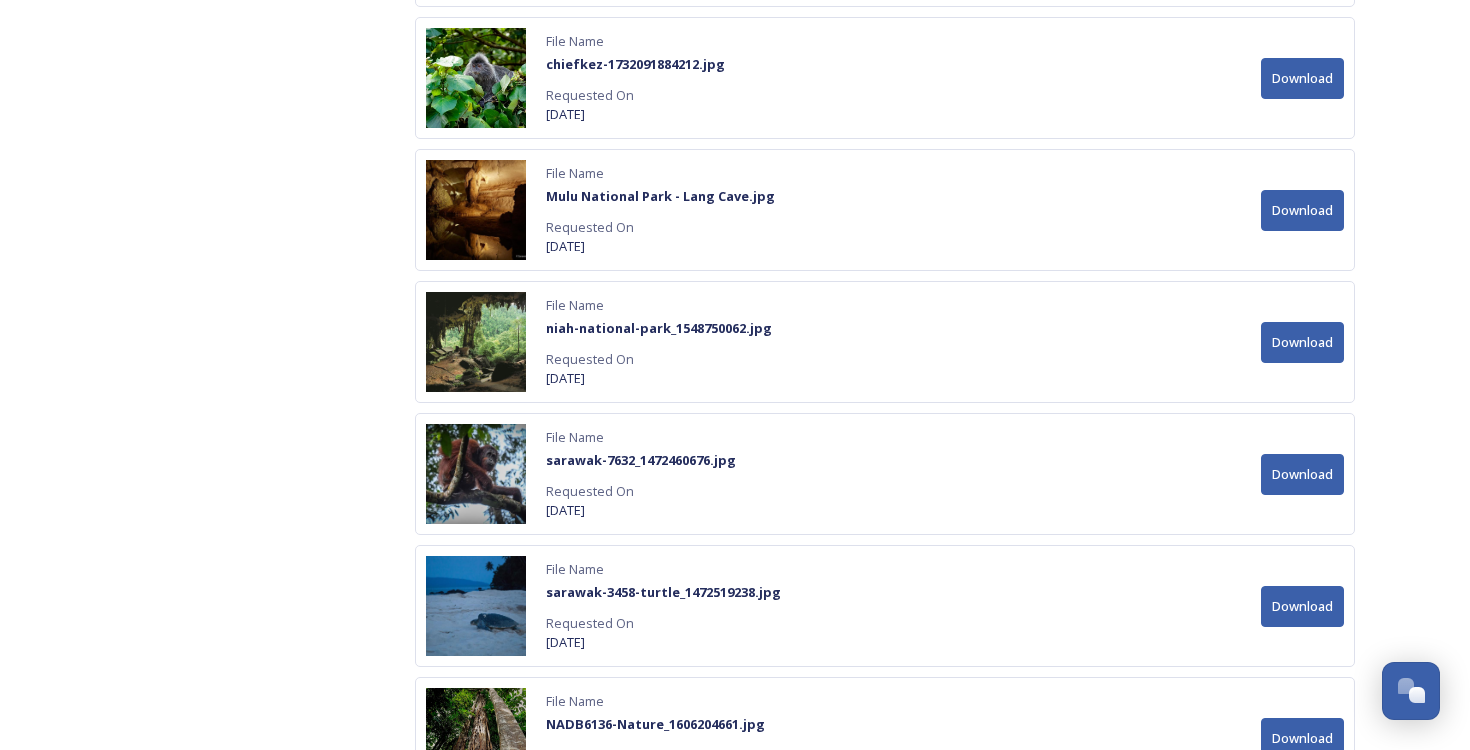 click on "Download" at bounding box center [1302, 342] 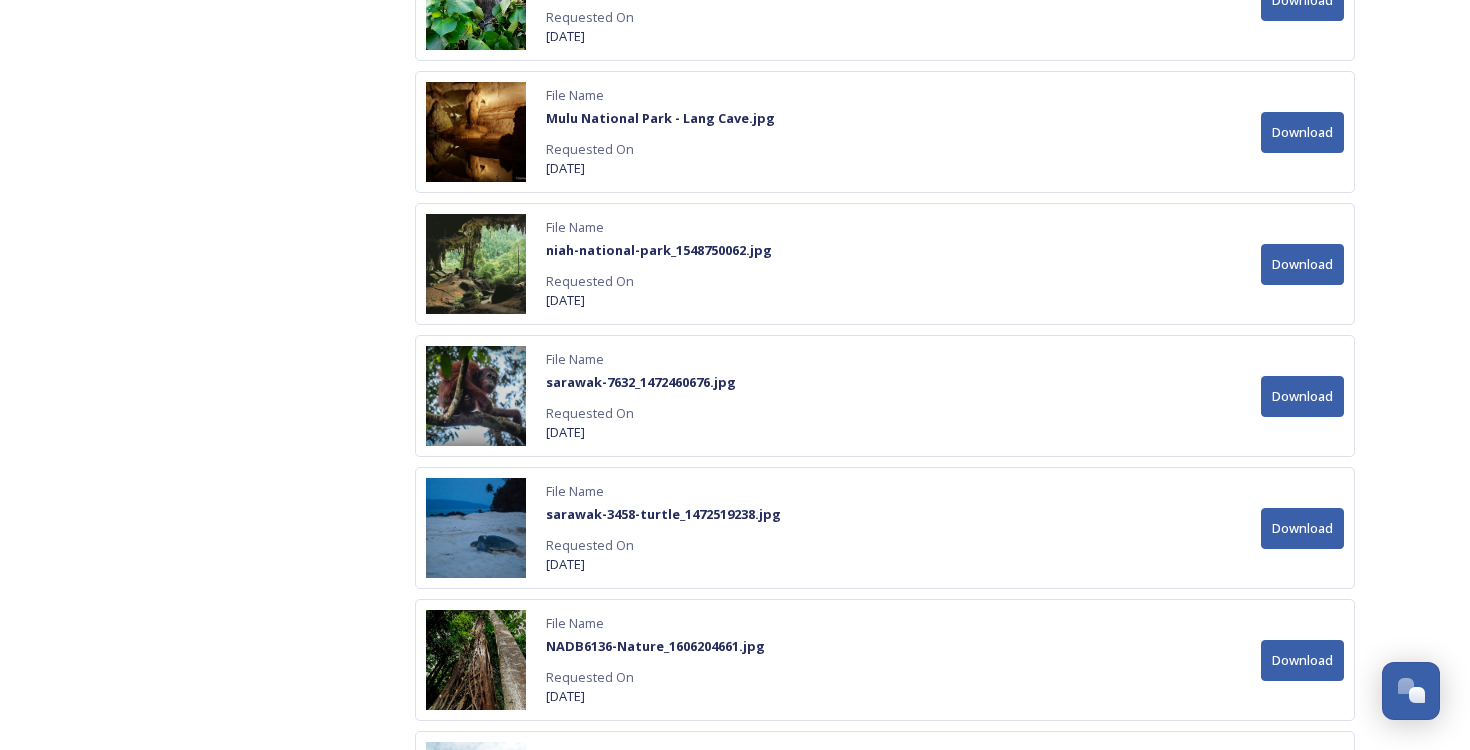 scroll, scrollTop: 5845, scrollLeft: 0, axis: vertical 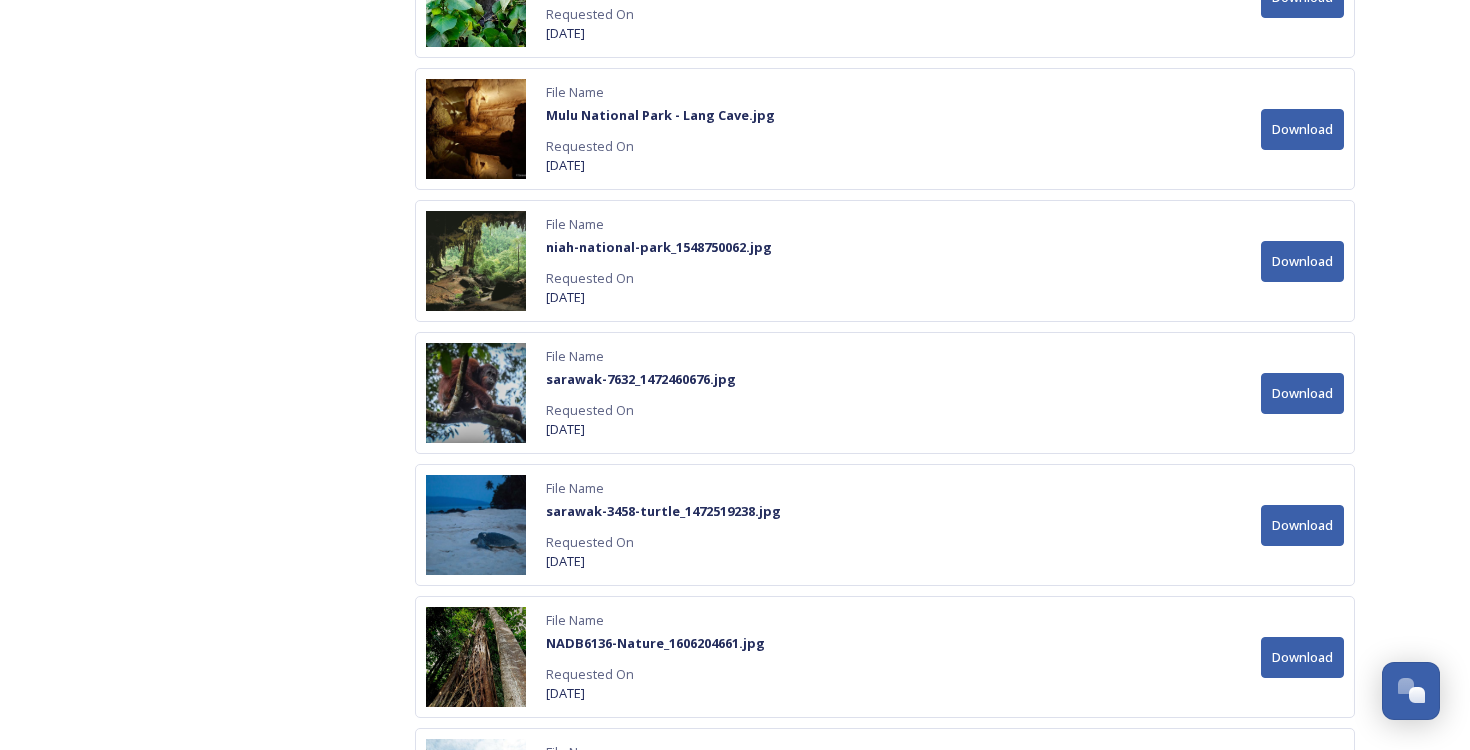 click on "Download" at bounding box center [1302, 393] 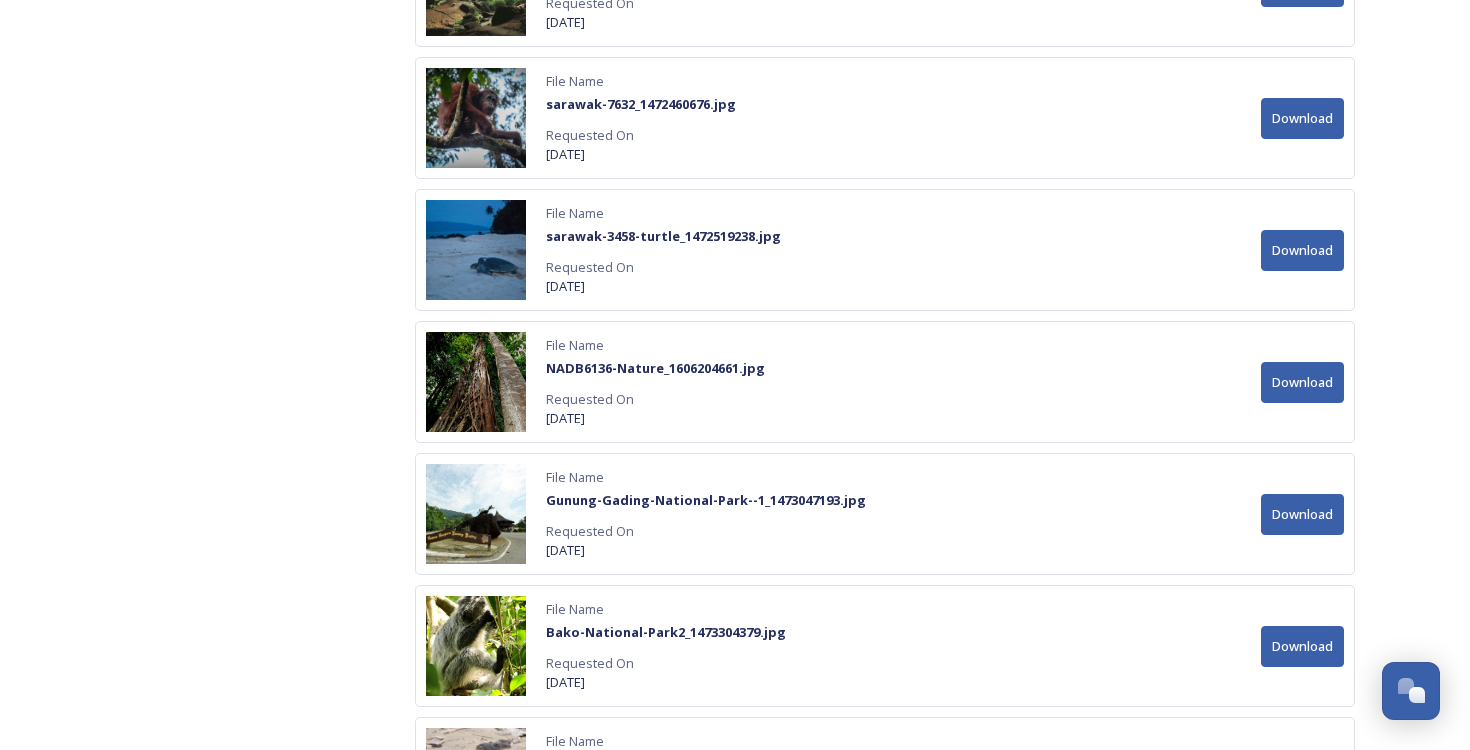 scroll, scrollTop: 6129, scrollLeft: 0, axis: vertical 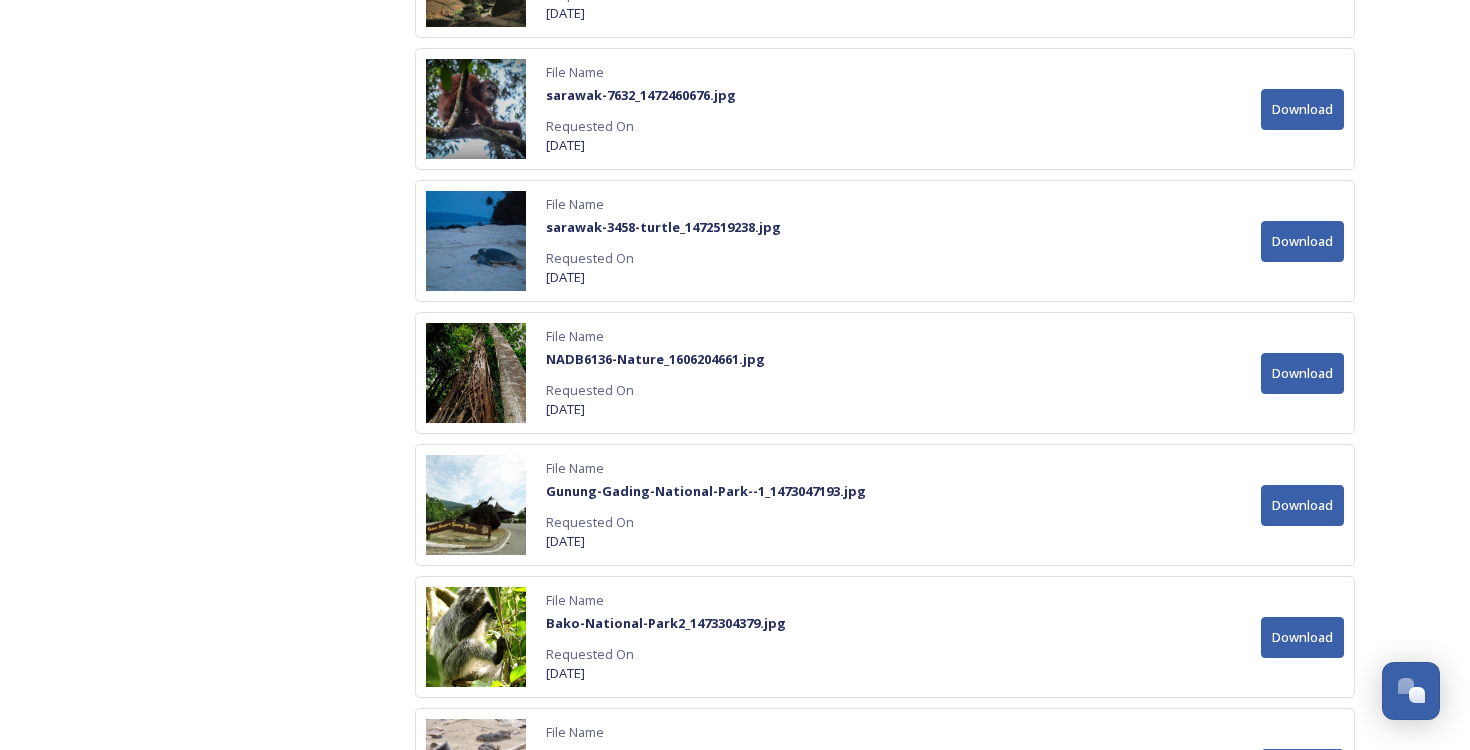 click on "Download" at bounding box center [1302, 373] 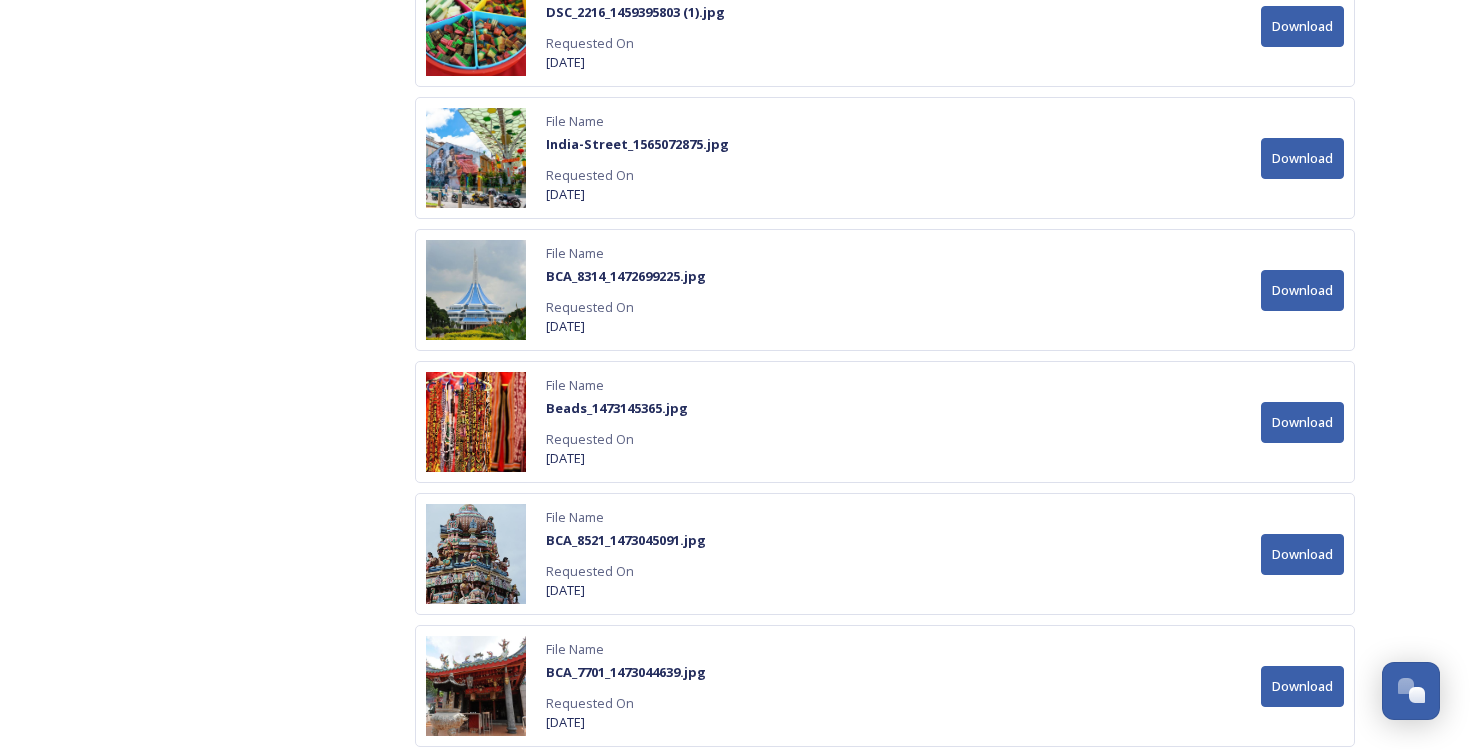 scroll, scrollTop: 7995, scrollLeft: 0, axis: vertical 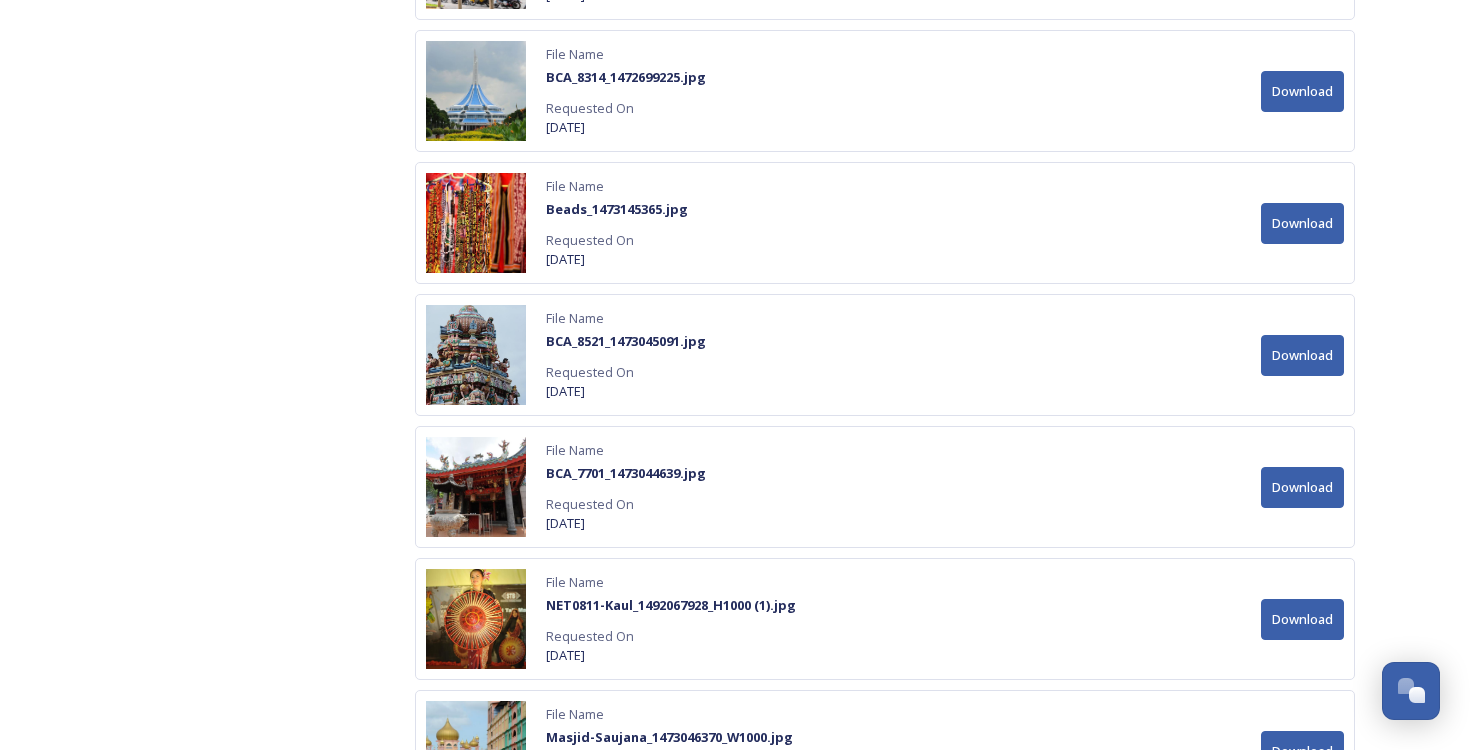 click on "Download" at bounding box center [1302, 355] 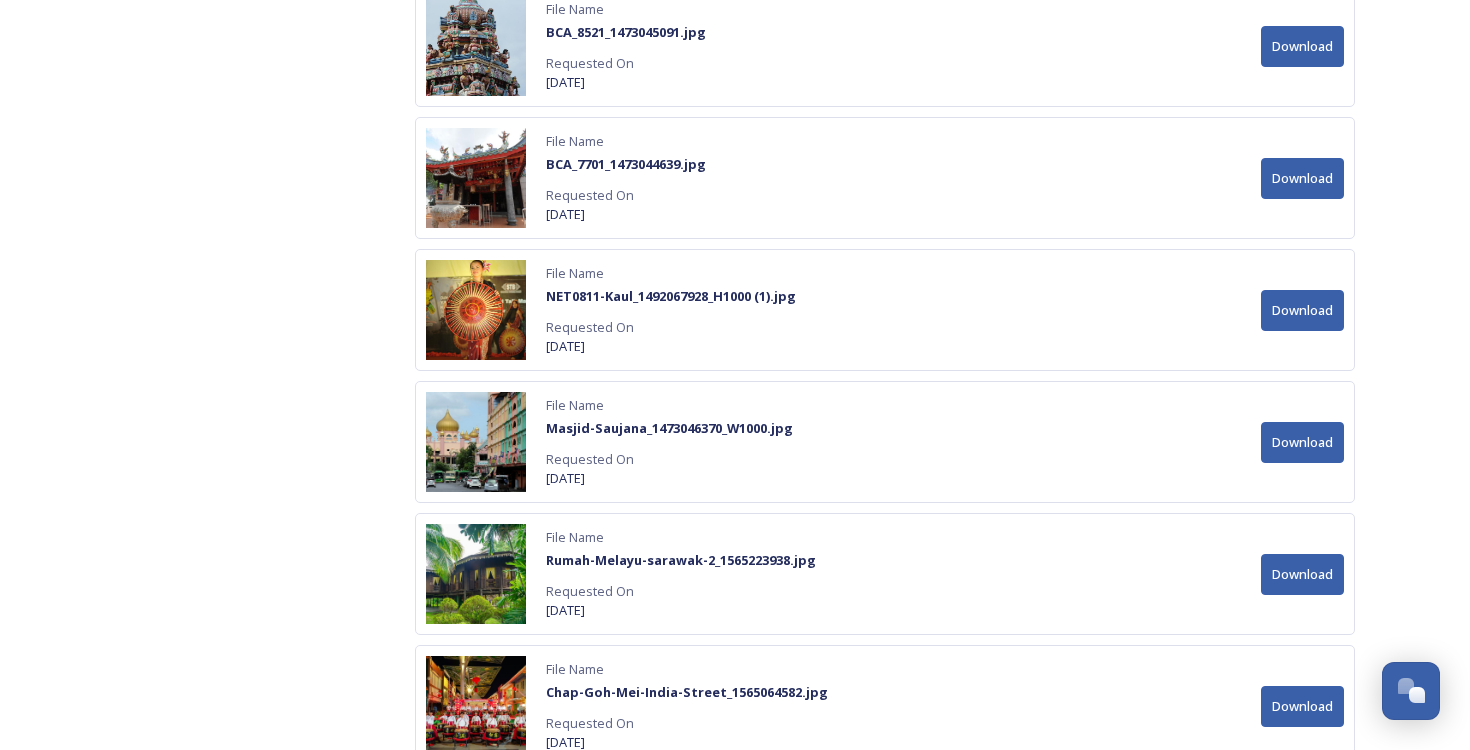 scroll, scrollTop: 8336, scrollLeft: 0, axis: vertical 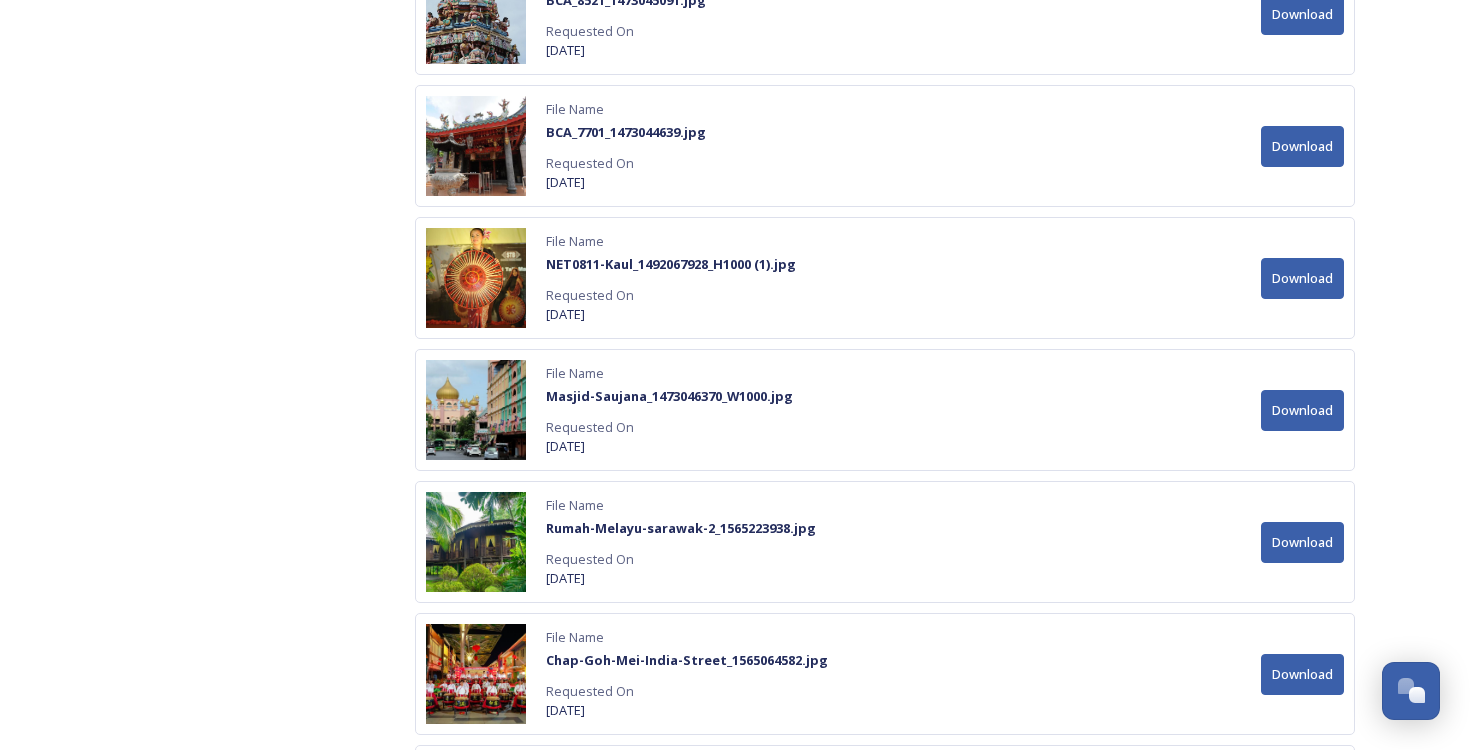 click on "Download" at bounding box center (1302, 410) 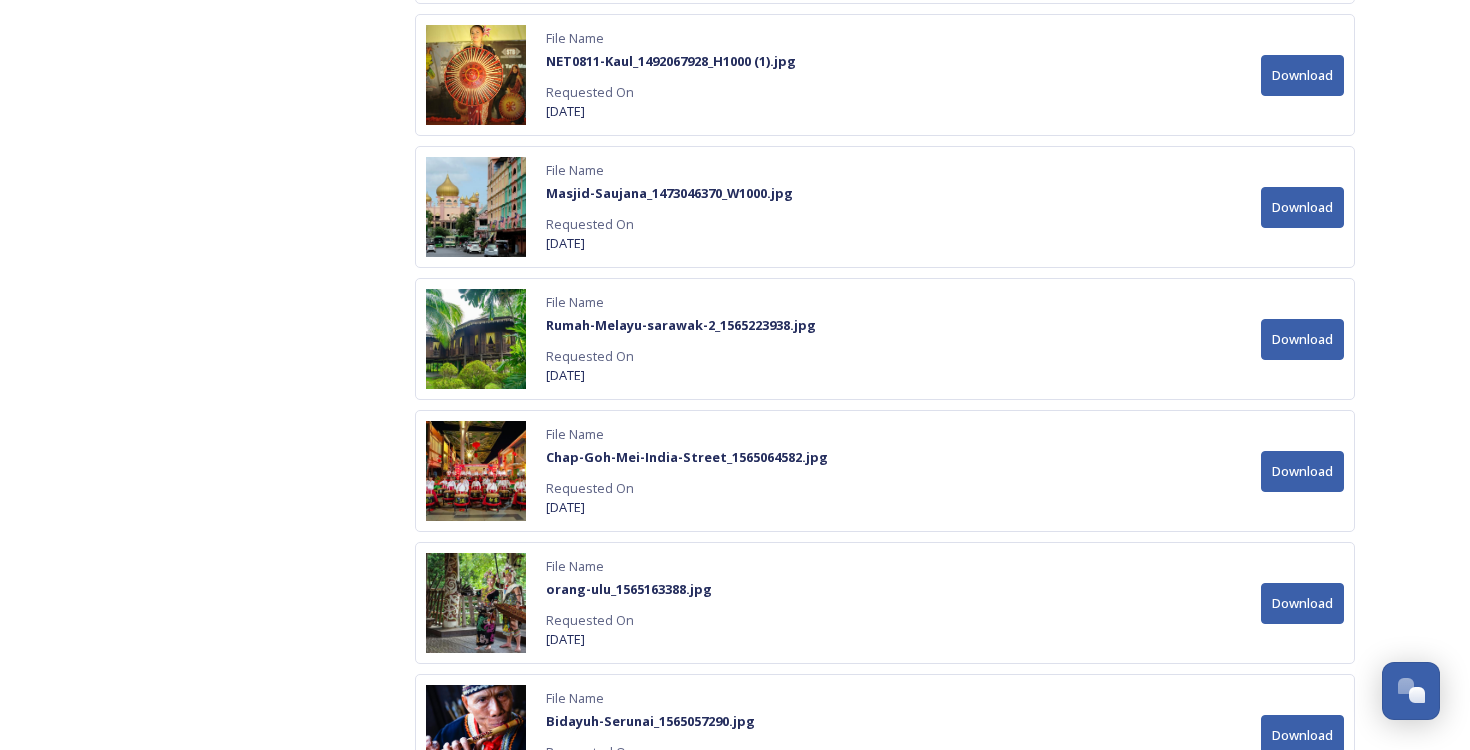 scroll, scrollTop: 8810, scrollLeft: 0, axis: vertical 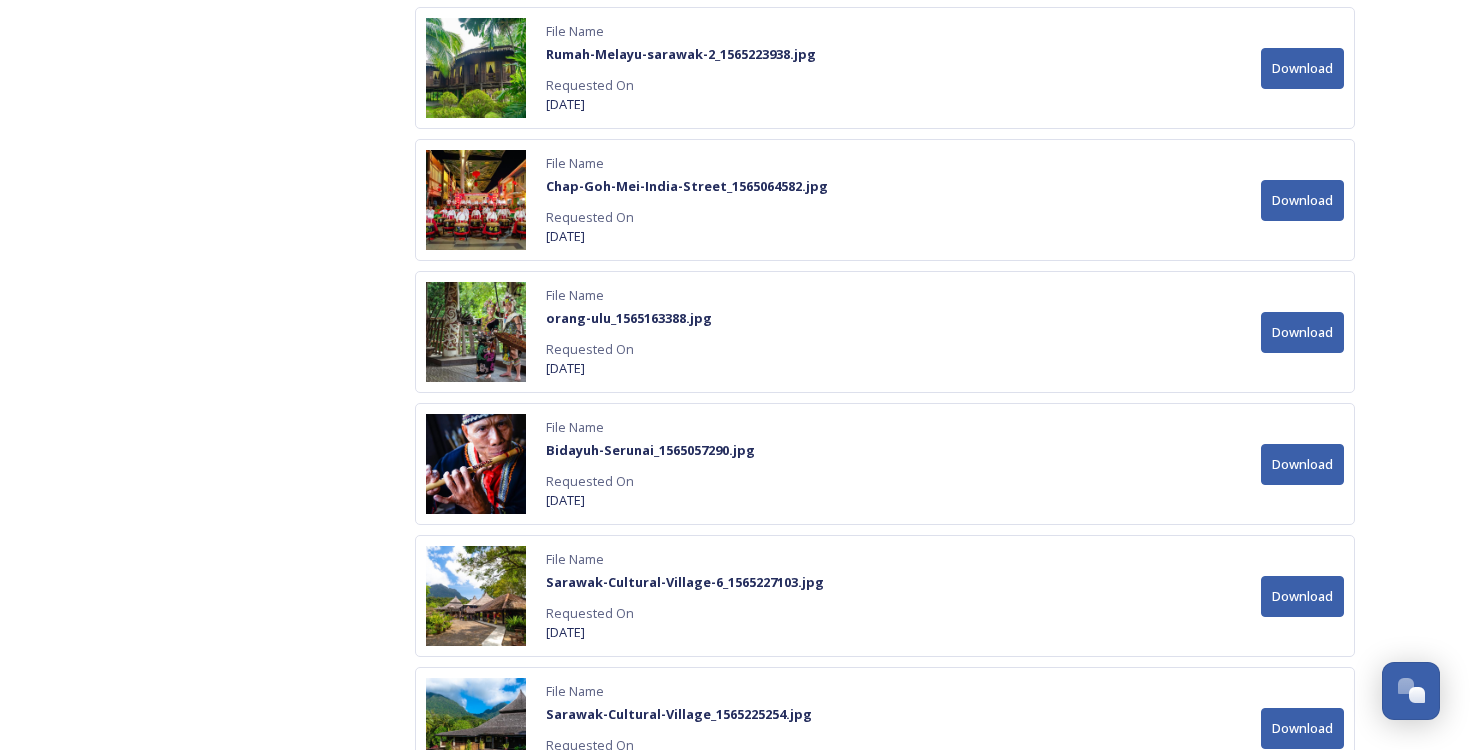 click on "Download" at bounding box center (1302, 200) 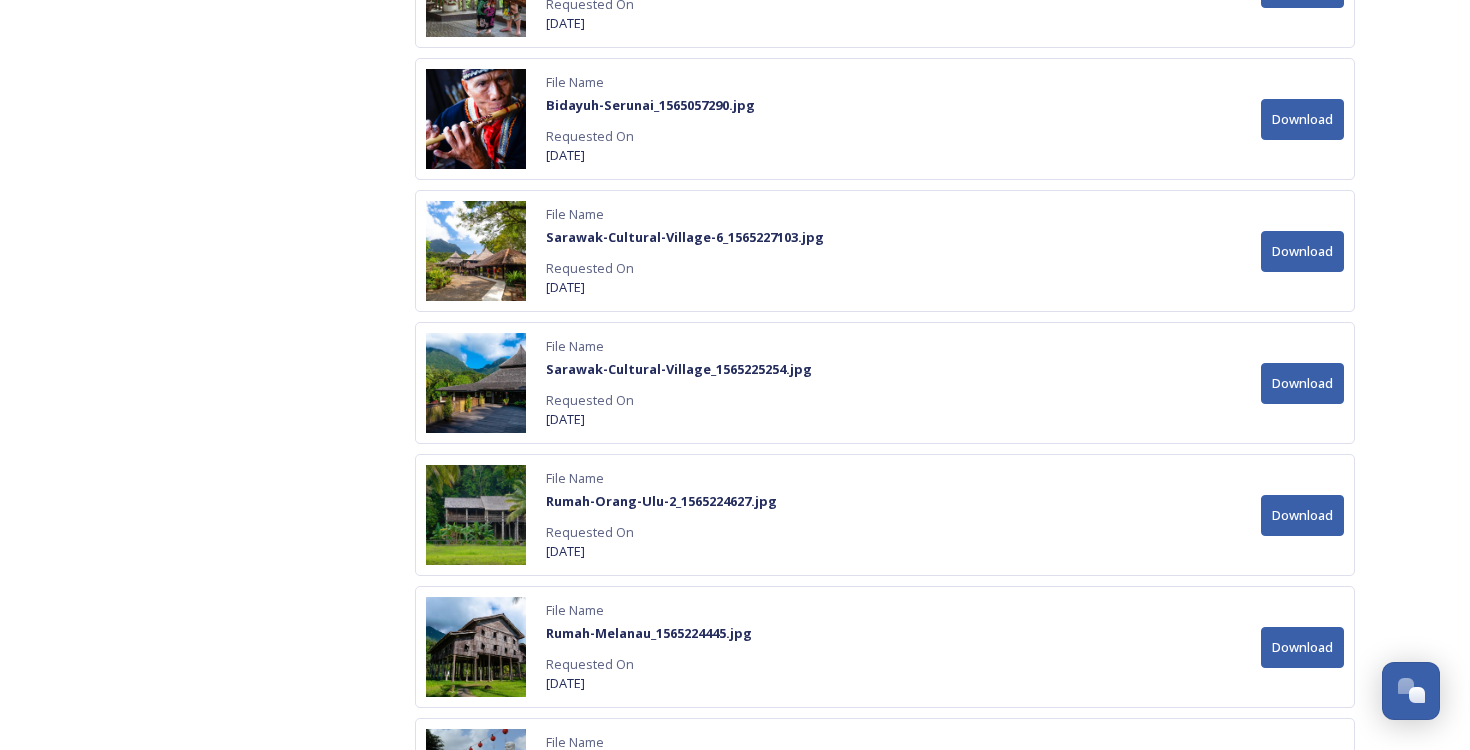 scroll, scrollTop: 9193, scrollLeft: 0, axis: vertical 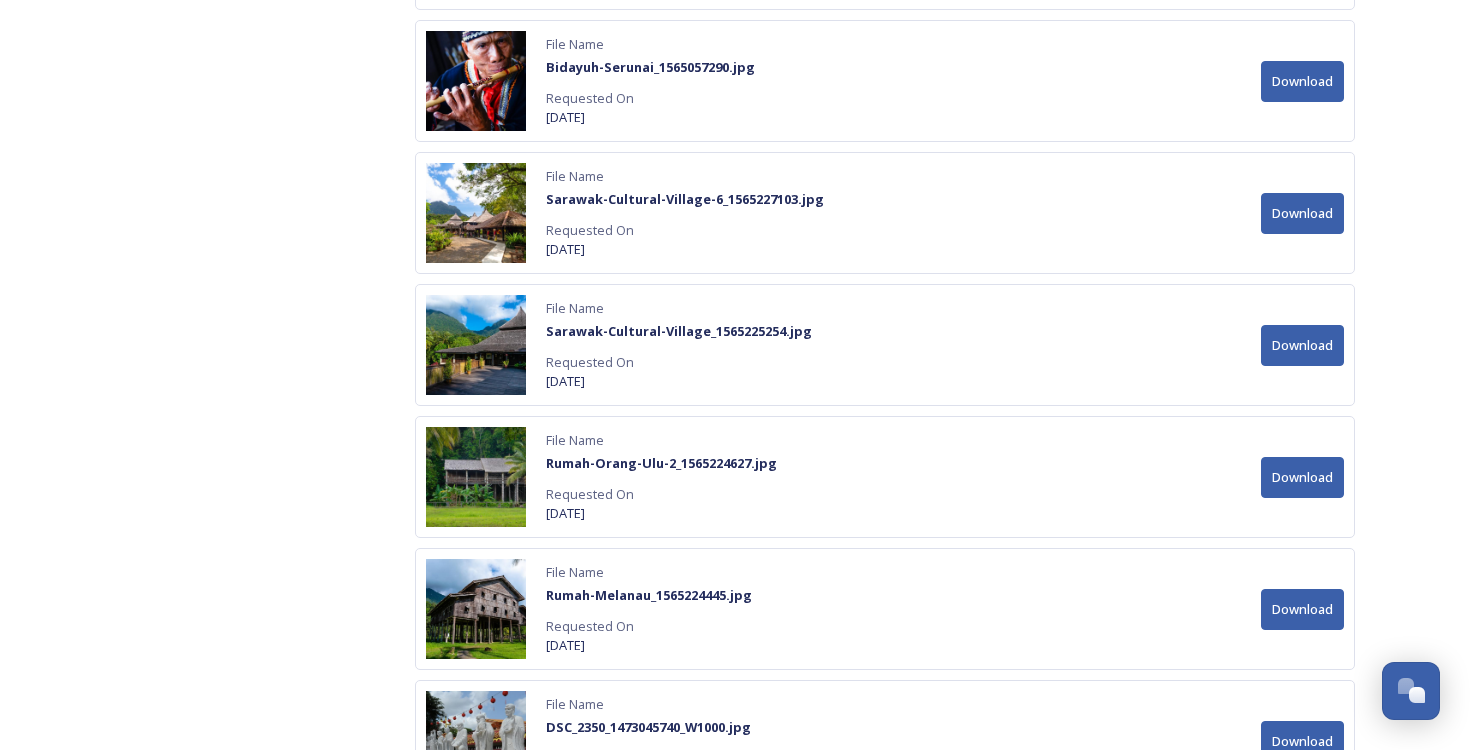 click on "Shared by: [ORGANIZATION] The [ORGANIZATION] is an official initiative by the [ORGANIZATION], offering a curated collection of high-resolution images that showcase the culture, nature, people, and experiences of Sarawak. It serves as a trusted visual resource for media, partners, and storytellers promoting Sarawak as a responsible and vibrant travel destination.
Please note: Images are for editorial and promotional use only. Commercial use is not permitted. For any questions or assistance regarding the [ORGANIZATION] Media Centre, please reach out to: [EMAIL] Sarawak Travel Photo Library Downloads Requested Downloads: 124 File Name Market_1473145967.jpg Requested On [DATE] Download File Name sarawak borneo mural feather (3).jpg Requested On [DATE] Download File Name bj craft1.JPG Requested On [DATE] Download File Name Fort-Margherita_1694482462.jpg Requested On [DATE] Download File Name Requested On [DATE] Download" at bounding box center [735, -673] 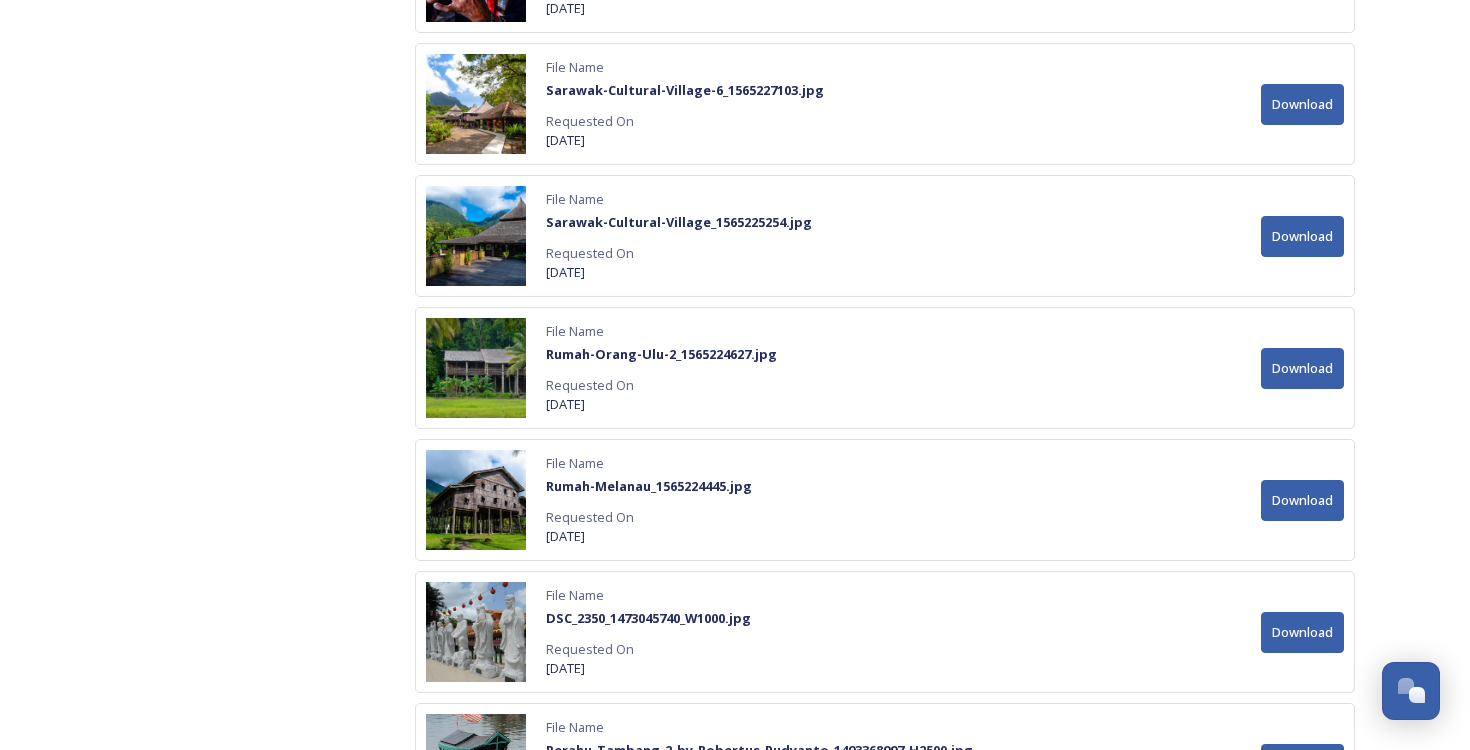 scroll, scrollTop: 9322, scrollLeft: 0, axis: vertical 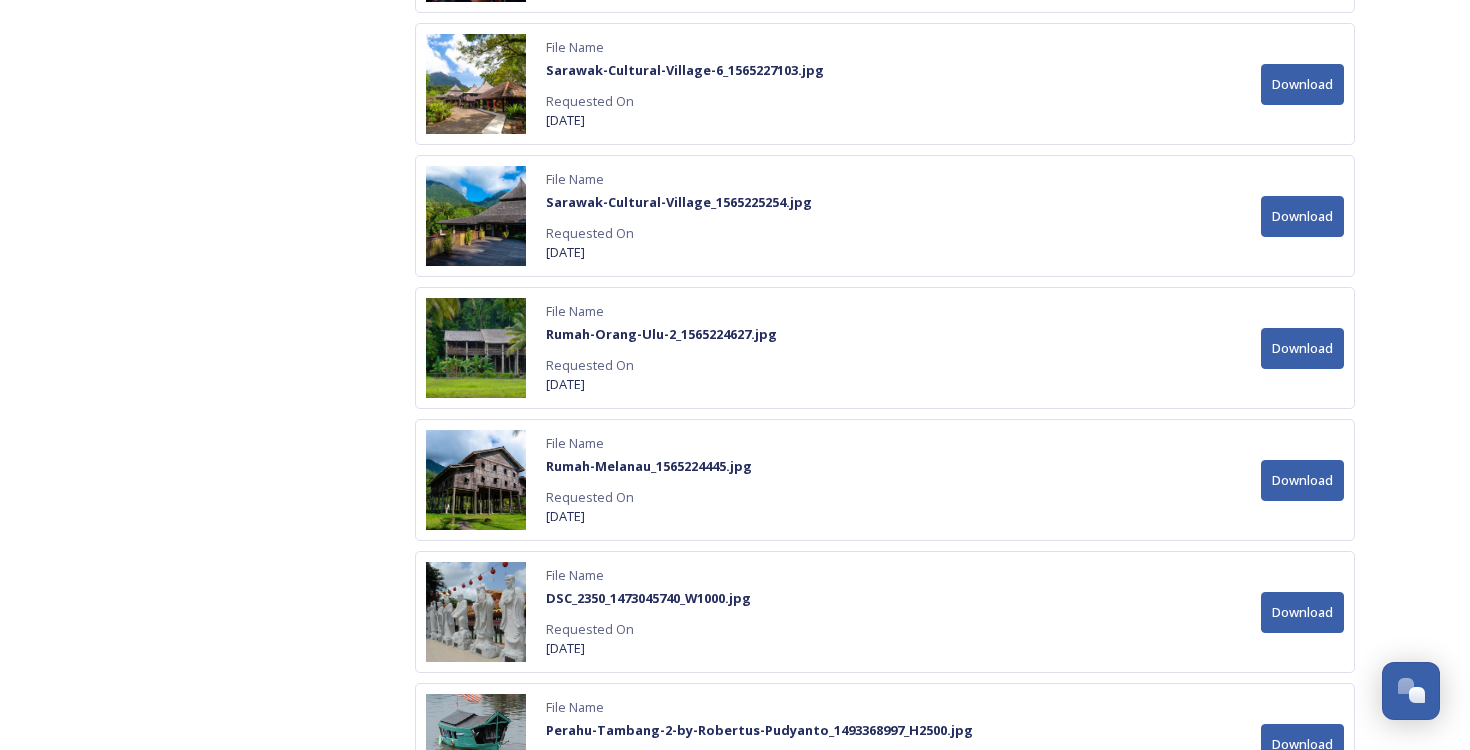 click on "Download" at bounding box center (1302, 348) 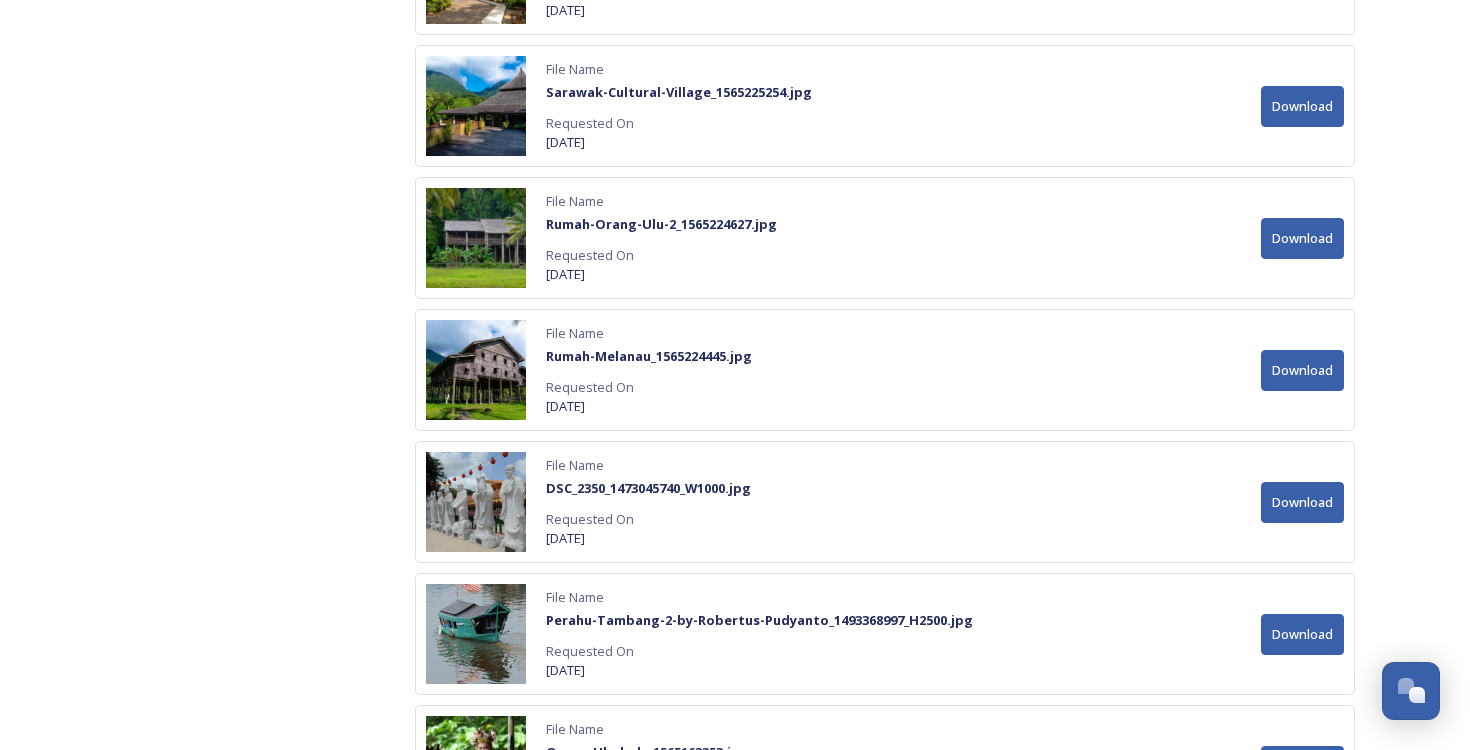 scroll, scrollTop: 9450, scrollLeft: 0, axis: vertical 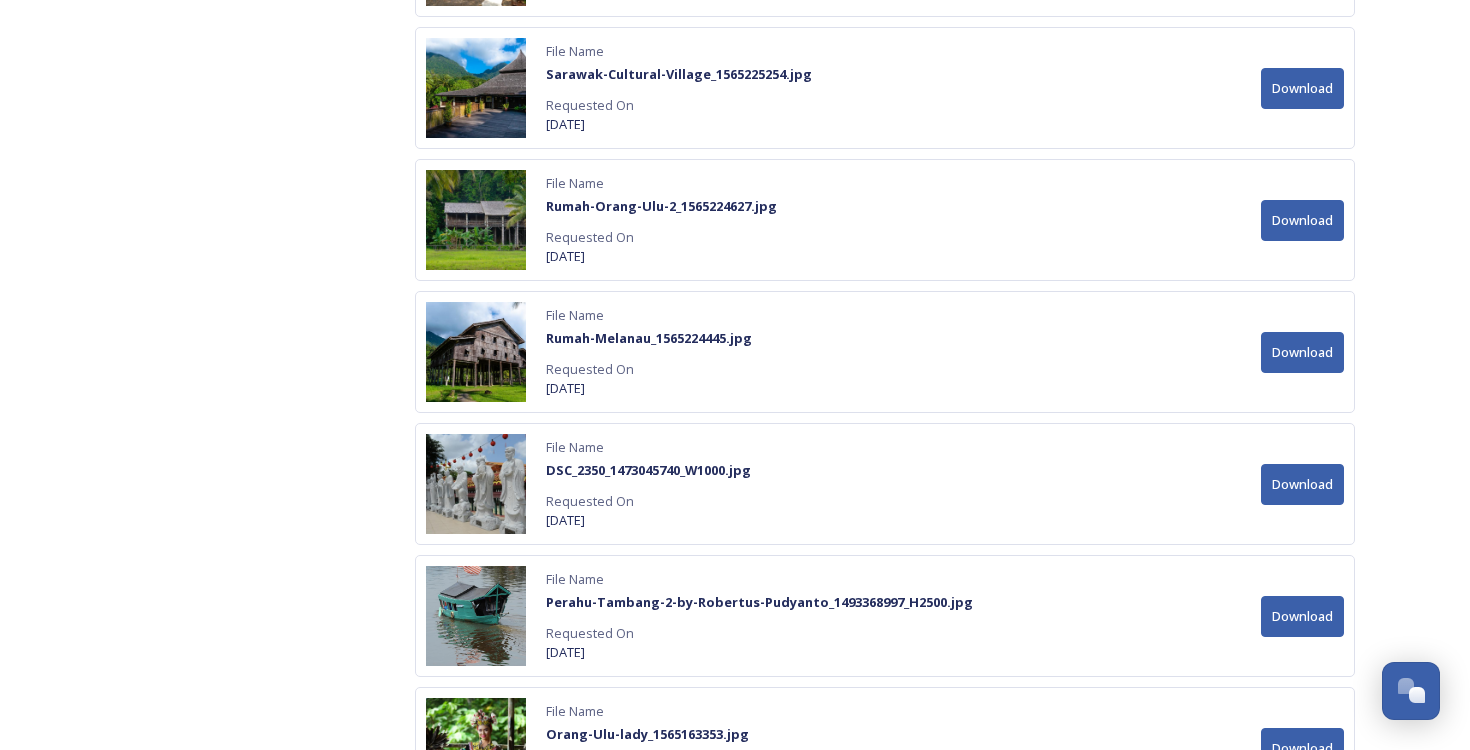 click on "Download" at bounding box center [1302, 352] 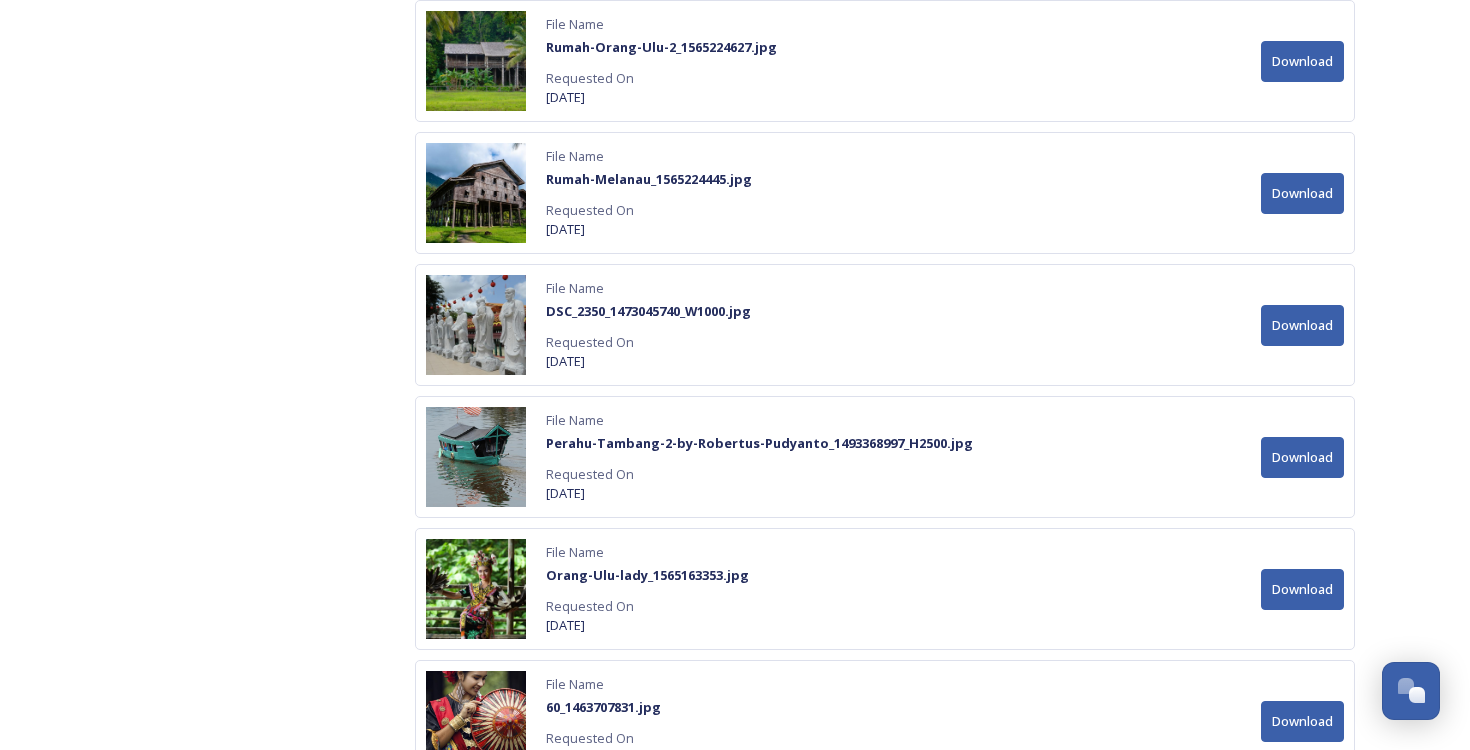 scroll, scrollTop: 9901, scrollLeft: 0, axis: vertical 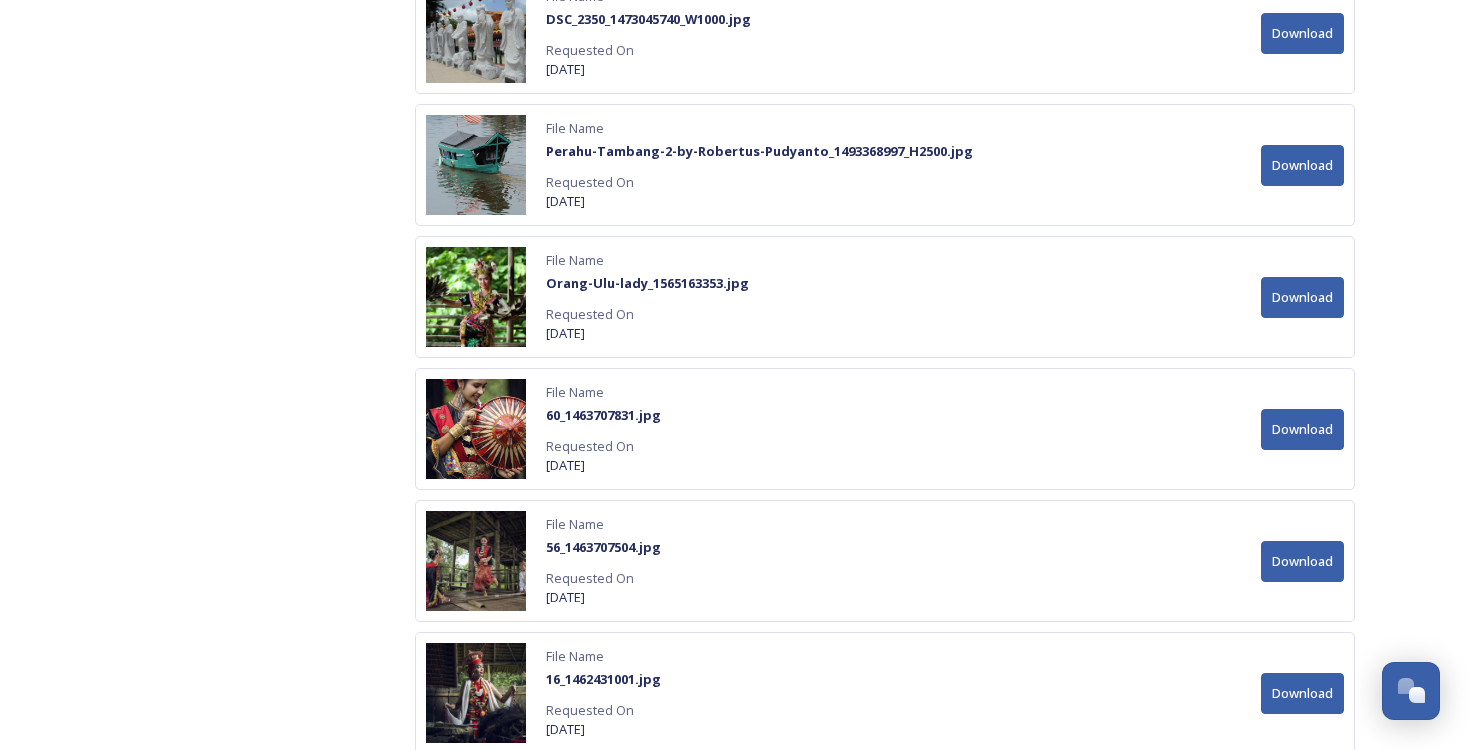 click on "Download" at bounding box center (1302, 297) 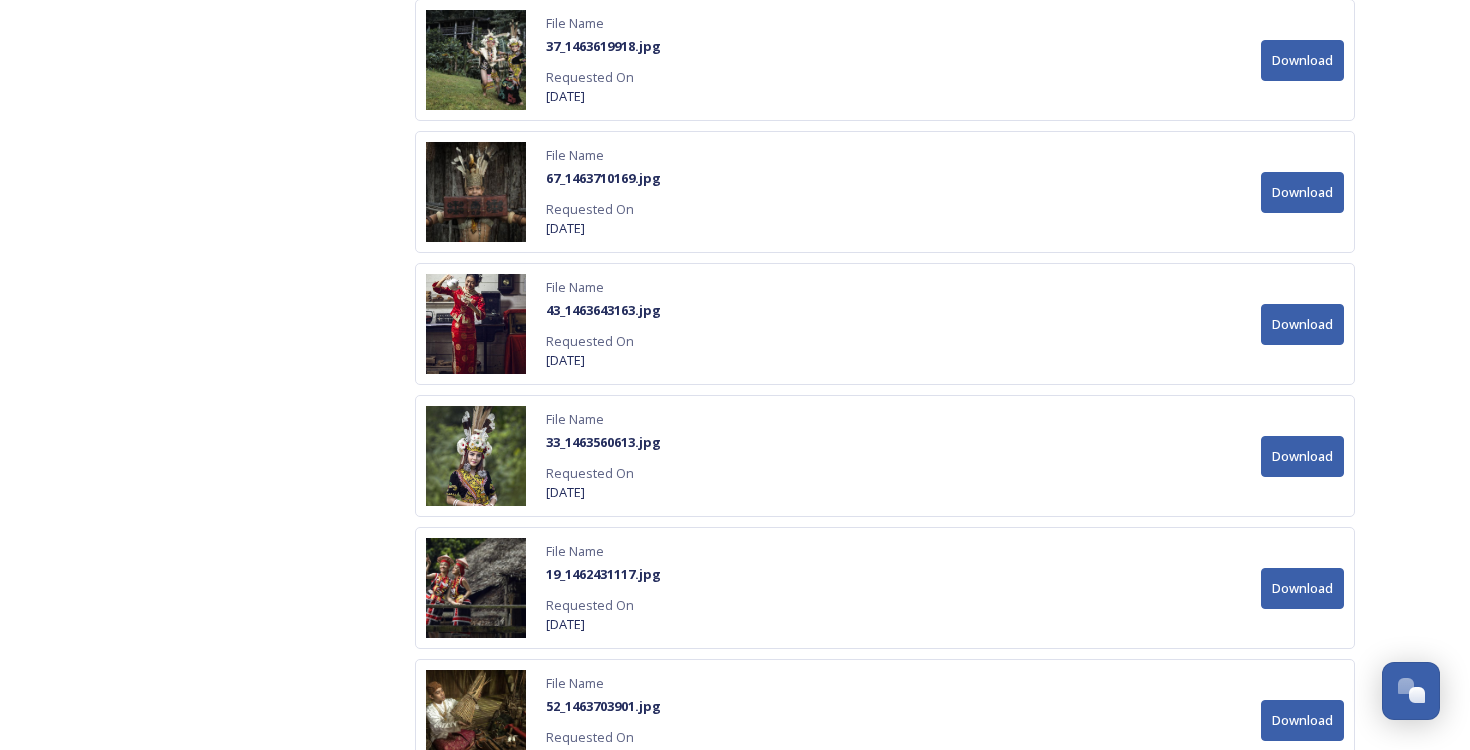 scroll, scrollTop: 11072, scrollLeft: 0, axis: vertical 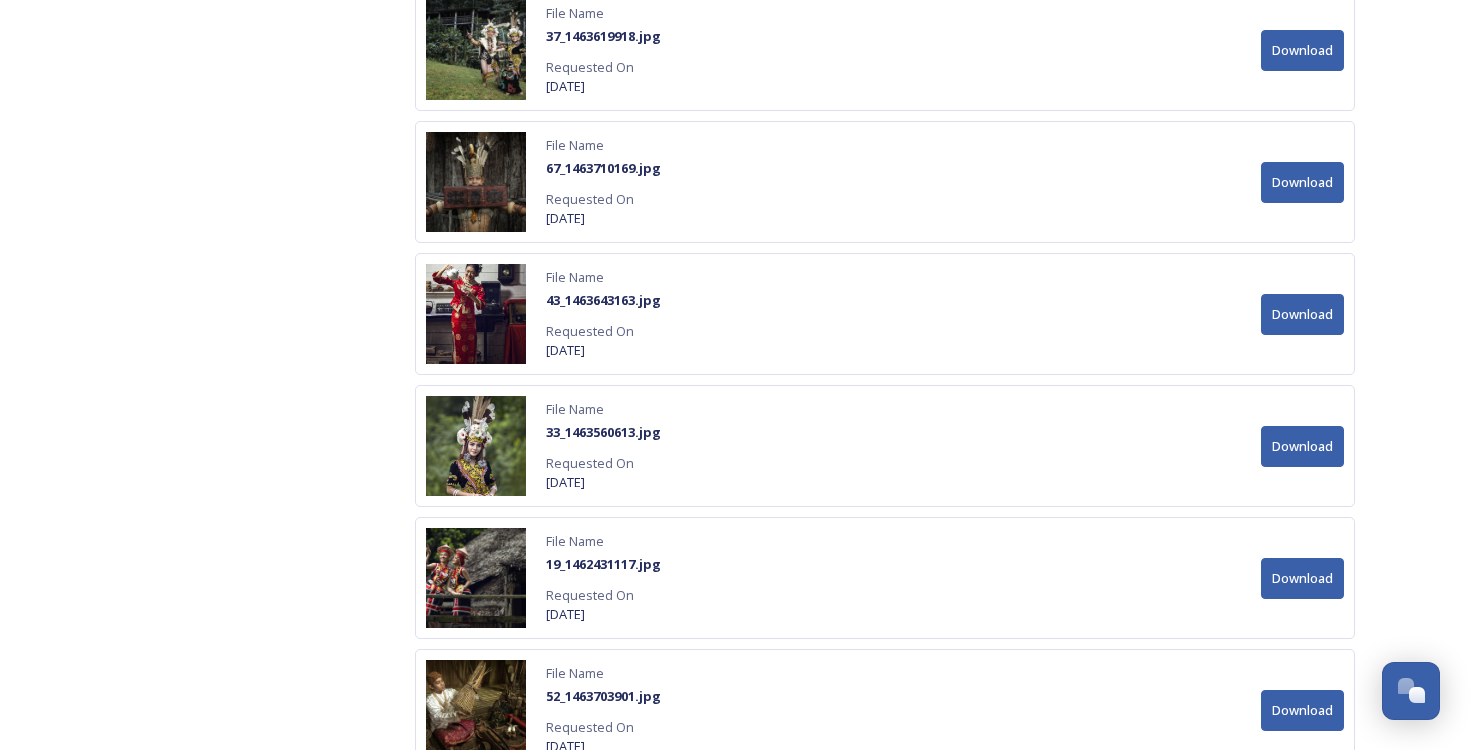 click on "Download" at bounding box center (1302, 446) 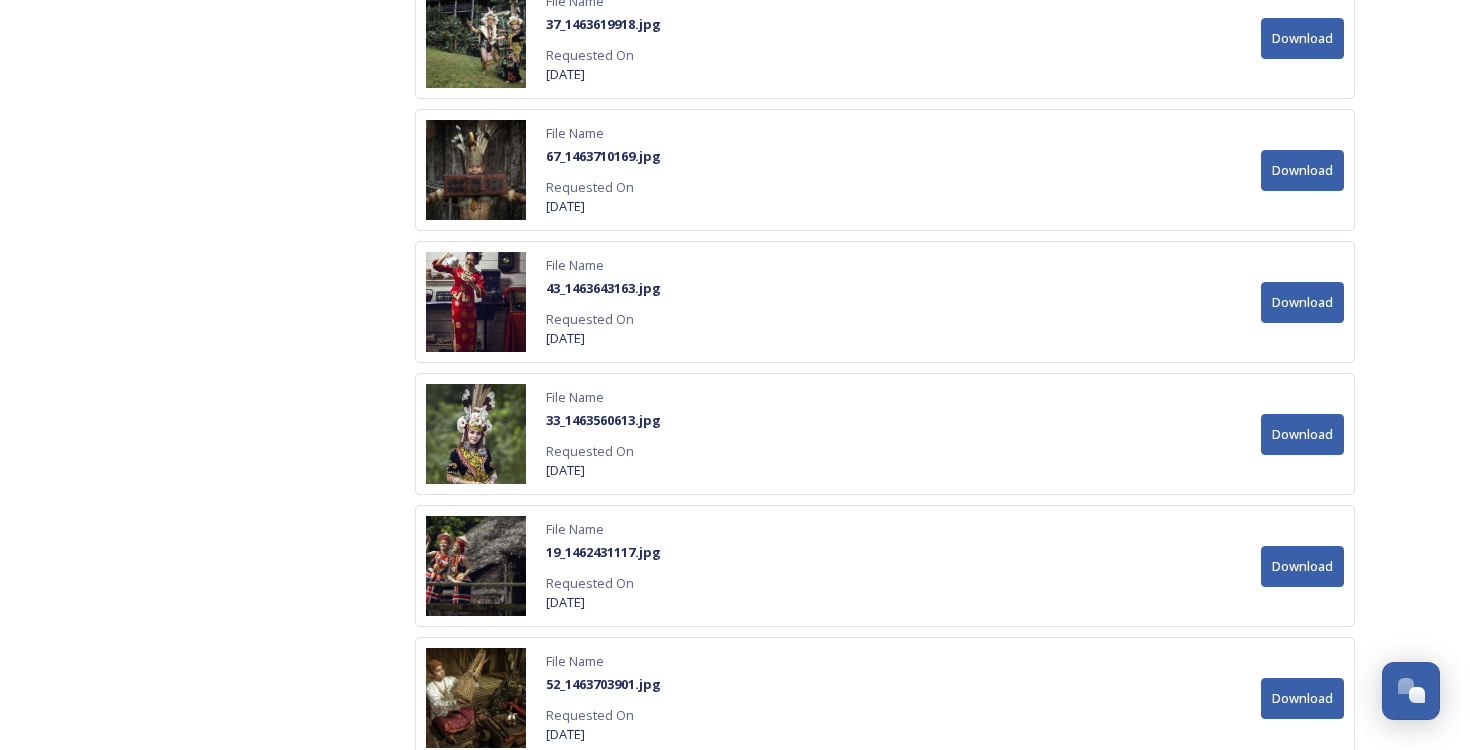 scroll, scrollTop: 11086, scrollLeft: 0, axis: vertical 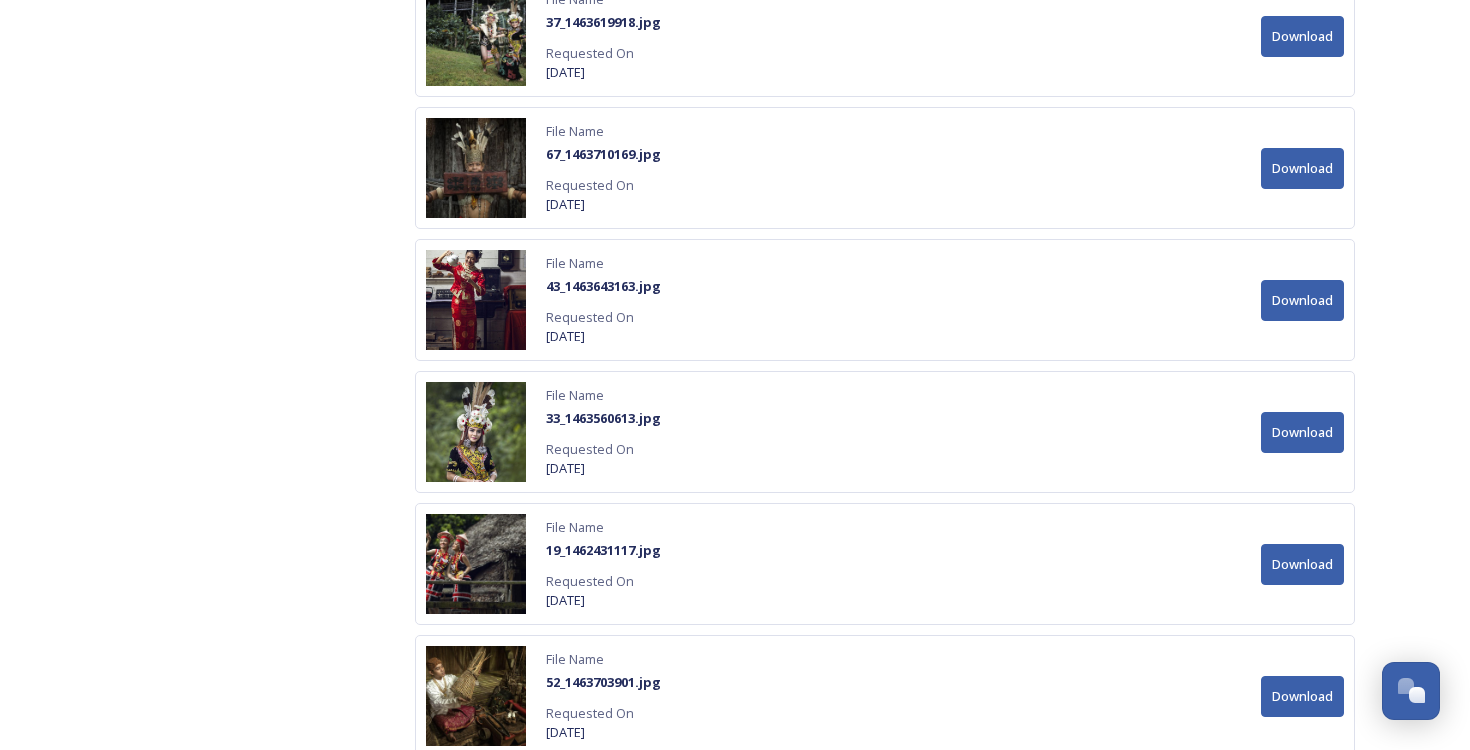 click on "File Name 33_1463560613.jpg Requested On [DATE] Download" at bounding box center (885, 432) 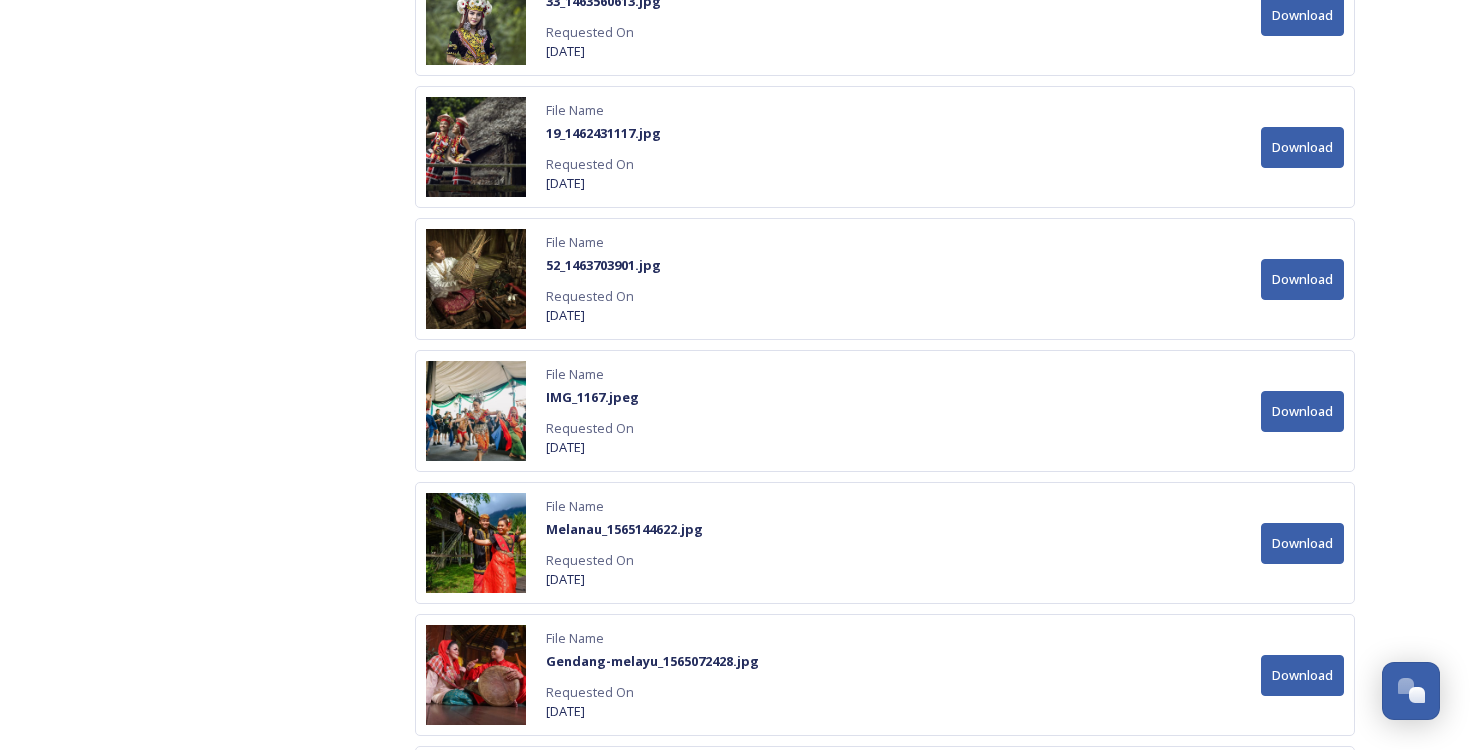 scroll, scrollTop: 11504, scrollLeft: 0, axis: vertical 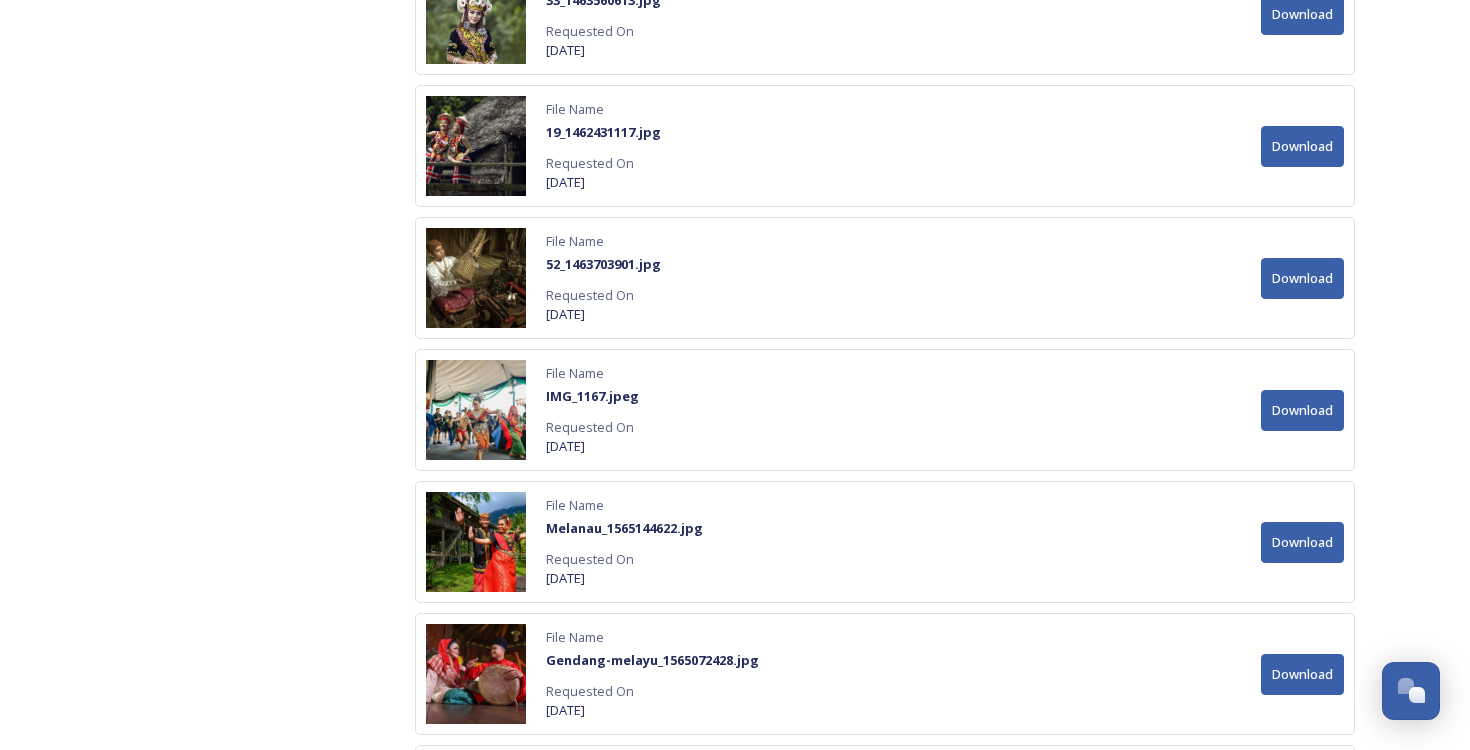 click on "Download" at bounding box center [1302, 278] 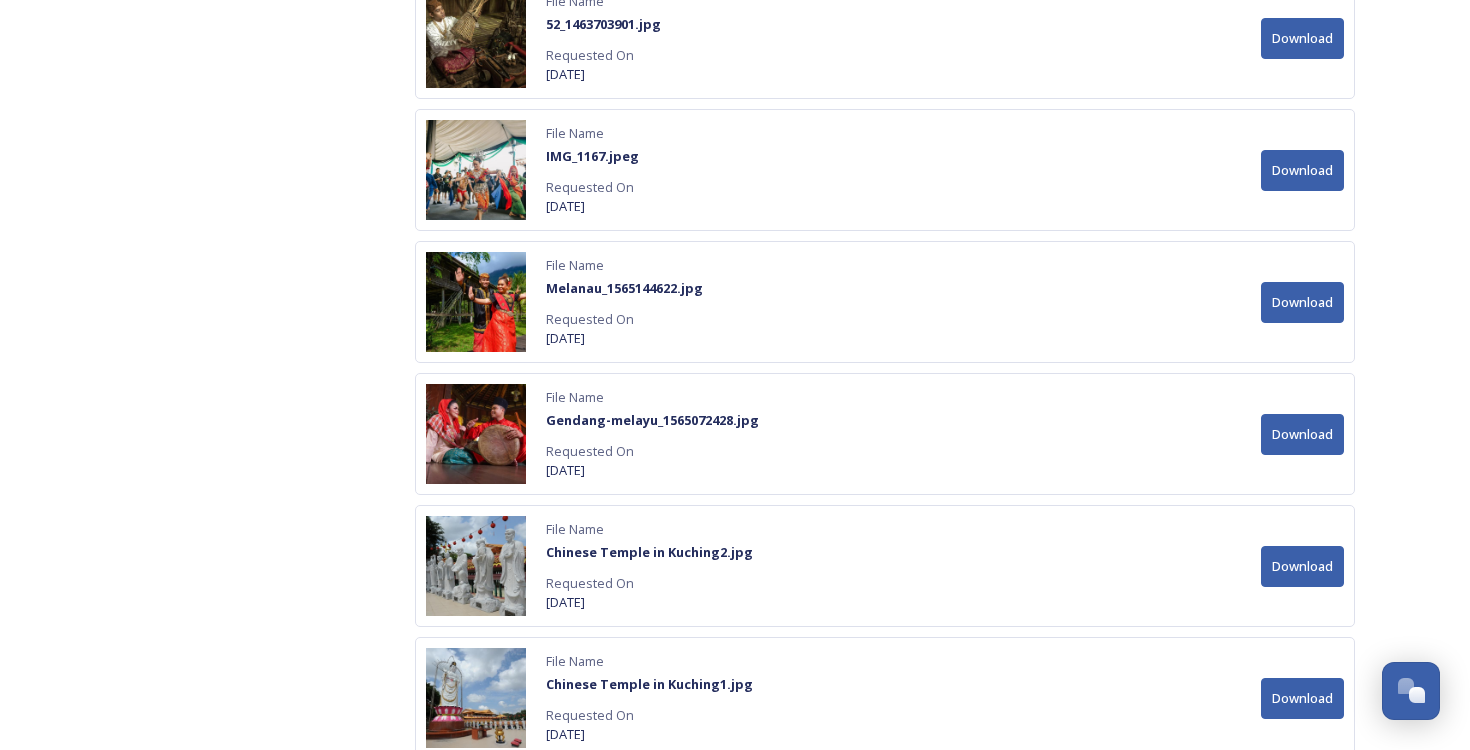 scroll, scrollTop: 11772, scrollLeft: 0, axis: vertical 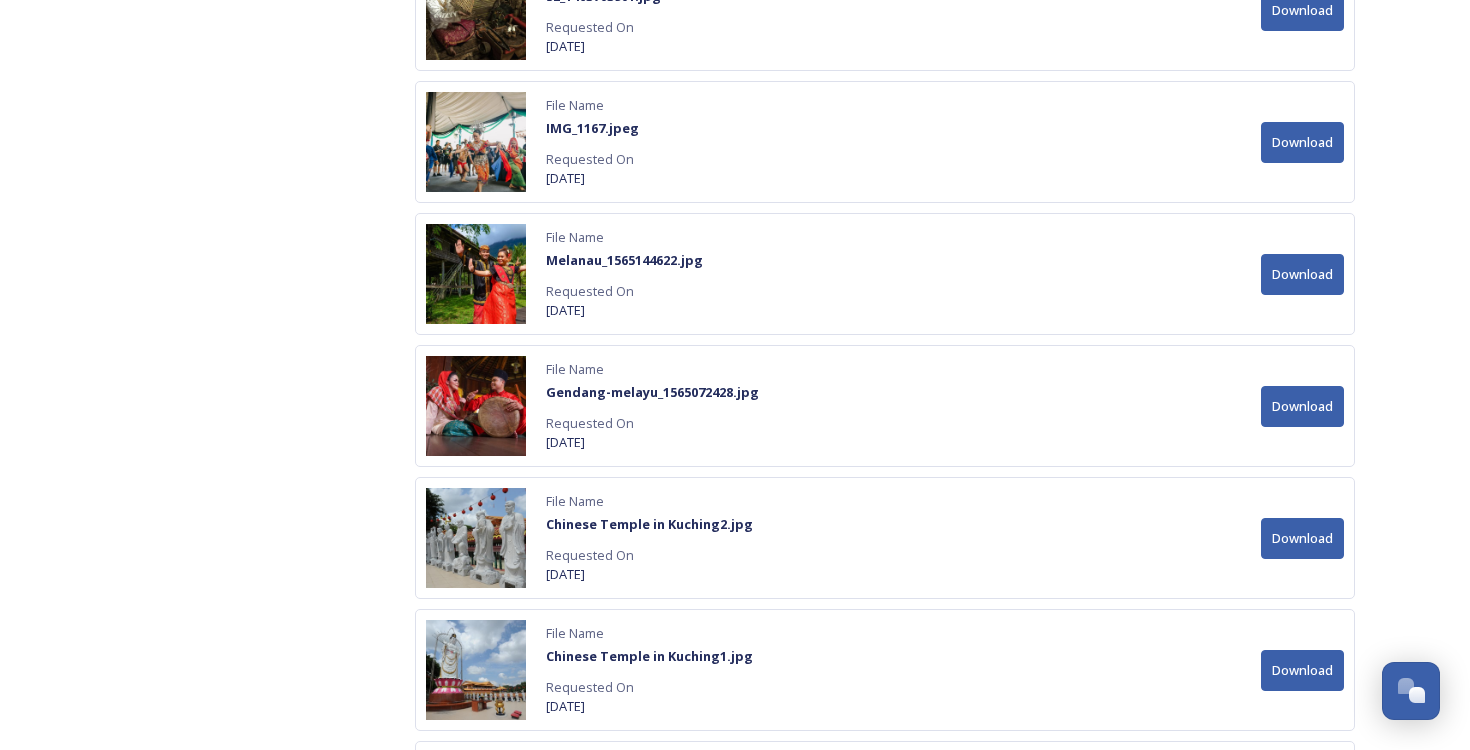 click on "Download" at bounding box center [1302, 274] 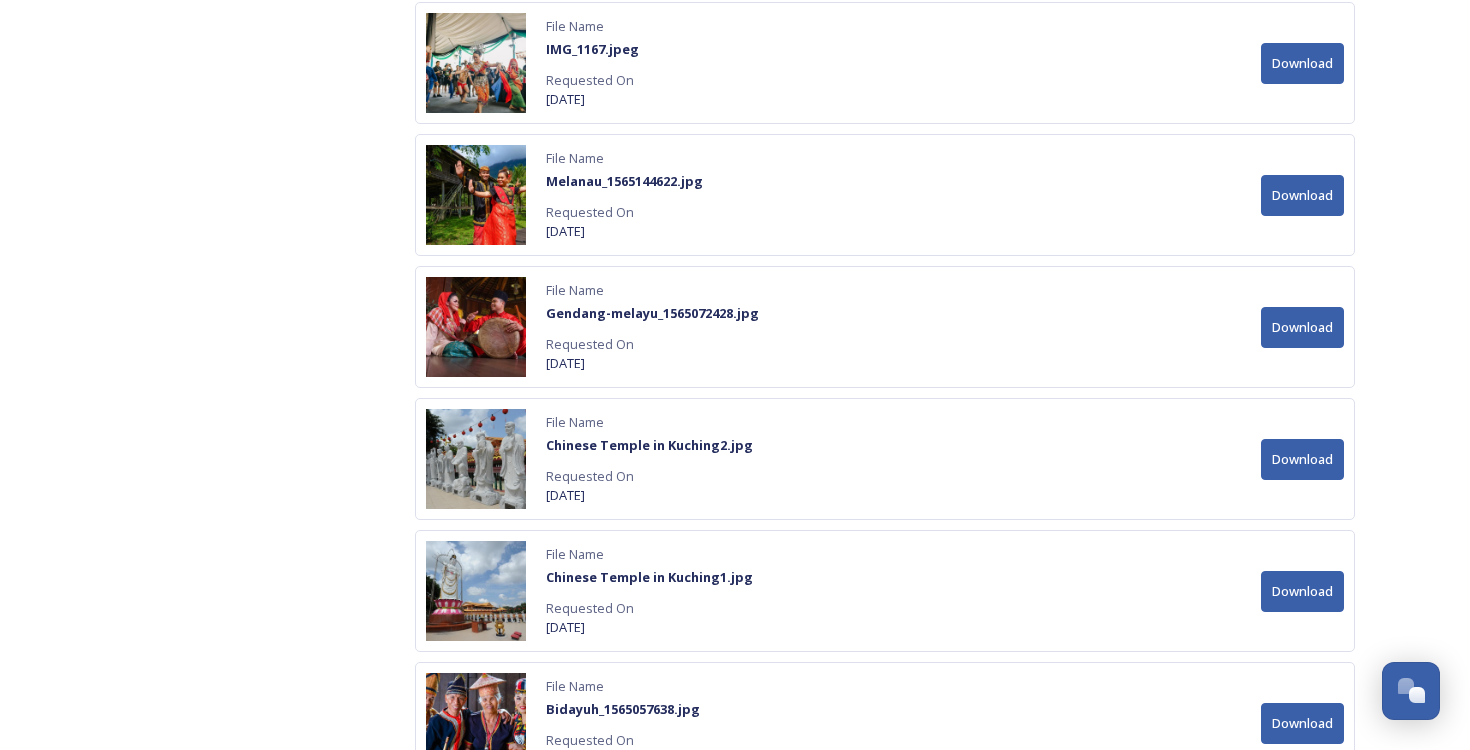 scroll, scrollTop: 11872, scrollLeft: 0, axis: vertical 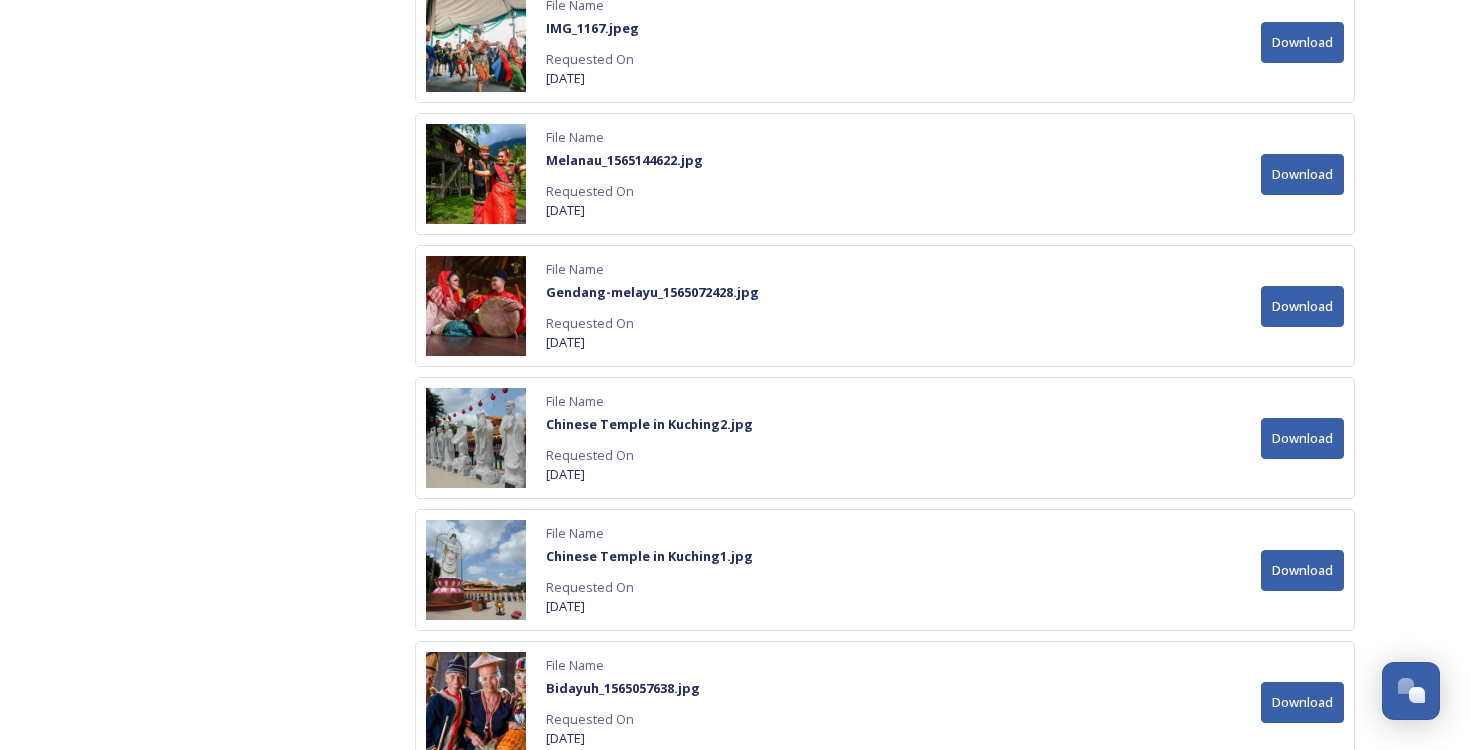 click on "Download" at bounding box center [1302, 306] 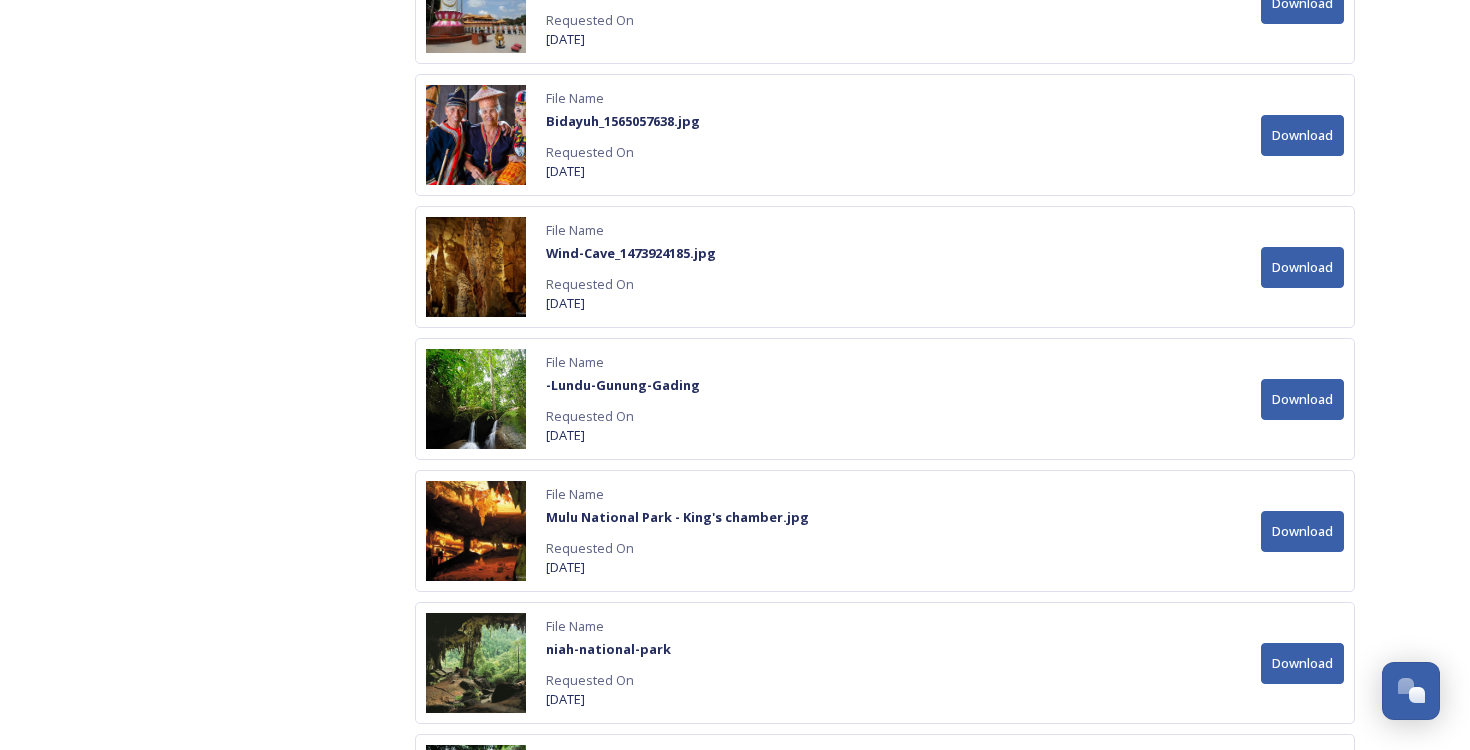 scroll, scrollTop: 12452, scrollLeft: 0, axis: vertical 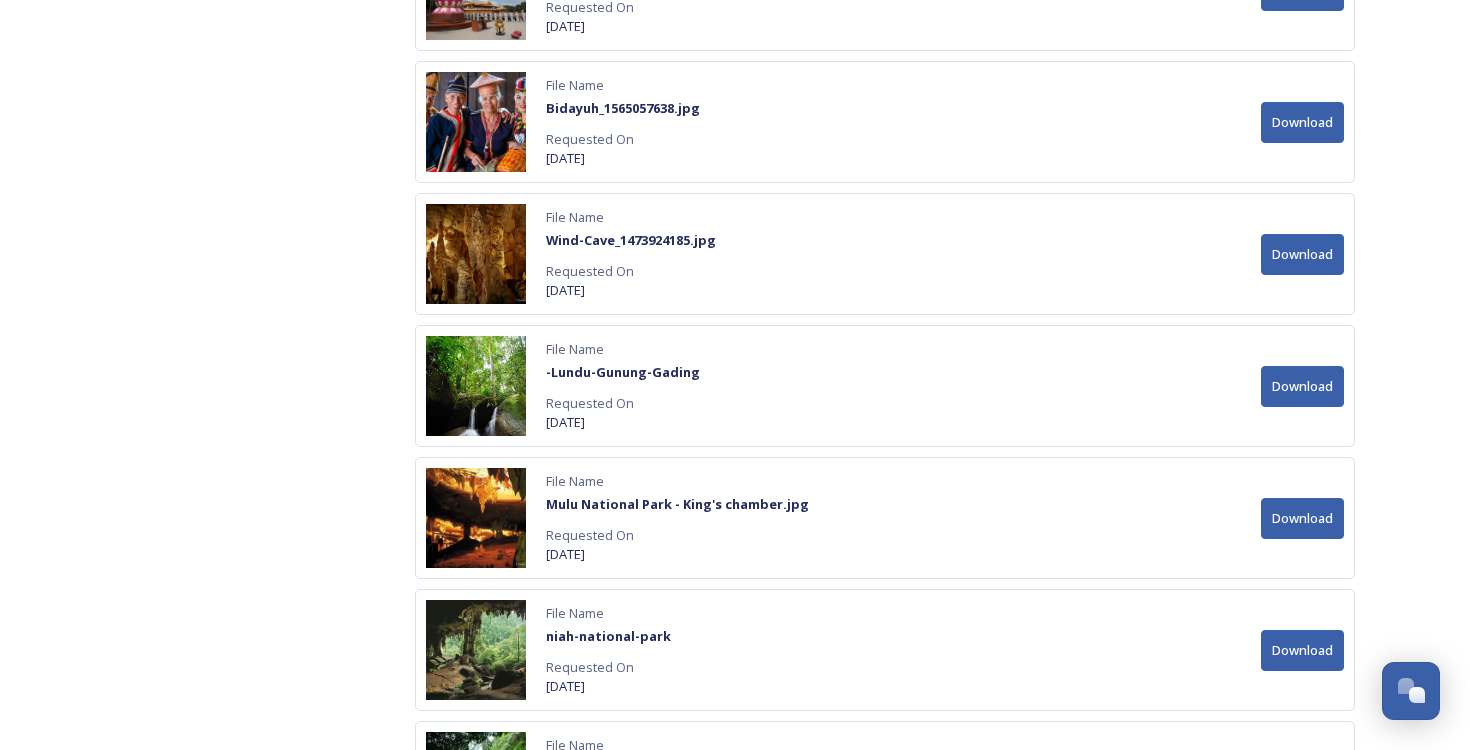 click on "Download" at bounding box center (1302, 122) 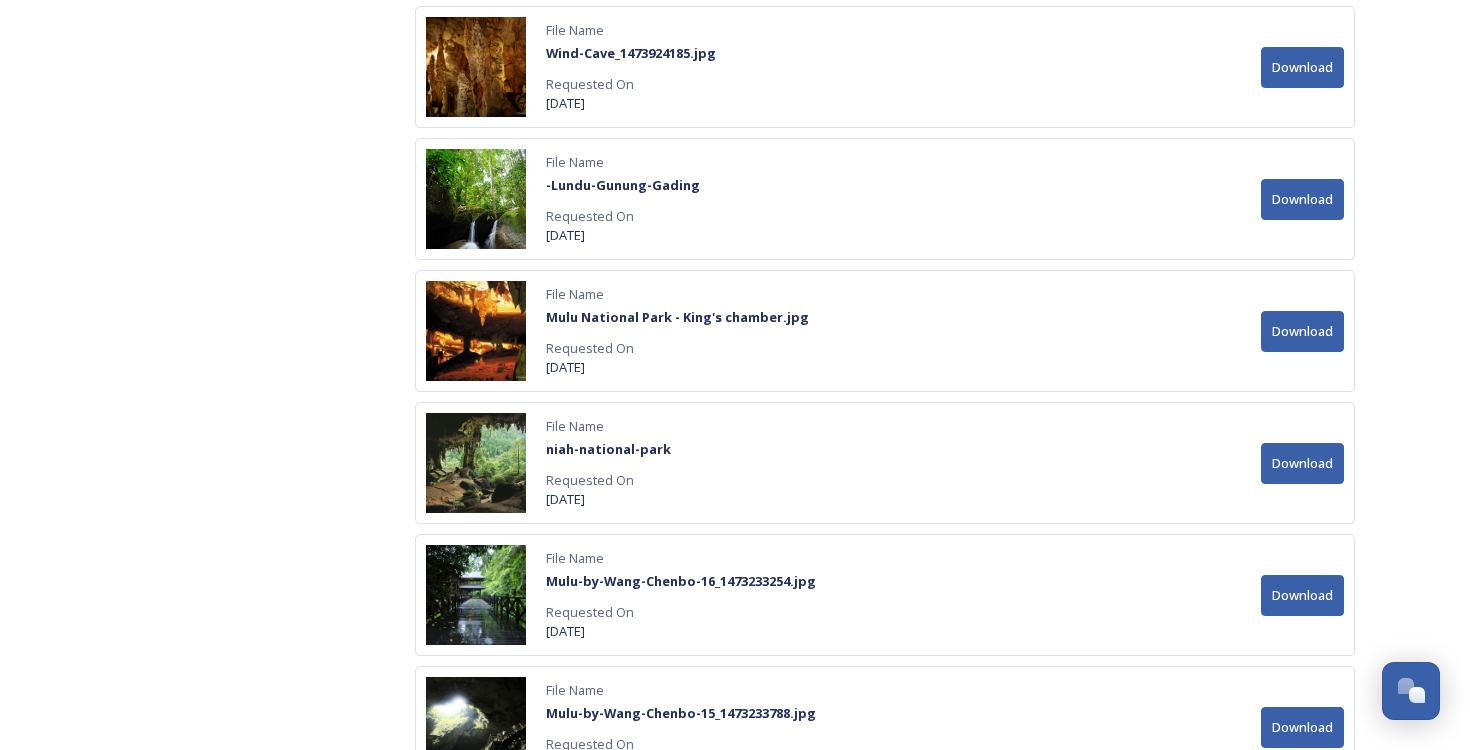 scroll, scrollTop: 12679, scrollLeft: 0, axis: vertical 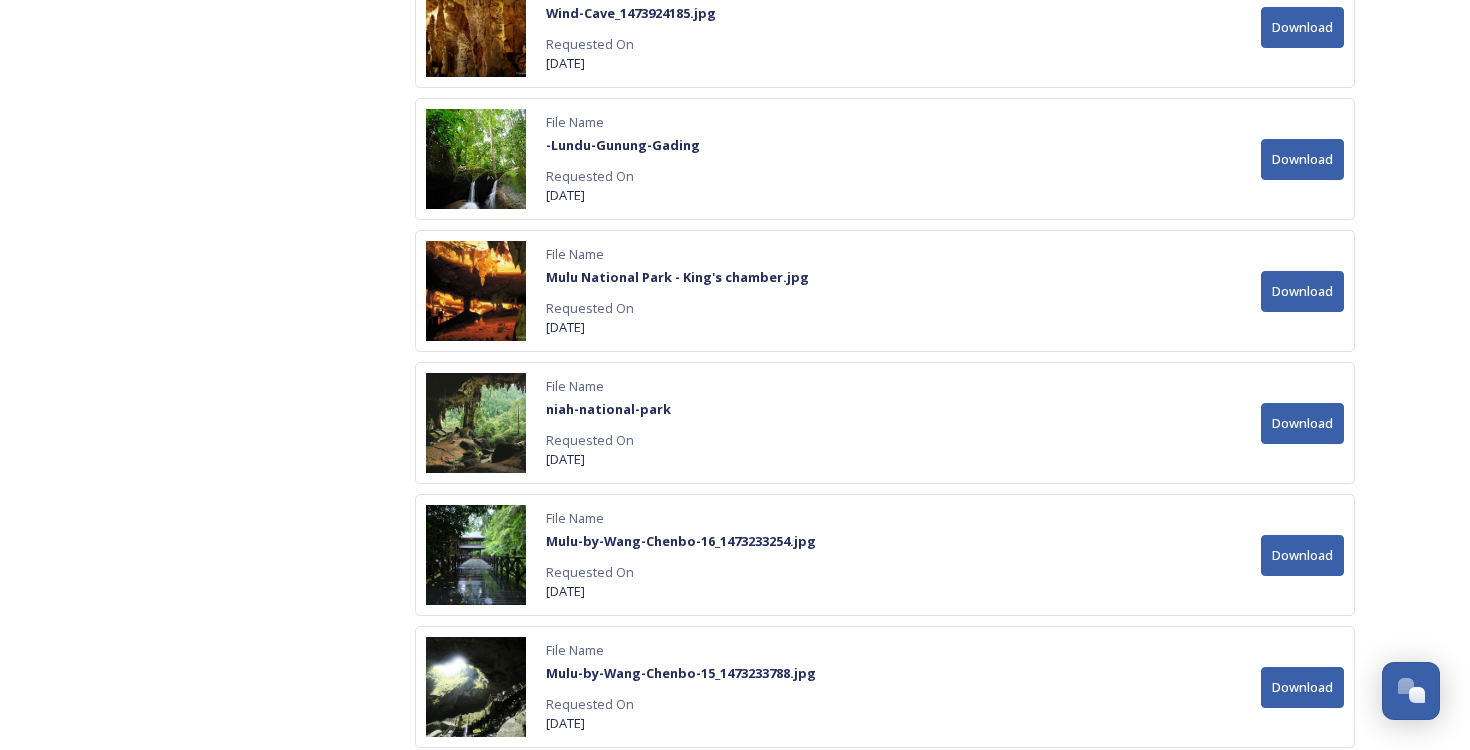 click on "Download" at bounding box center (1302, 291) 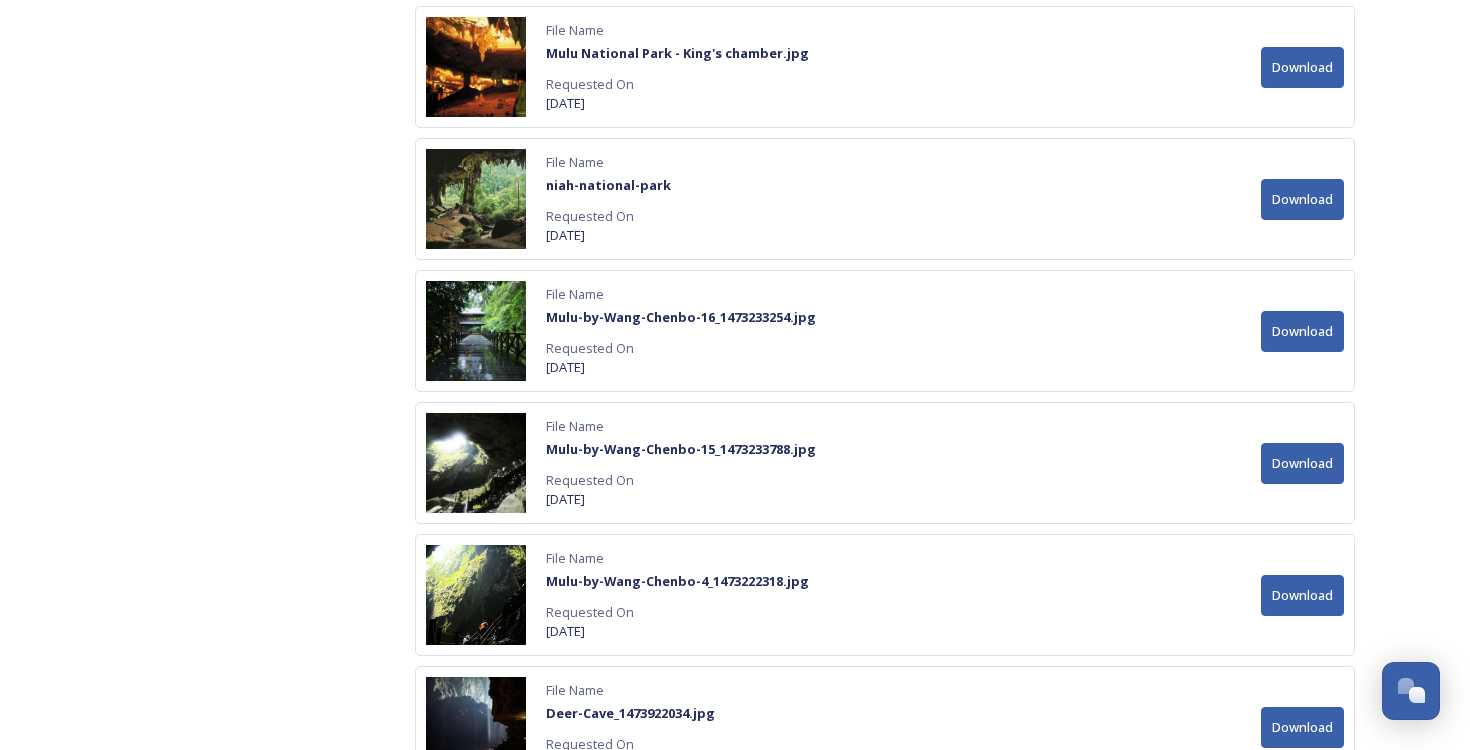 scroll, scrollTop: 12984, scrollLeft: 0, axis: vertical 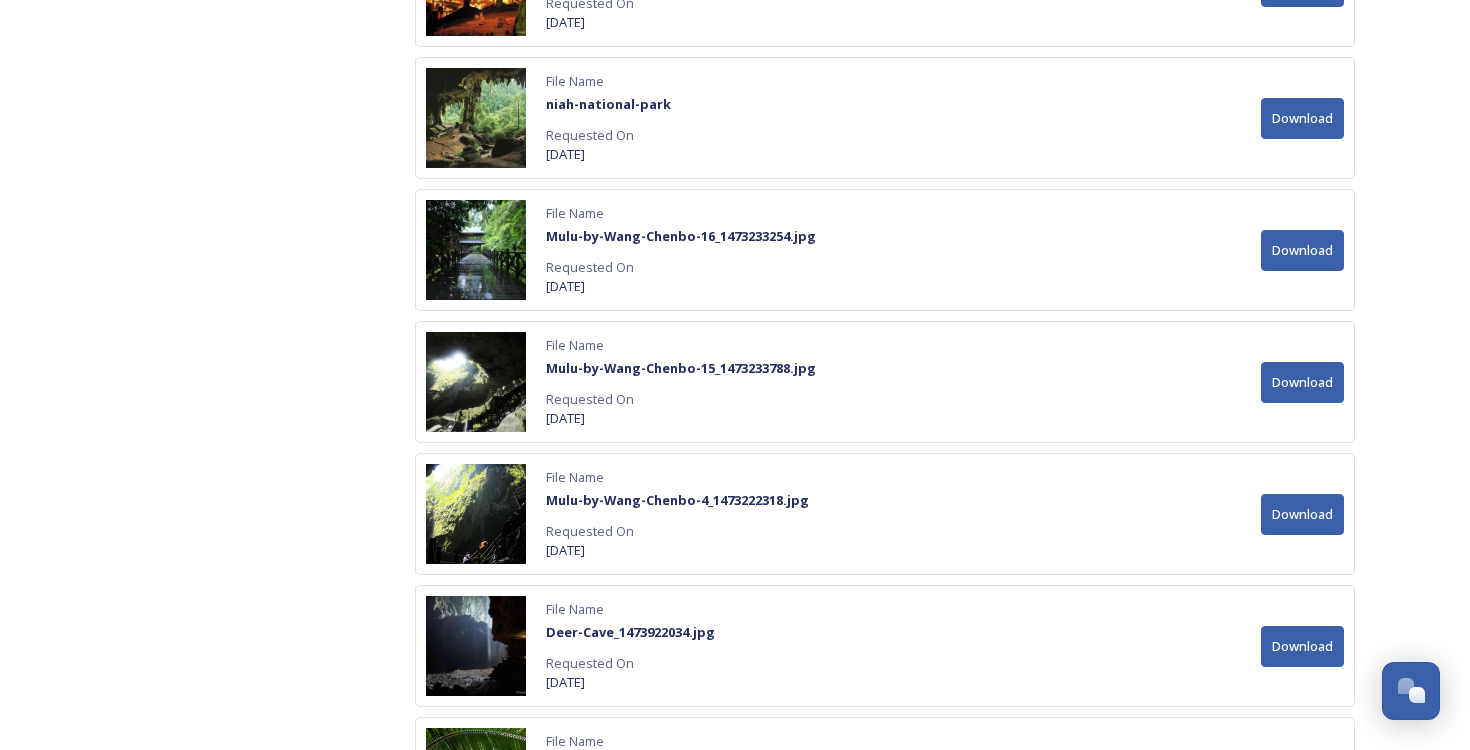click on "Download" at bounding box center (1302, 250) 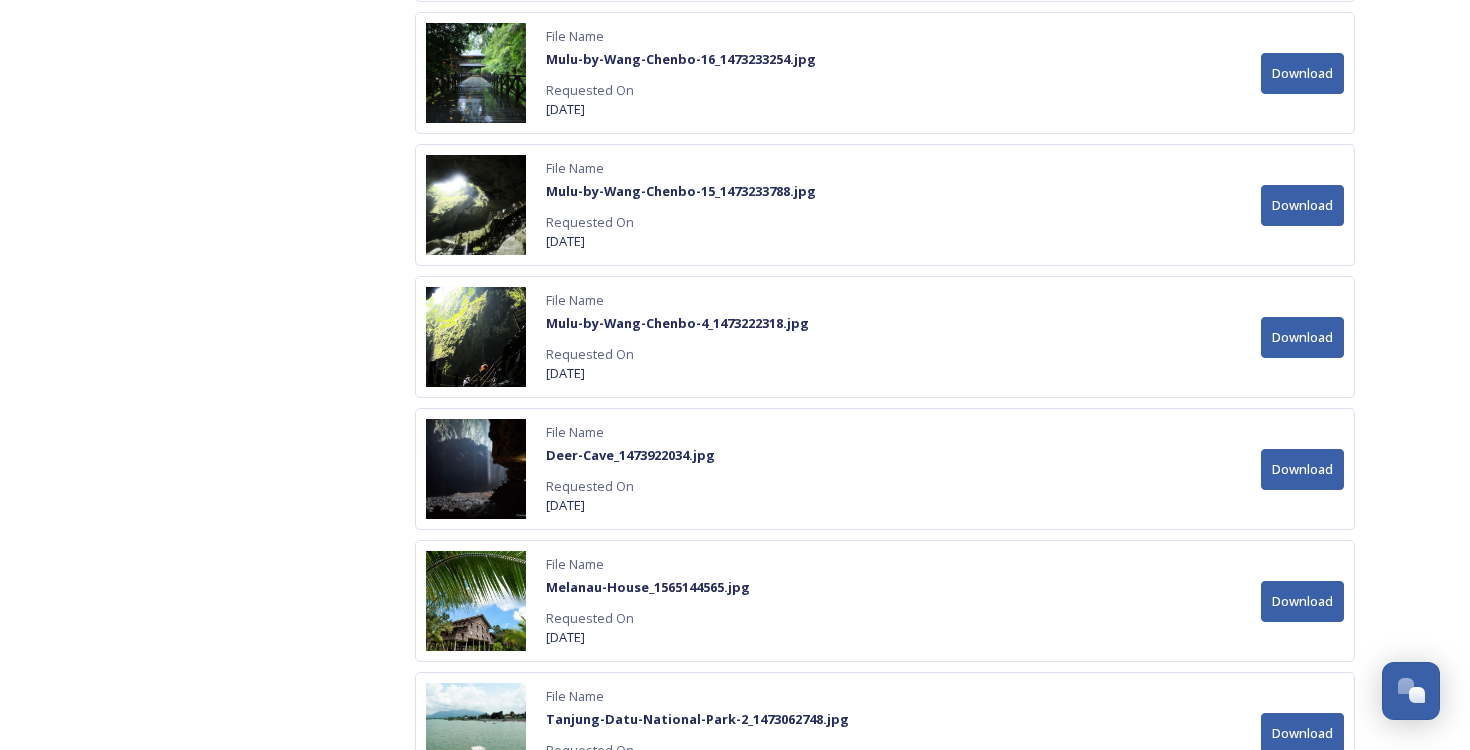 scroll, scrollTop: 13216, scrollLeft: 0, axis: vertical 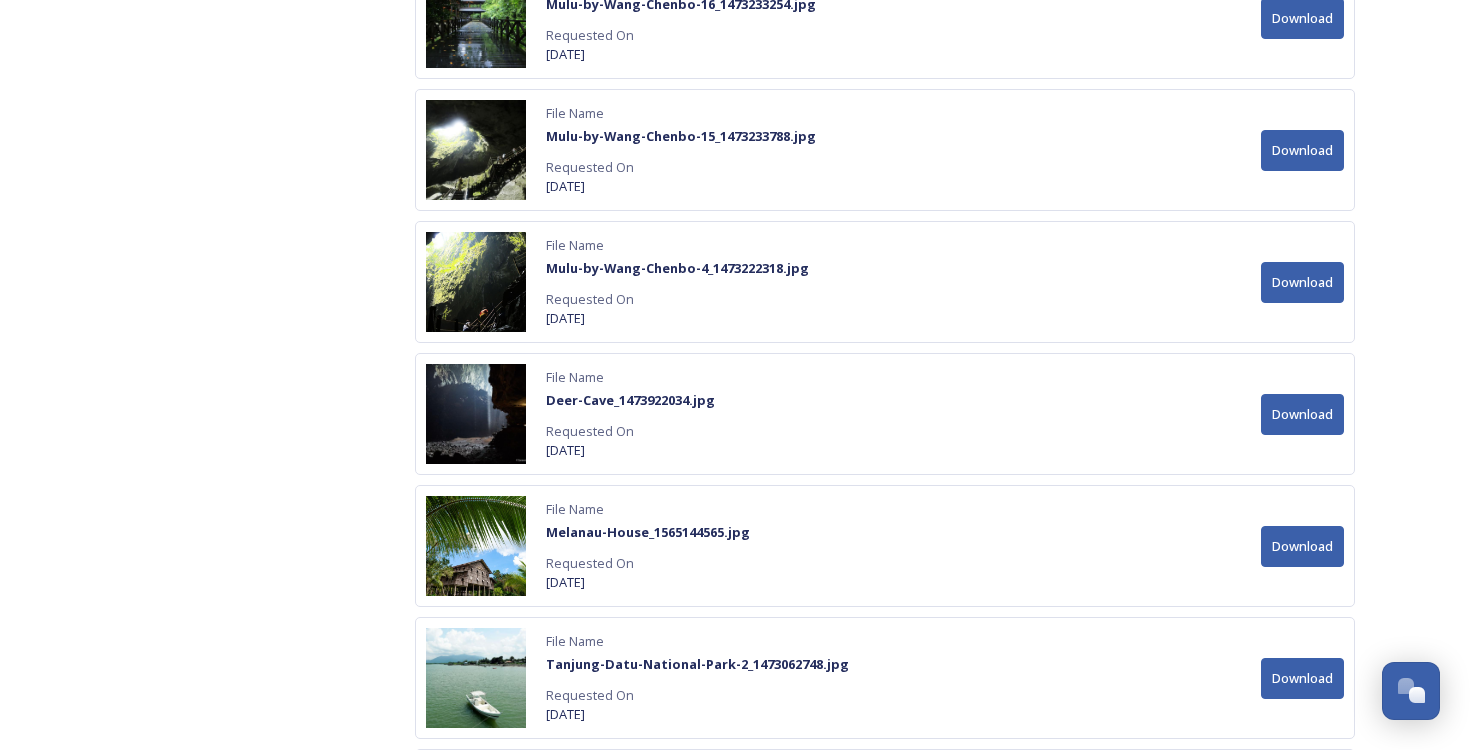 click on "Download" at bounding box center (1302, 282) 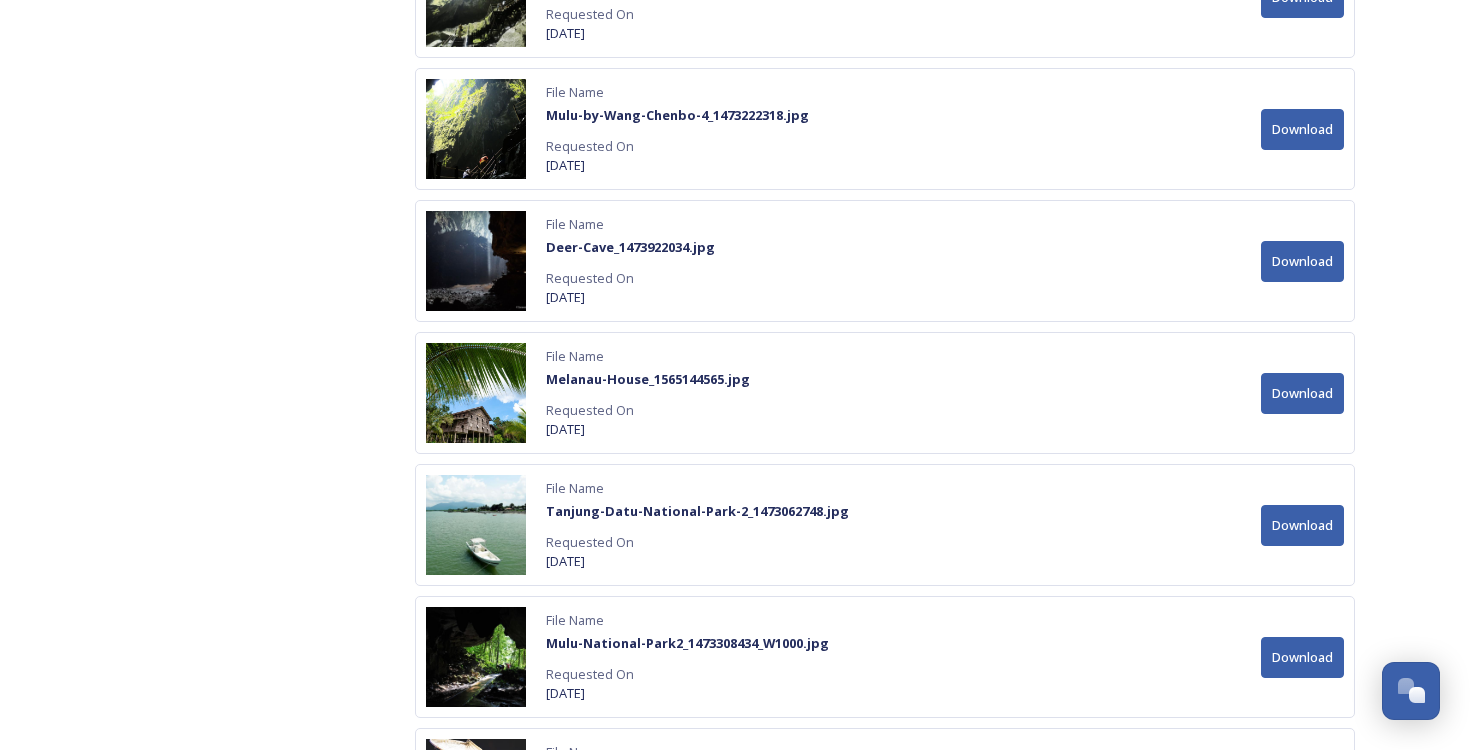 scroll, scrollTop: 13520, scrollLeft: 0, axis: vertical 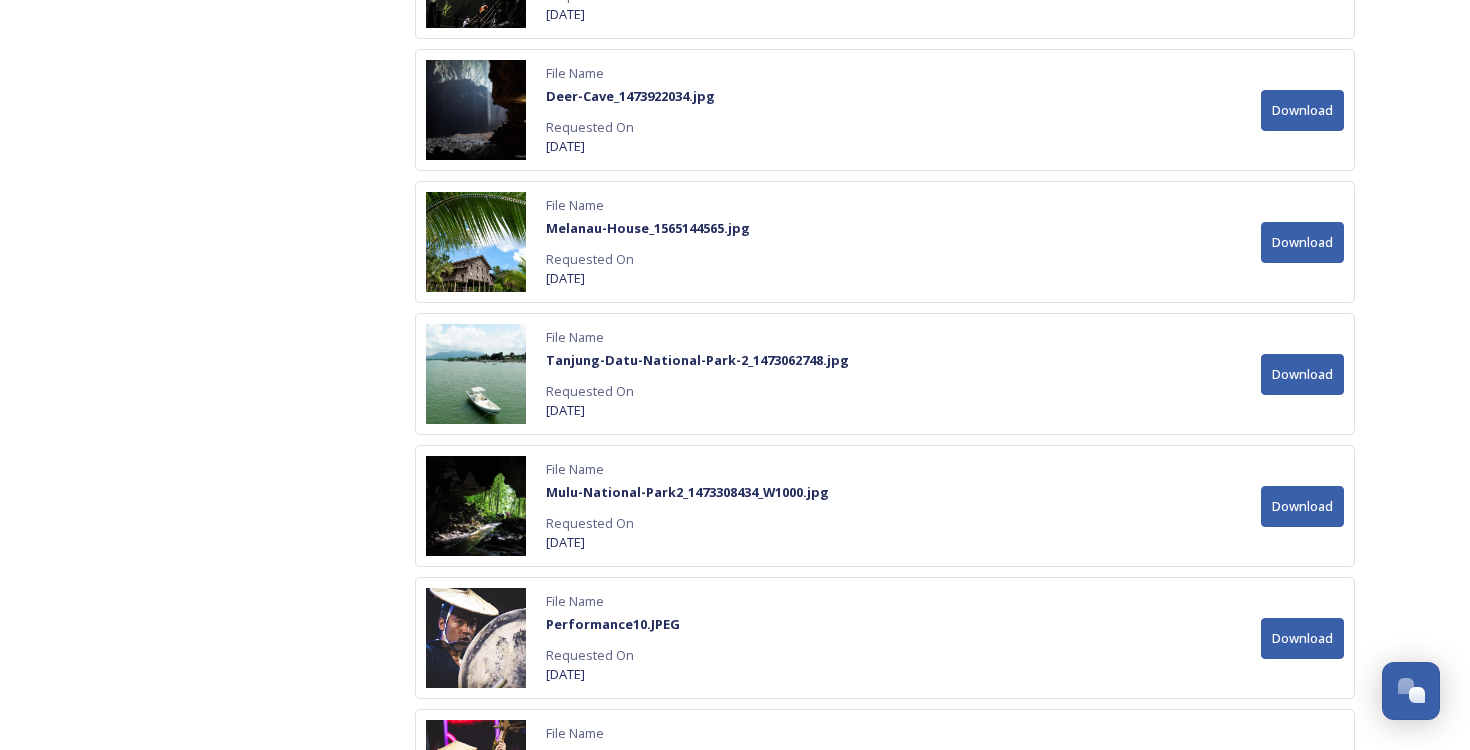 click on "Download" at bounding box center [1302, 242] 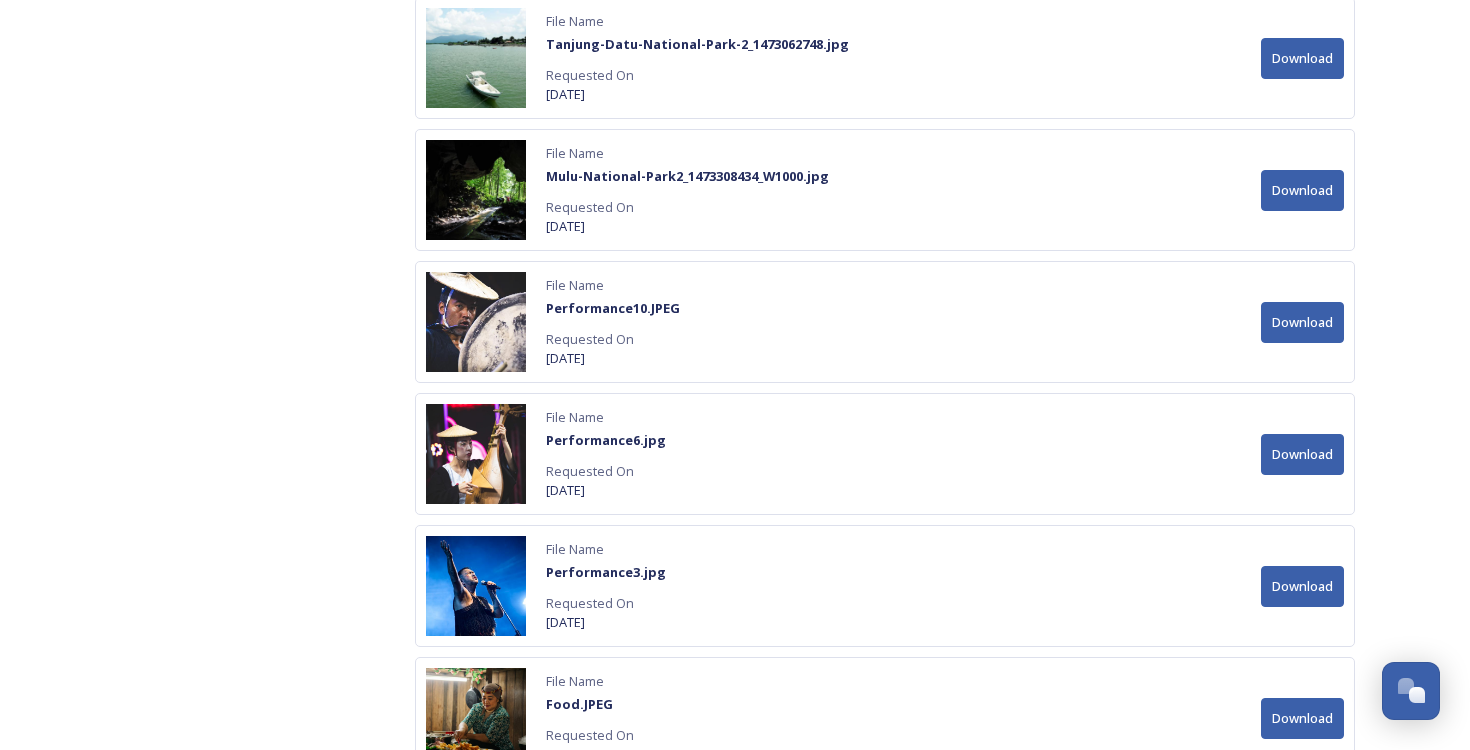 scroll, scrollTop: 13837, scrollLeft: 0, axis: vertical 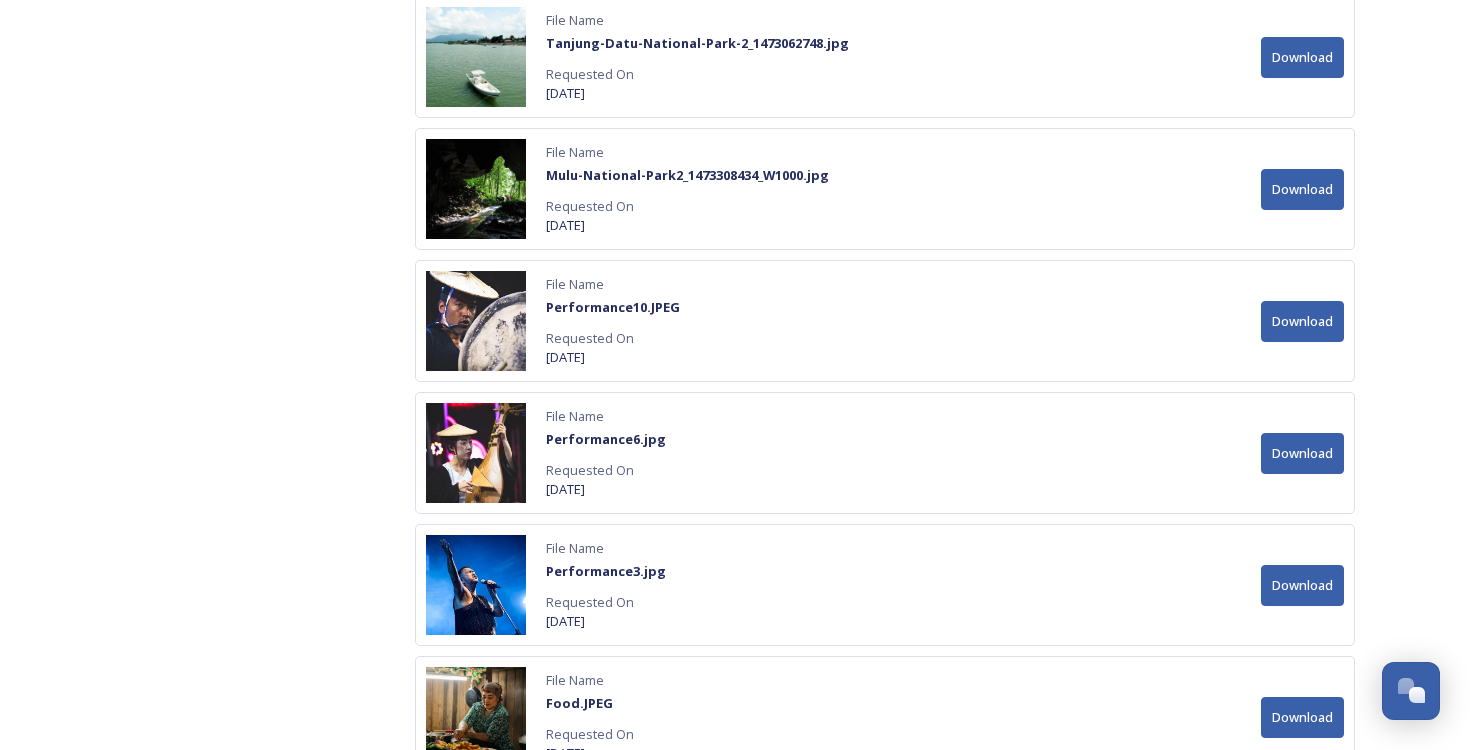 click on "Download" at bounding box center (1302, 321) 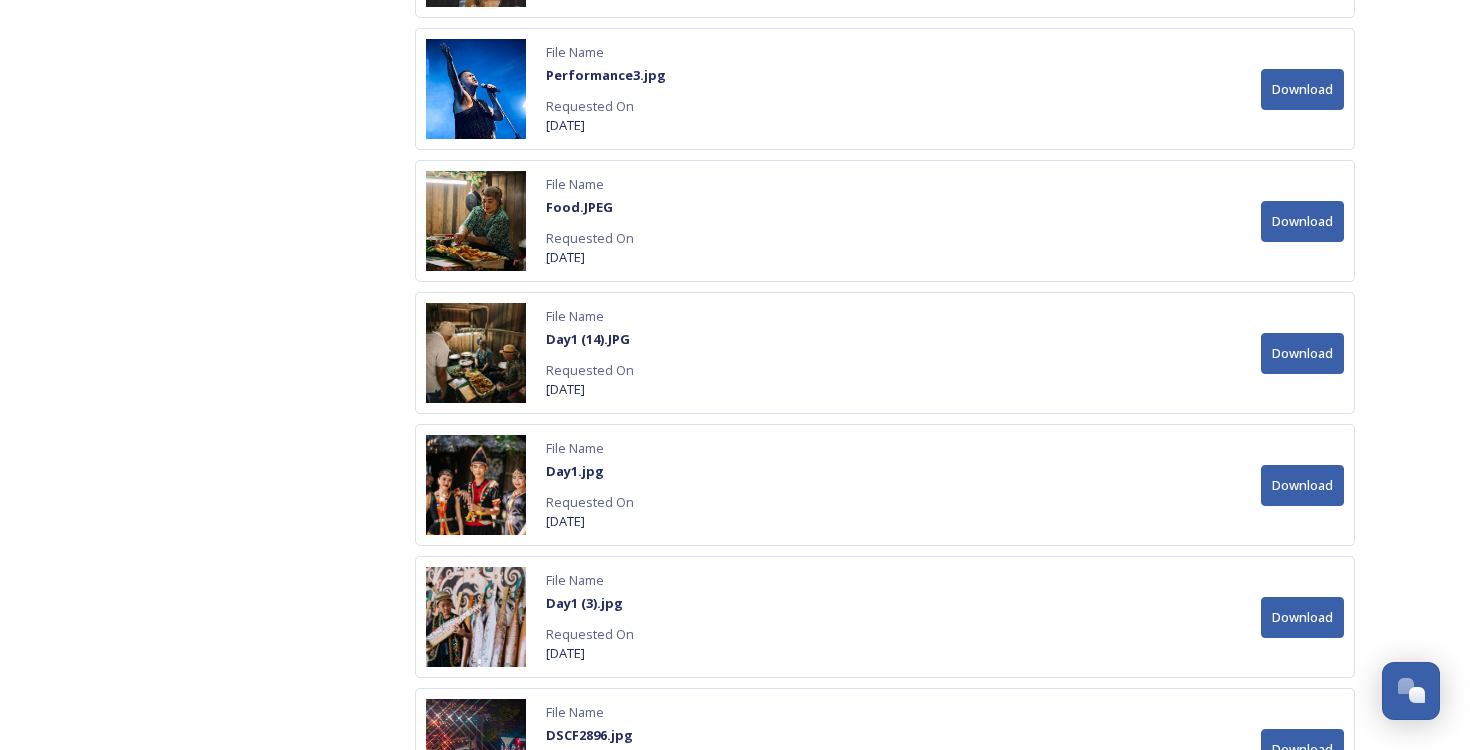 scroll, scrollTop: 14341, scrollLeft: 0, axis: vertical 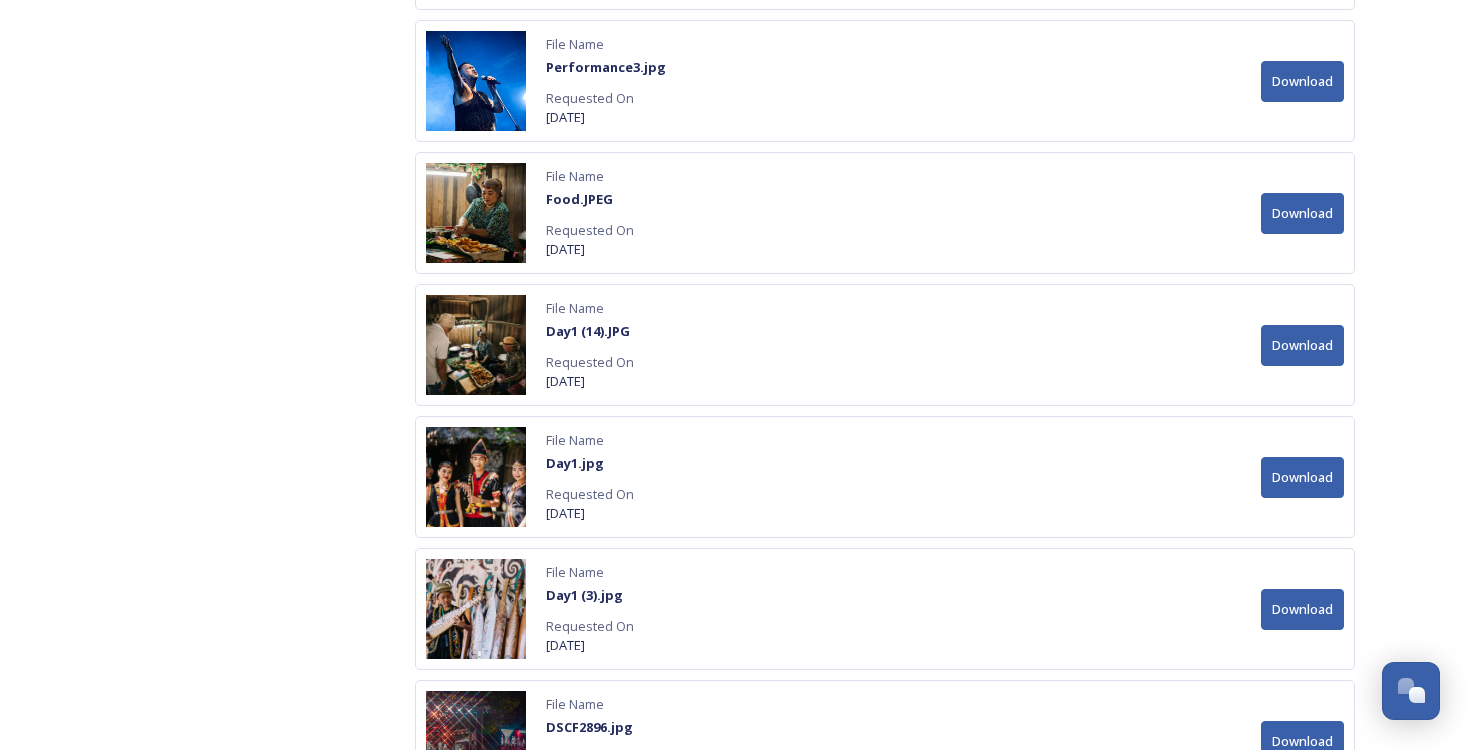 click on "Download" at bounding box center [1302, 345] 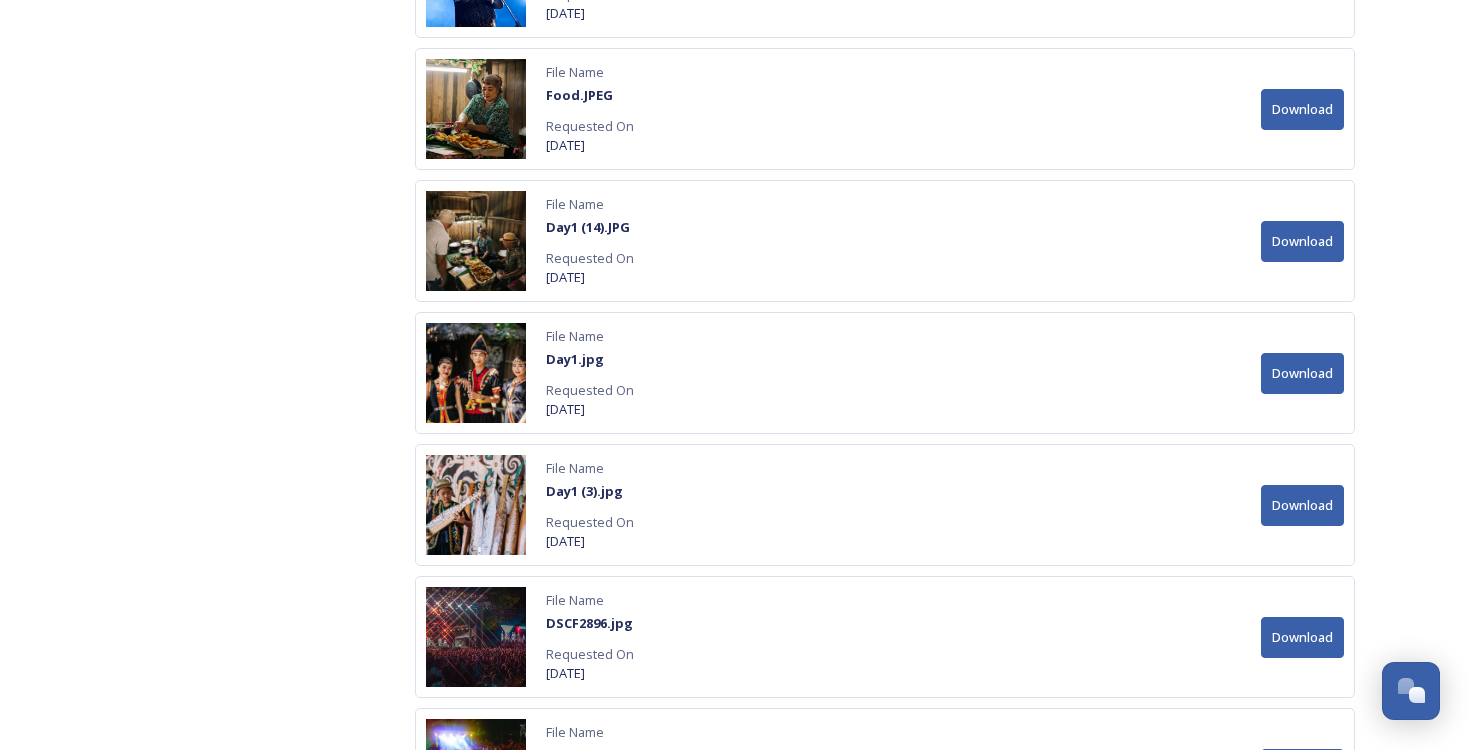 scroll, scrollTop: 14486, scrollLeft: 0, axis: vertical 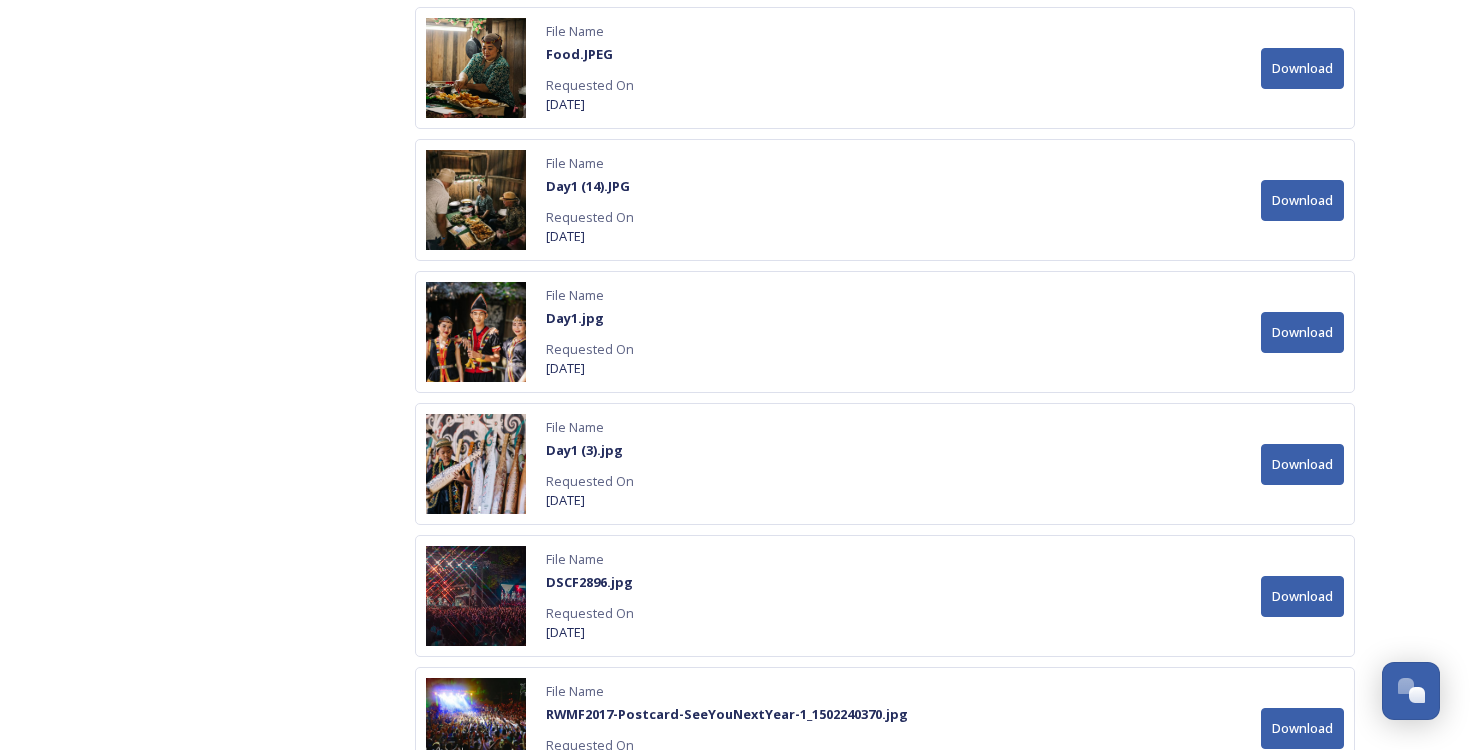 click on "Download" at bounding box center (1302, 332) 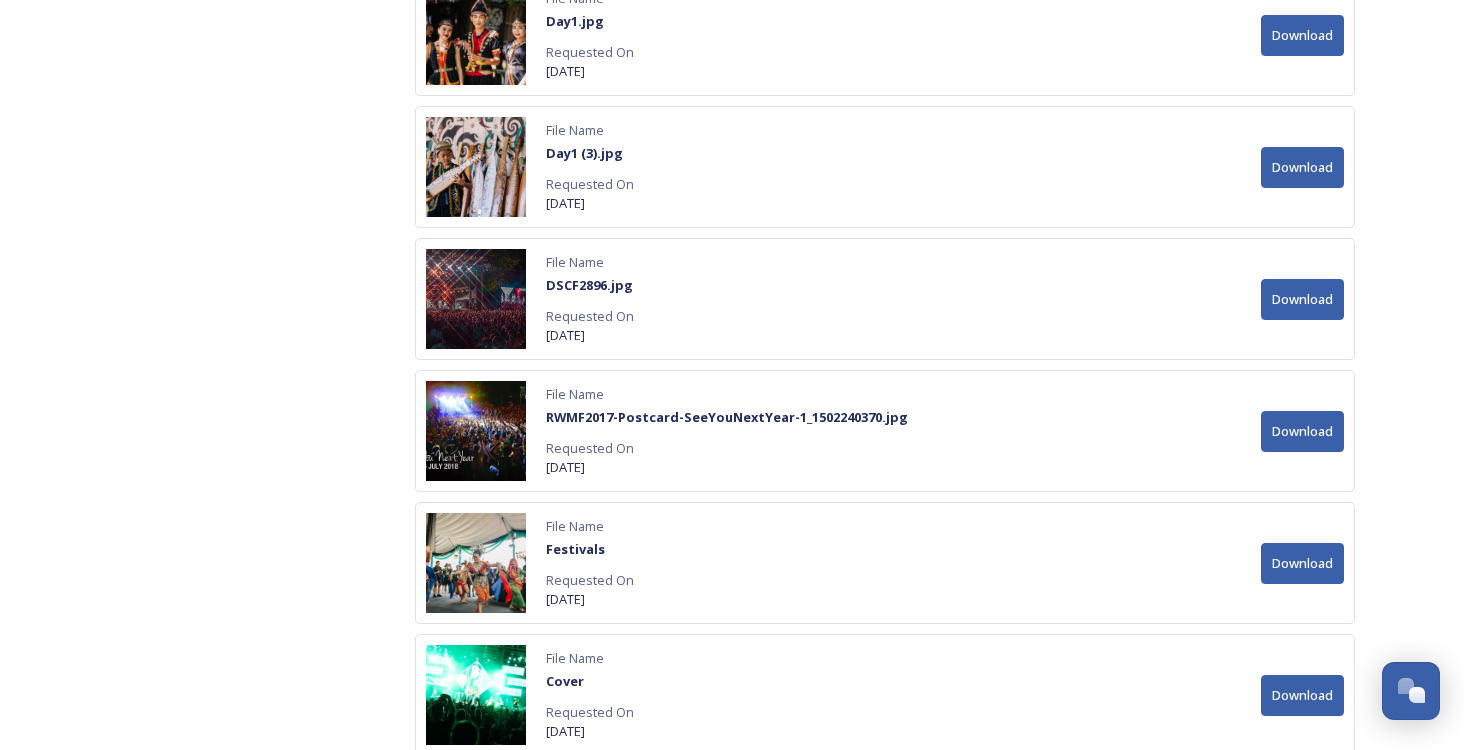 scroll, scrollTop: 14786, scrollLeft: 0, axis: vertical 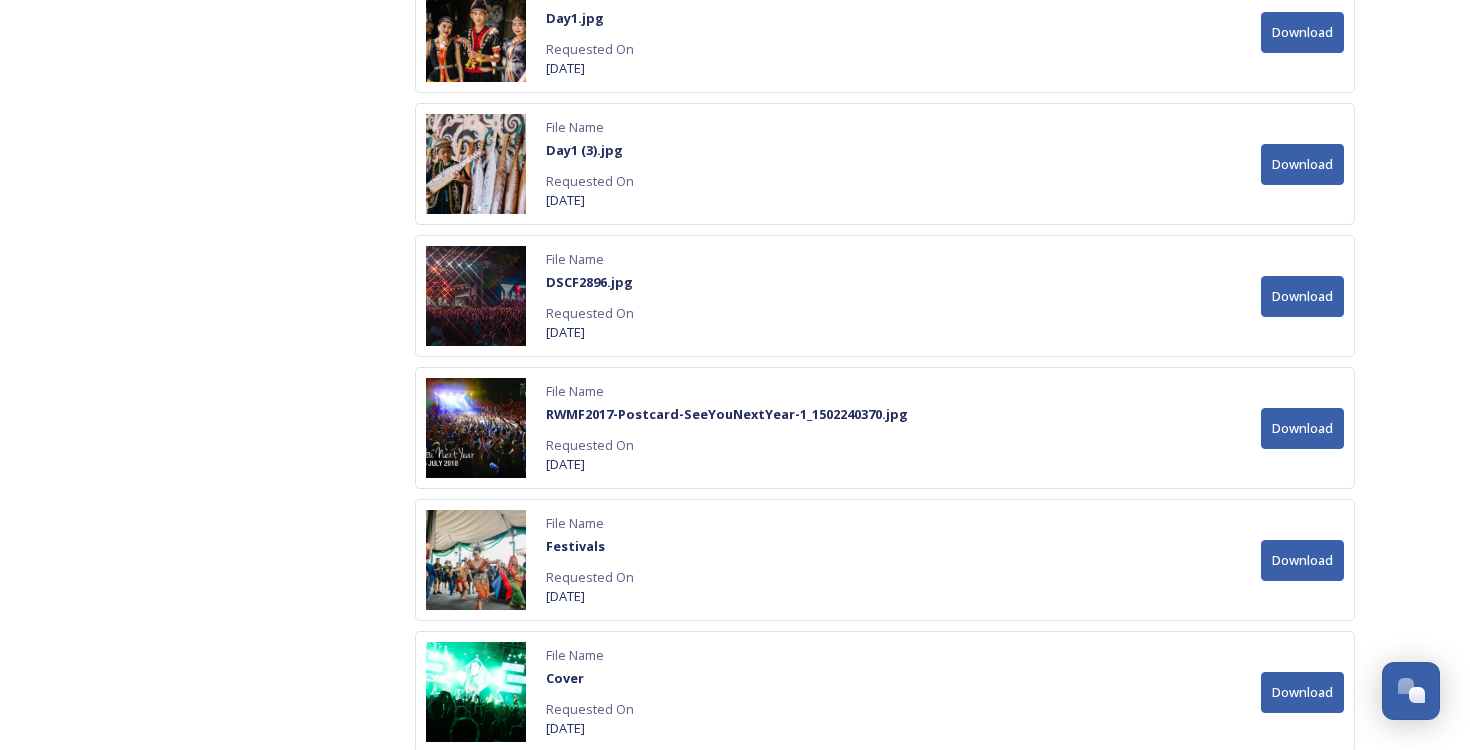 click on "Download" at bounding box center [1302, 296] 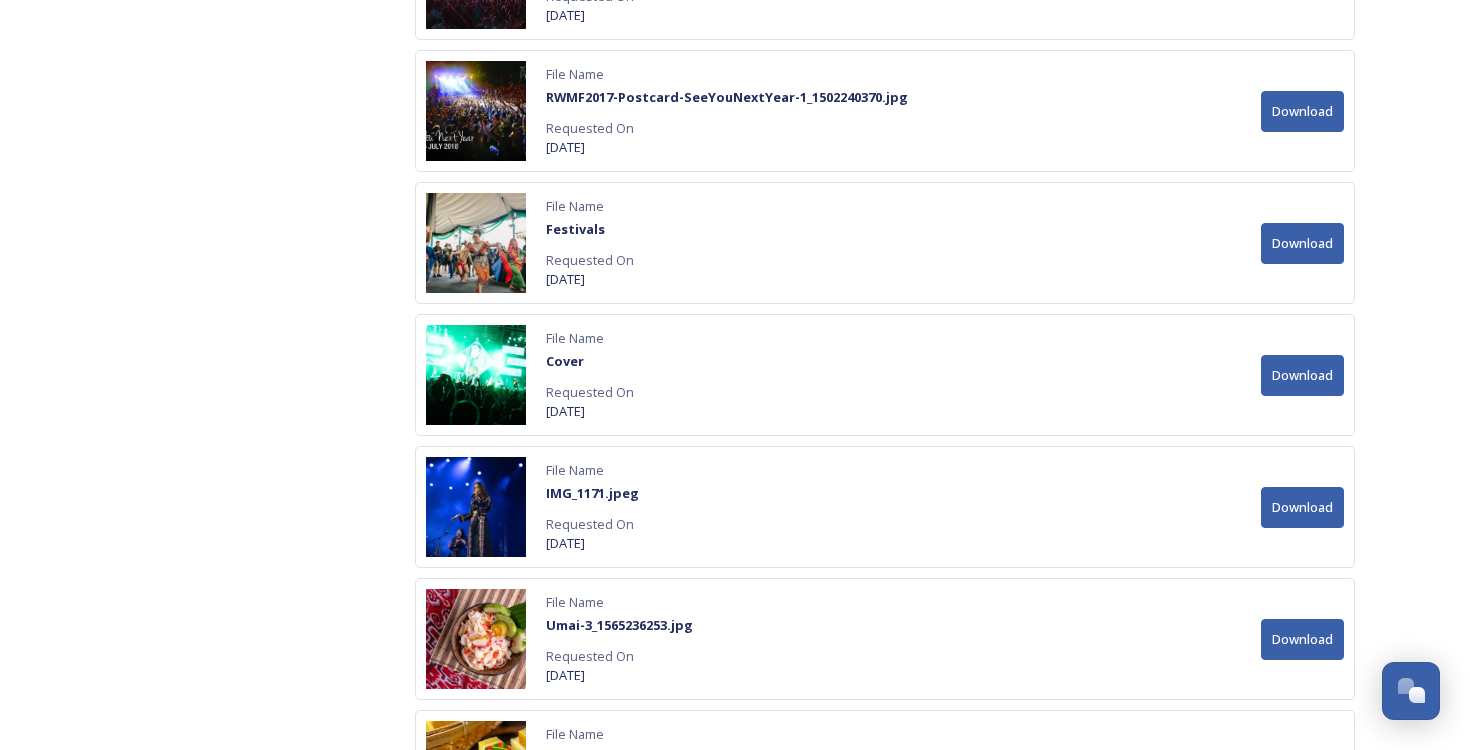 scroll, scrollTop: 15108, scrollLeft: 0, axis: vertical 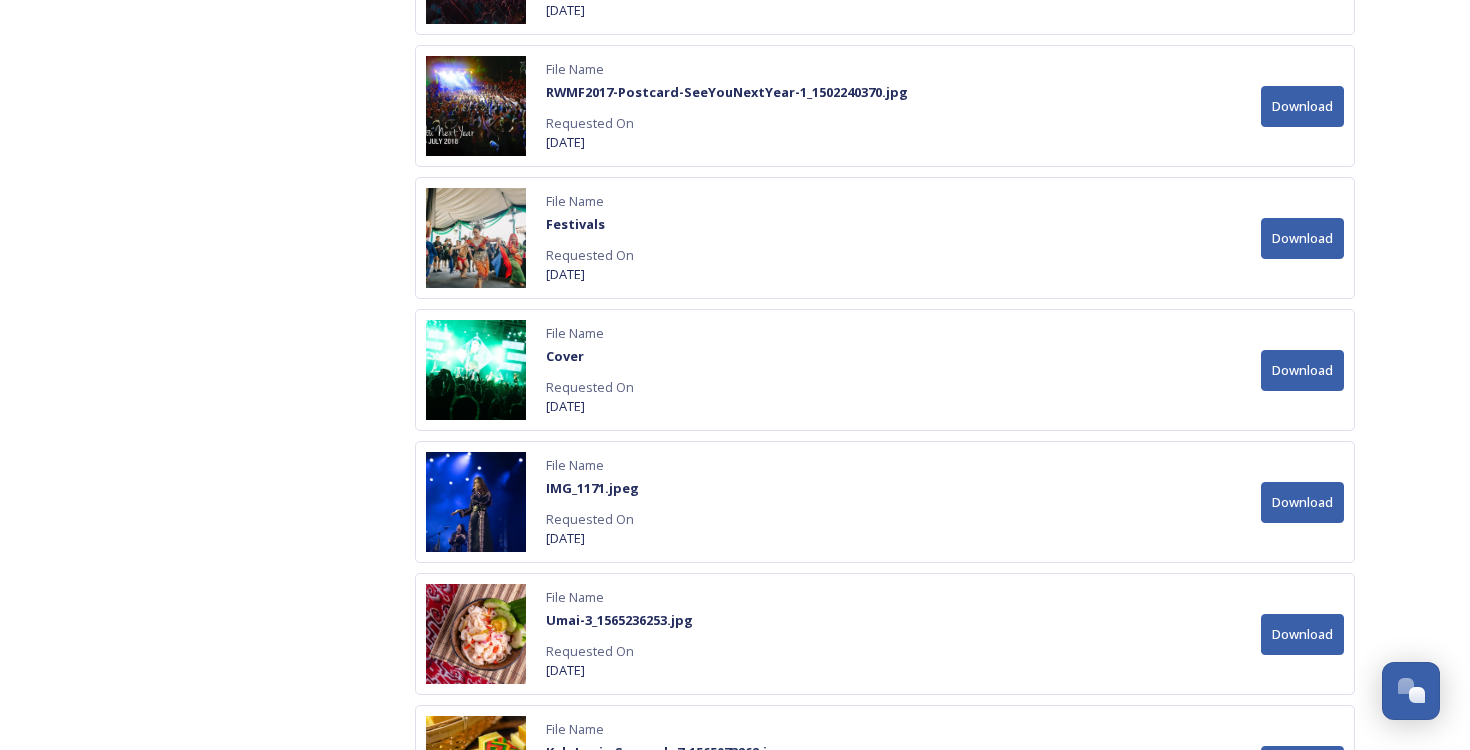 click on "Download" at bounding box center [1302, 370] 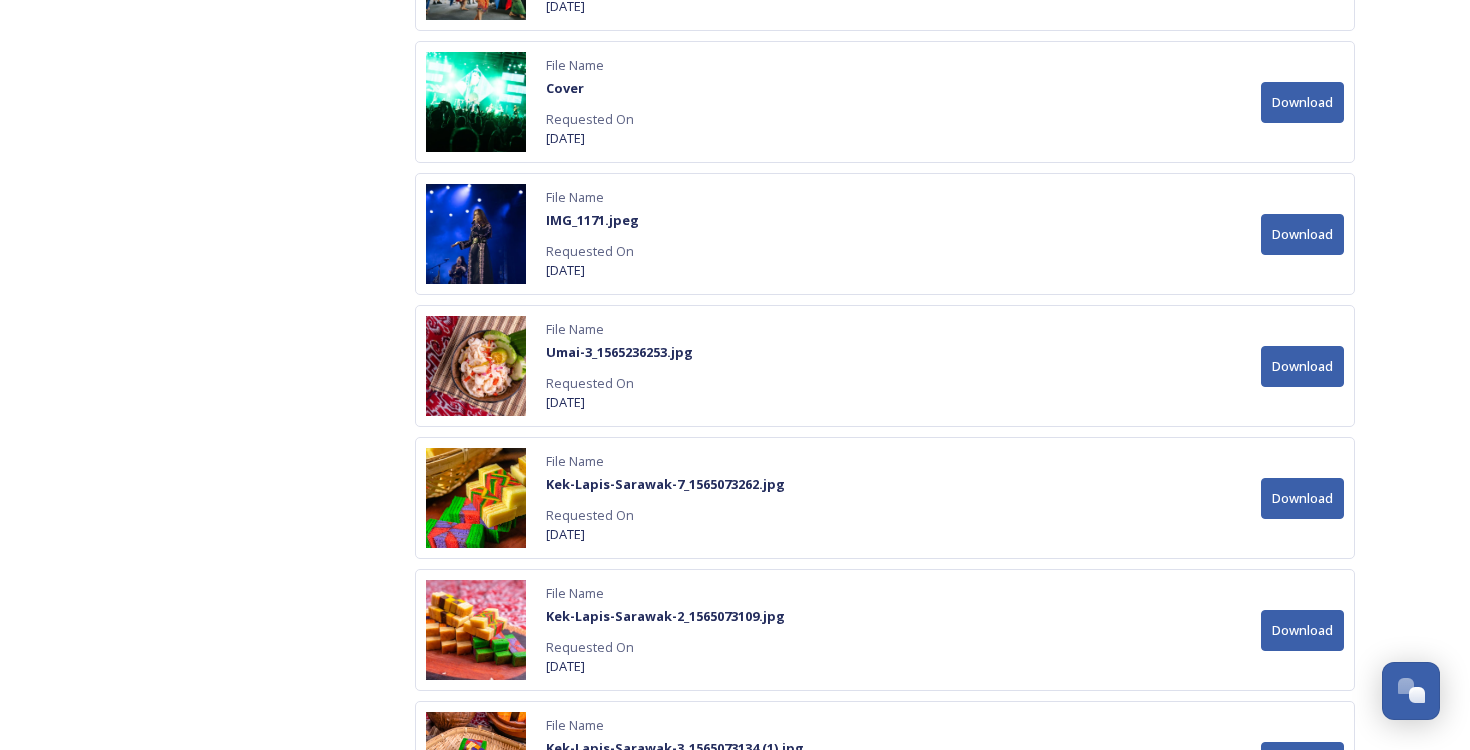 scroll, scrollTop: 15383, scrollLeft: 0, axis: vertical 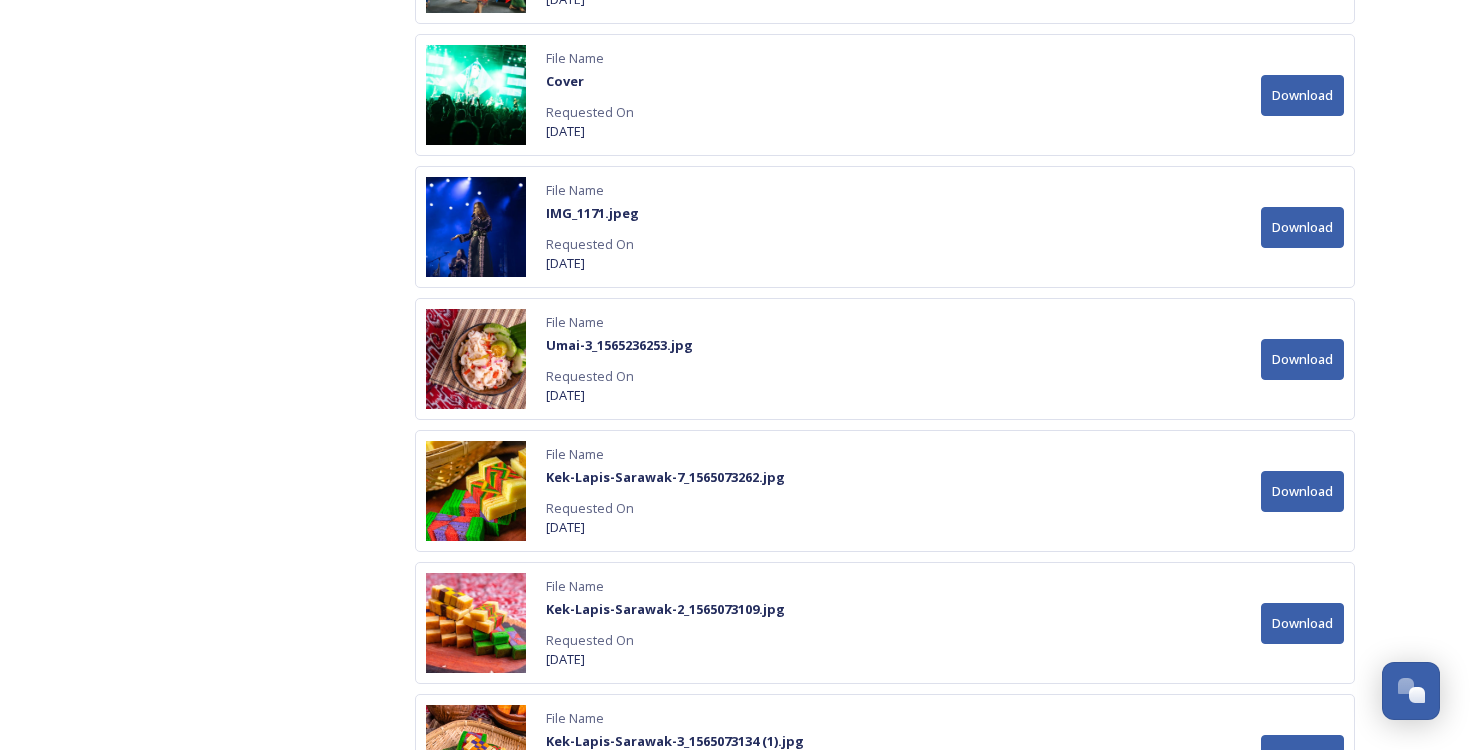click on "Sarawak Travel Photo Library Downloads Requested Downloads: 124 File Name Market_1473145967.jpg Requested On [DATE] Download File Name sarawak borneo mural feather (3).jpg Requested On [DATE] Download File Name bj craft1.JPG Requested On [DATE] Download File Name Fort-Margherita_1694482462.jpg Requested On [DATE] Download File Name damien_lafon_photography-18106058068382003.jpg Requested On [DATE] Download File Name Astana1_1565056437.jpg Requested On [DATE] Download File Name Pottery with intricate motif.JPG Requested On [DATE] Download File Name WAKxRWMF2019-beads-craft_1567473278.jpg Requested On [DATE] Download File Name HORNBILL-2_1565829278.jpg Requested On [DATE] Download File Name Ayam-Pansuh_1565056867.jpg Requested On [DATE] Download File Name Performance8.jpg Requested On [DATE] Download File Name STB04318.jpg Requested On [DATE] Download File Name STB04498.jpg Requested On [DATE] Download File Name STB06541.jpg Requested On Download" at bounding box center (885, -6863) 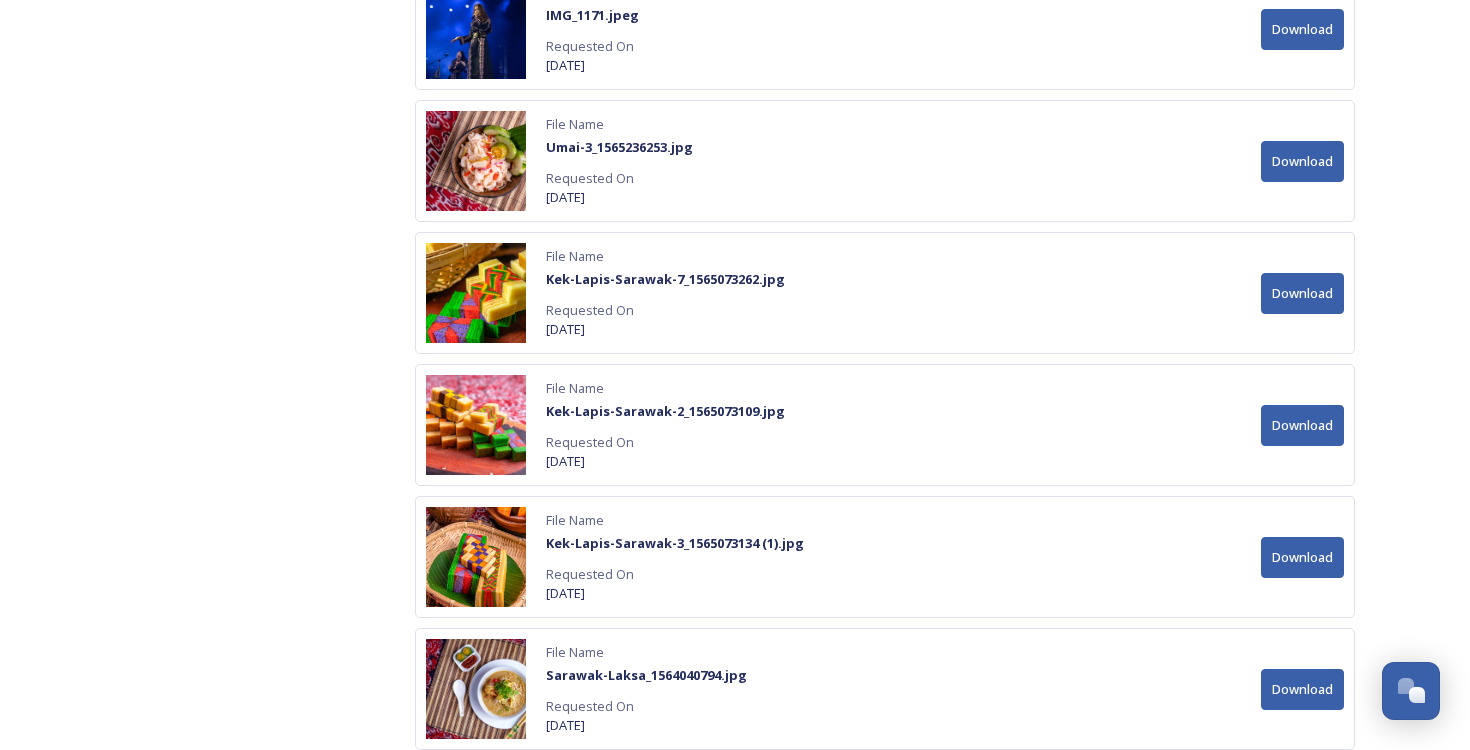 scroll, scrollTop: 15585, scrollLeft: 0, axis: vertical 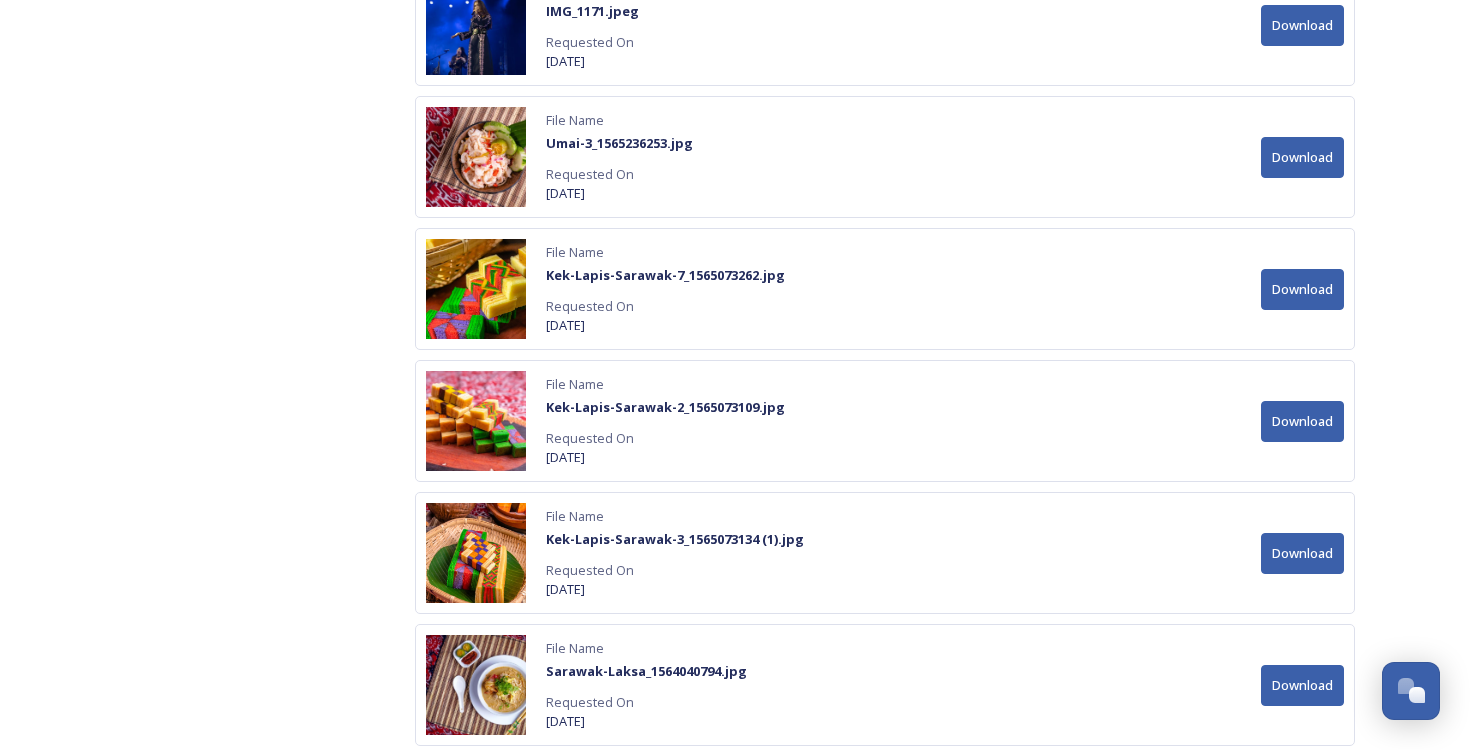 click on "Download" at bounding box center [1302, 553] 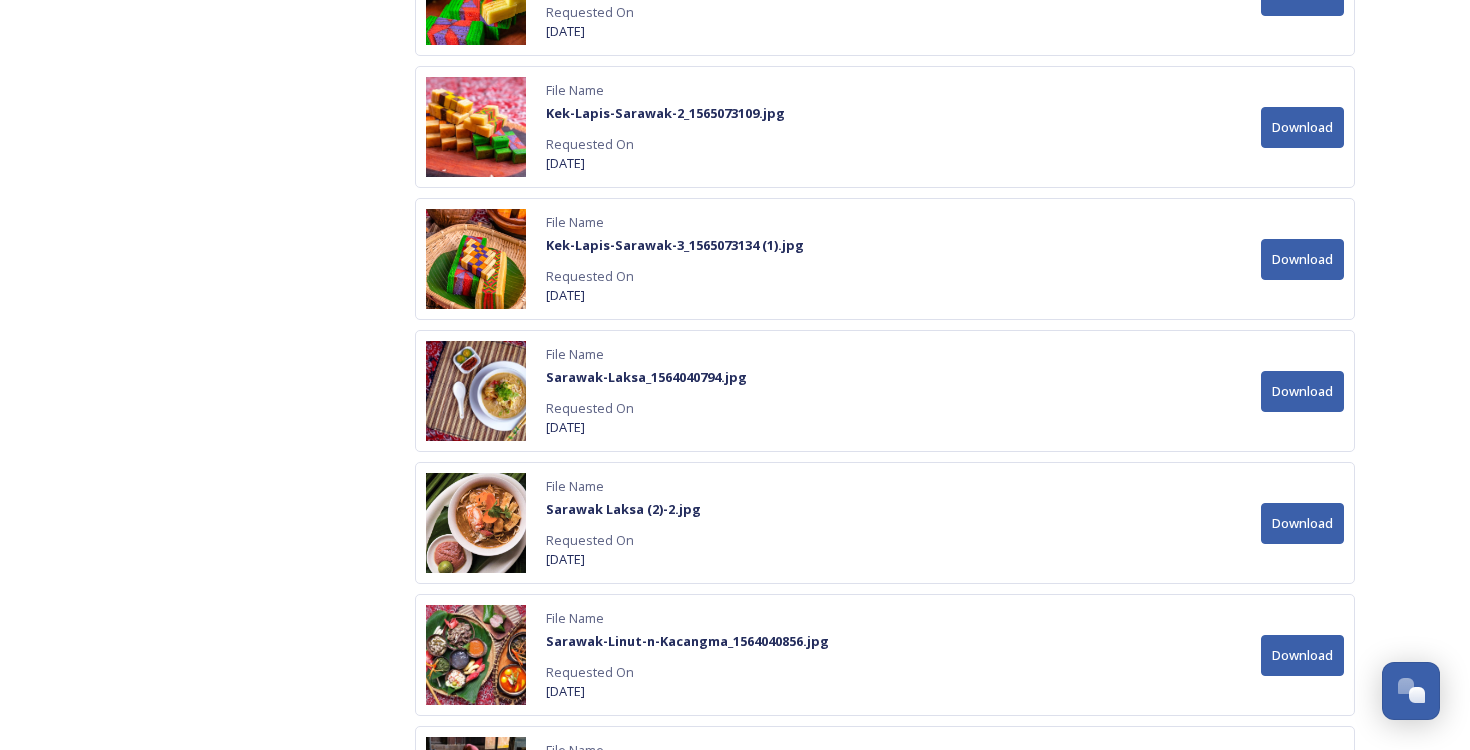 scroll, scrollTop: 15954, scrollLeft: 0, axis: vertical 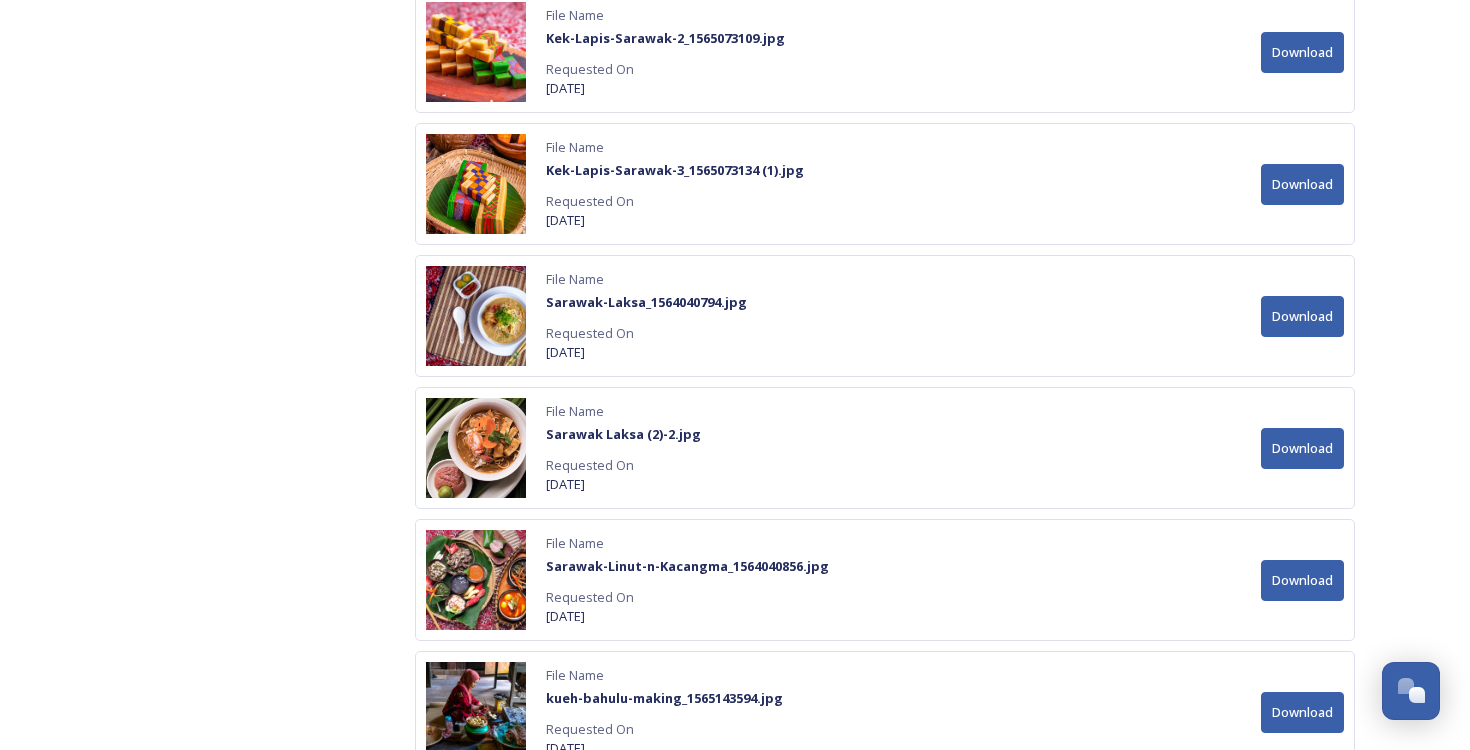 click on "Download" at bounding box center [1302, 580] 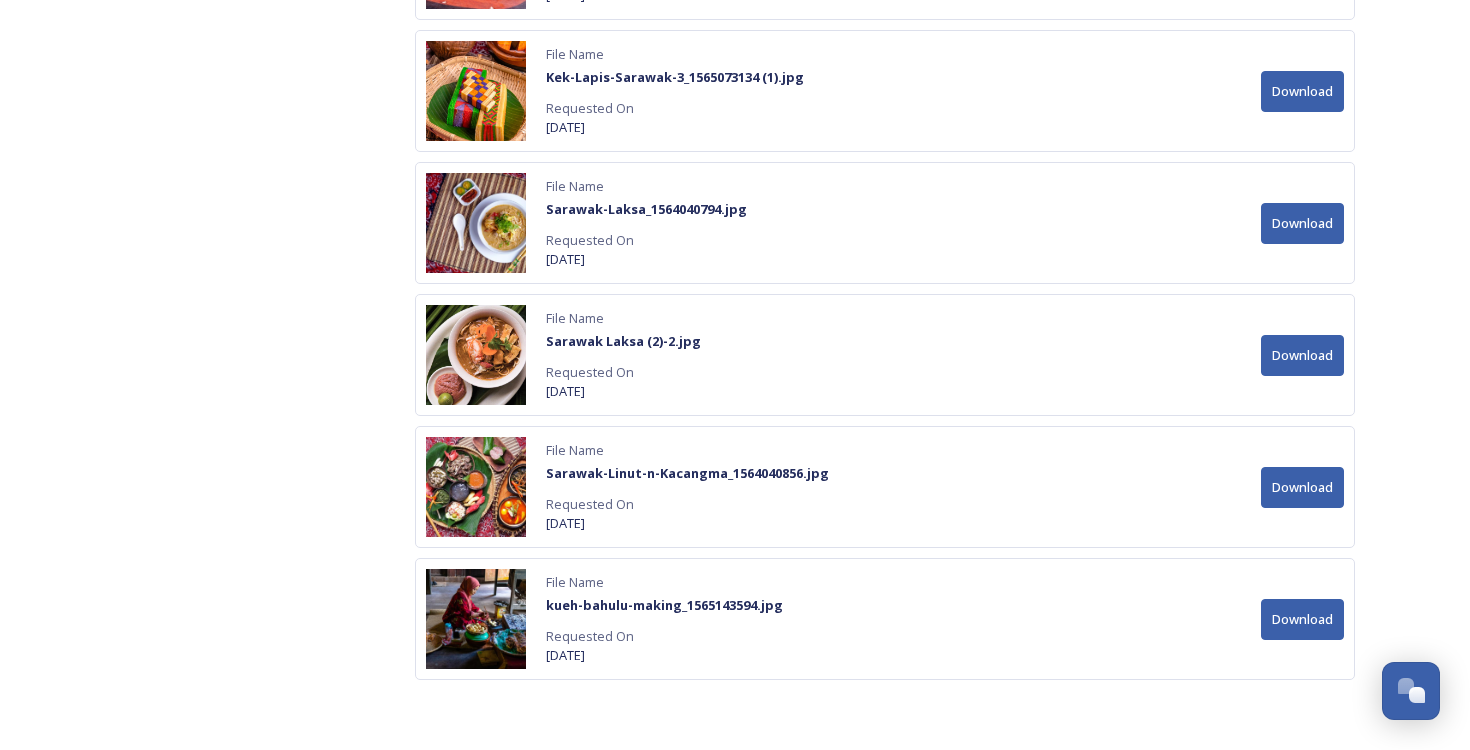 click on "Download" at bounding box center [1302, 619] 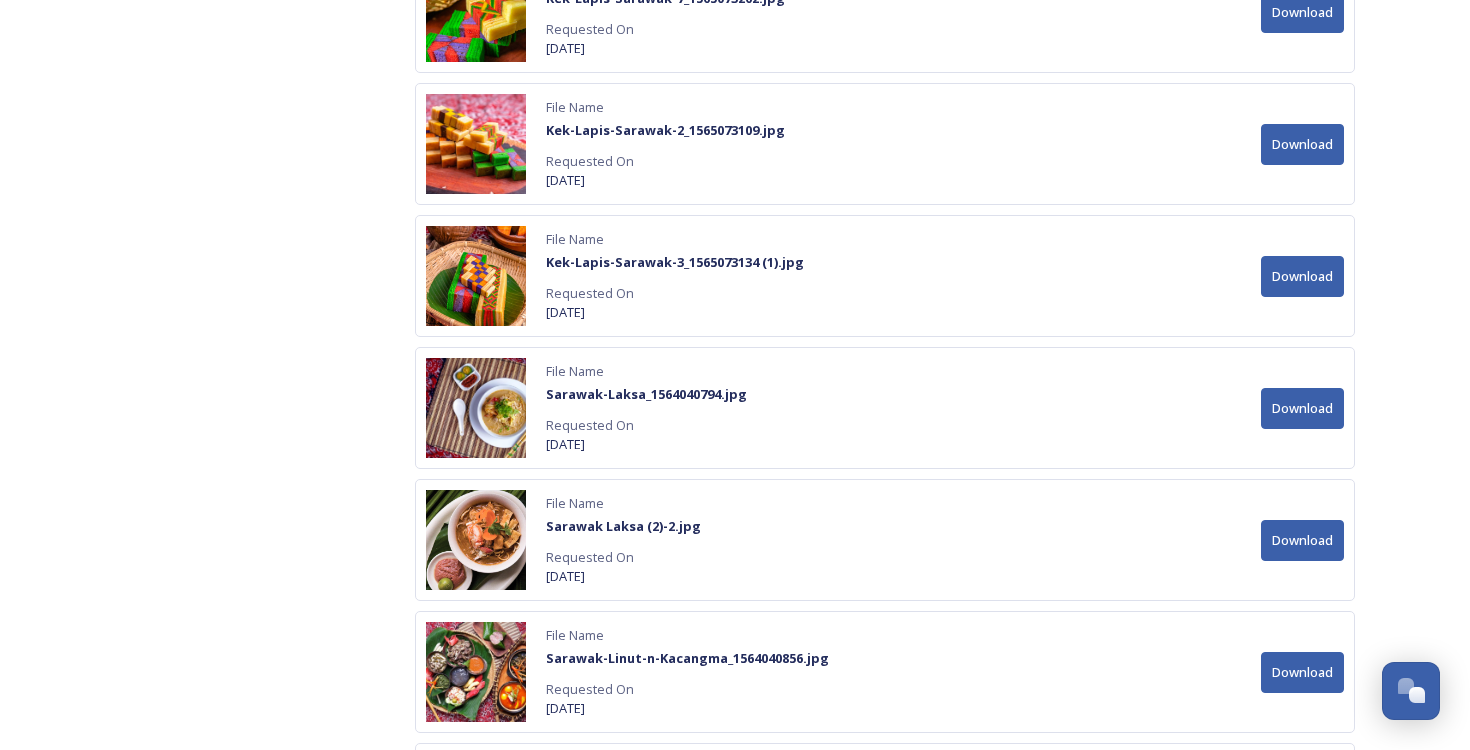 scroll, scrollTop: 15859, scrollLeft: 0, axis: vertical 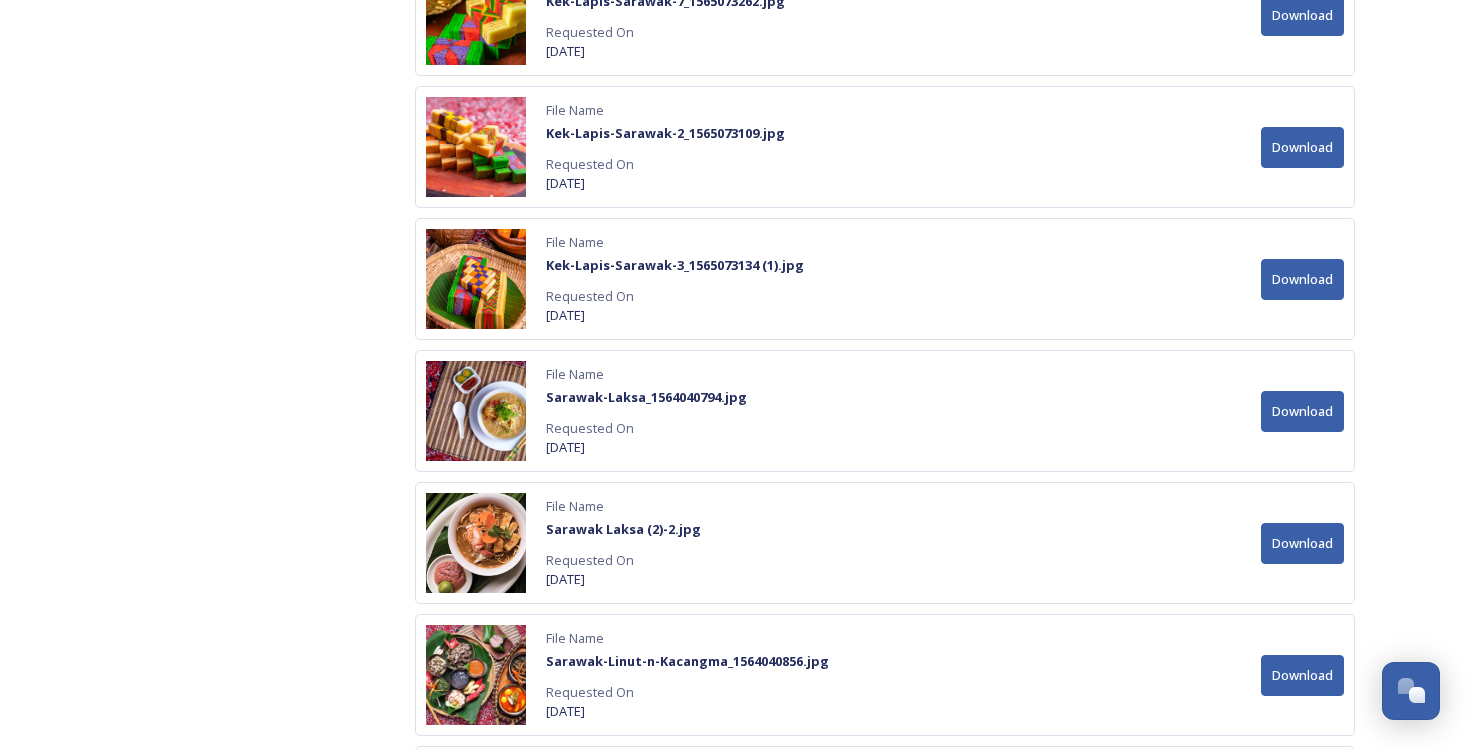 click on "Shared by: [ORGANIZATION] The [ORGANIZATION] is an official initiative by the [ORGANIZATION], offering a curated collection of high-resolution images that showcase the culture, nature, people, and experiences of Sarawak. It serves as a trusted visual resource for media, partners, and storytellers promoting Sarawak as a responsible and vibrant travel destination.
Please note: Images are for editorial and promotional use only. Commercial use is not permitted. For any questions or assistance regarding the [ORGANIZATION] Media Centre, please reach out to: [EMAIL]" at bounding box center (225, -7339) 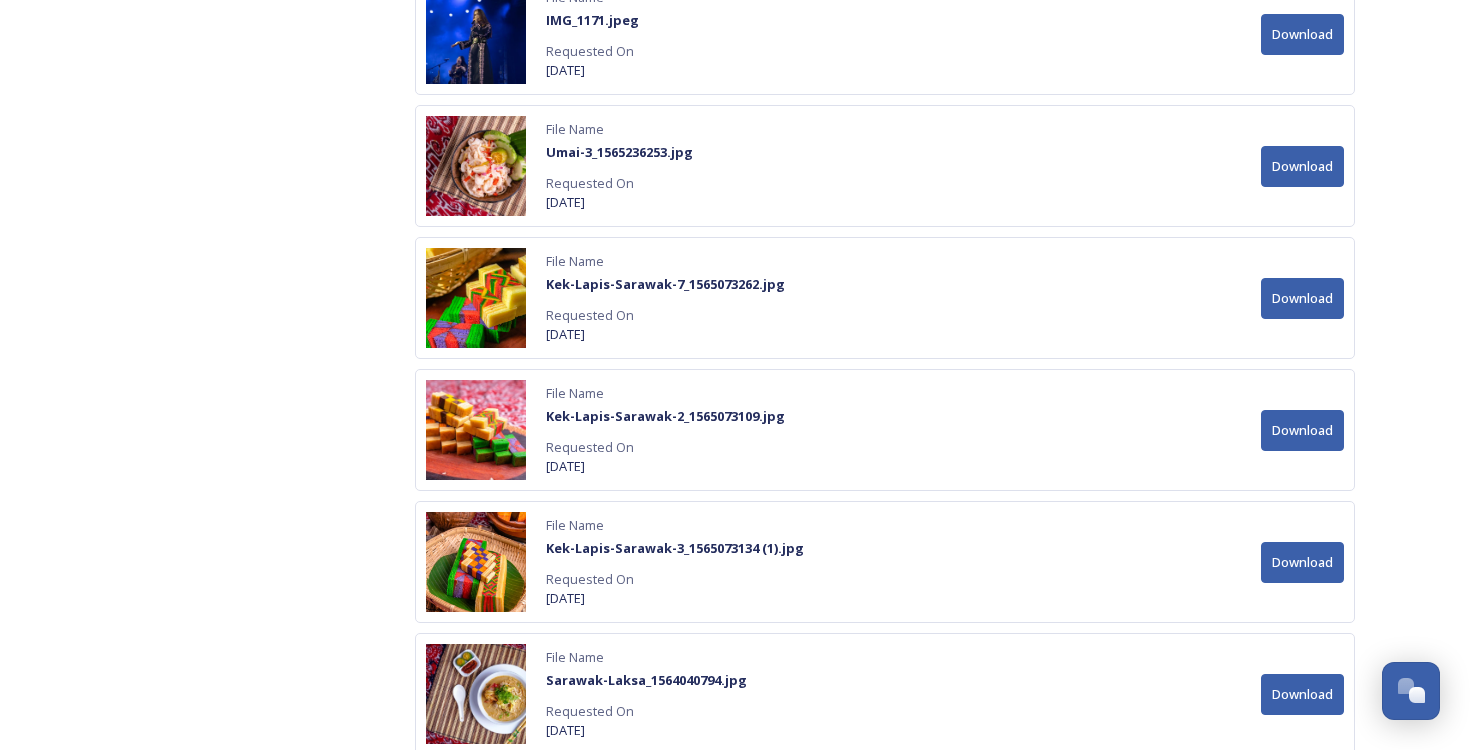 scroll, scrollTop: 15549, scrollLeft: 0, axis: vertical 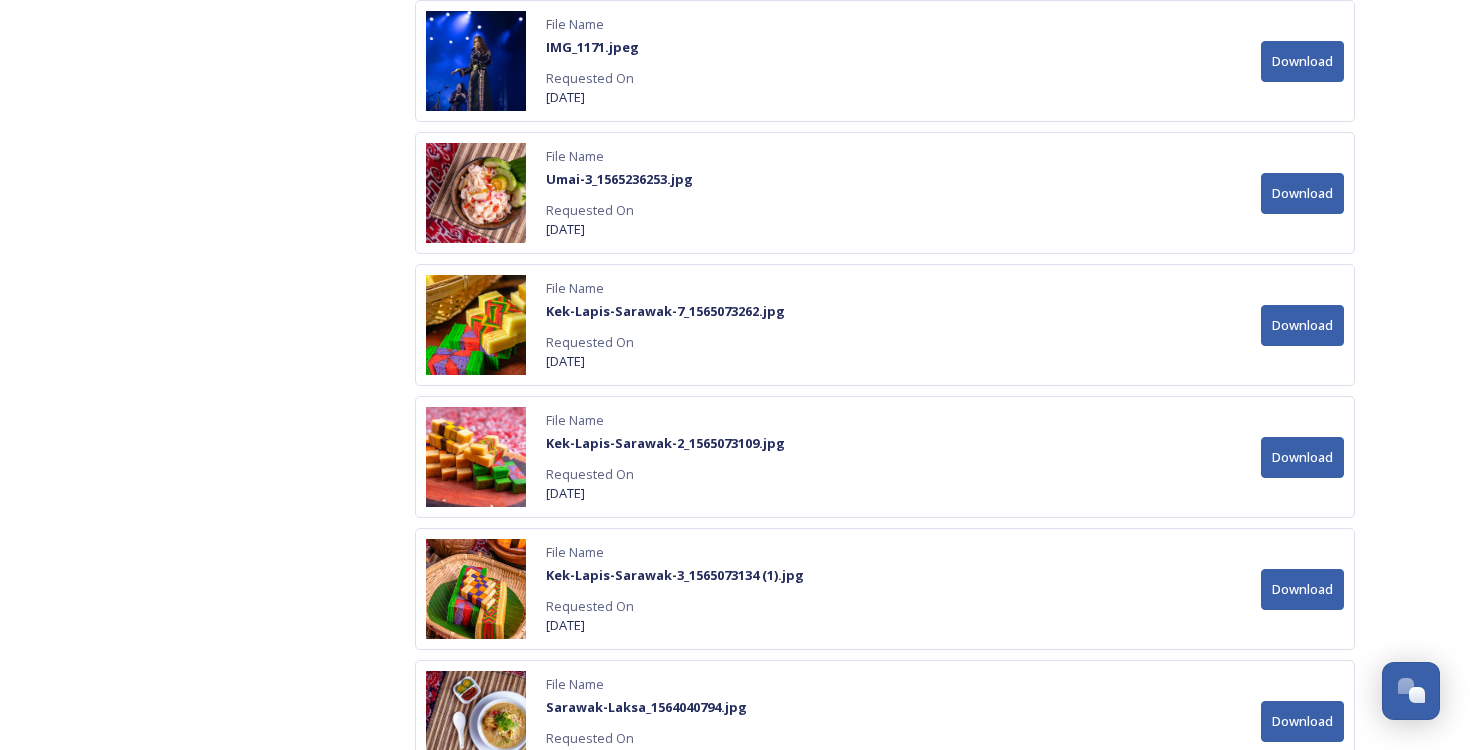 click on "Download" at bounding box center (1302, 325) 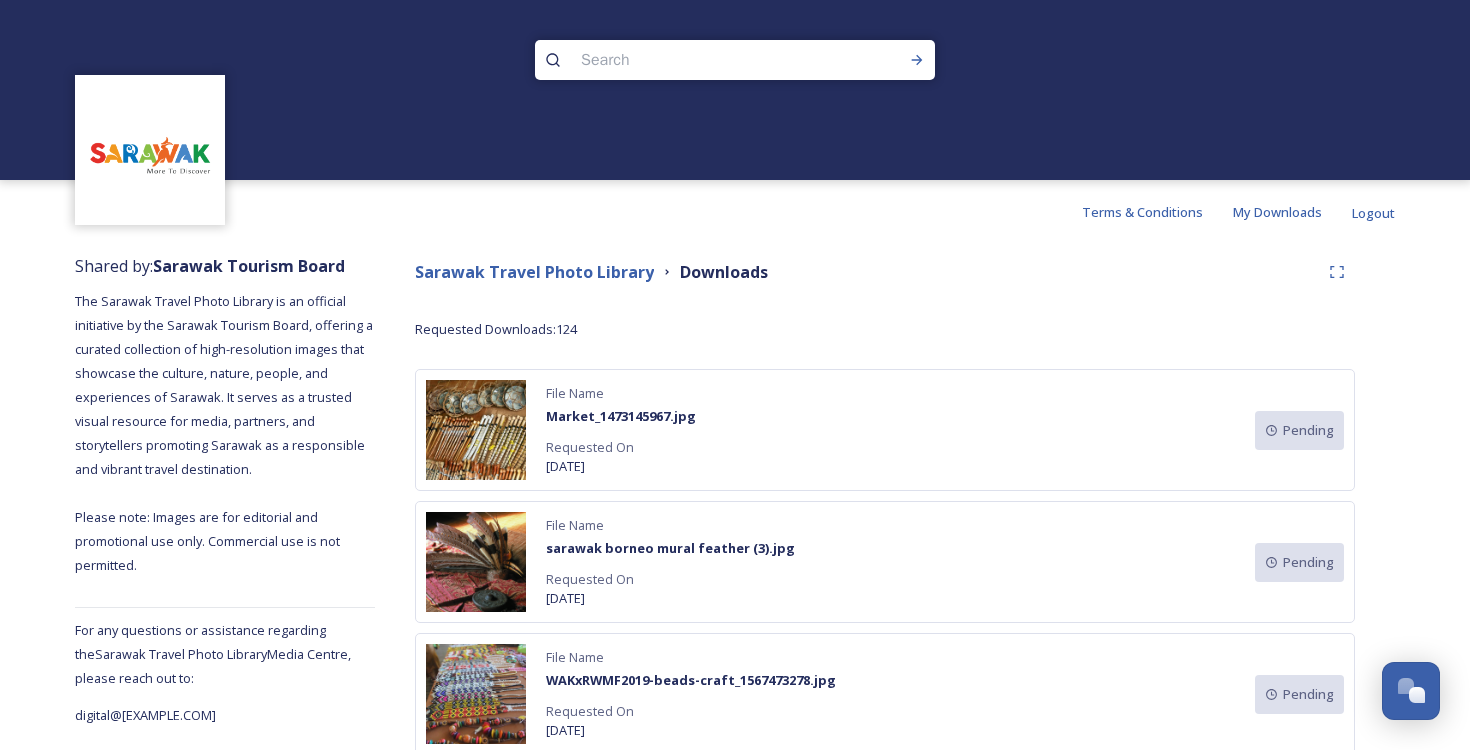 scroll, scrollTop: 20, scrollLeft: 0, axis: vertical 